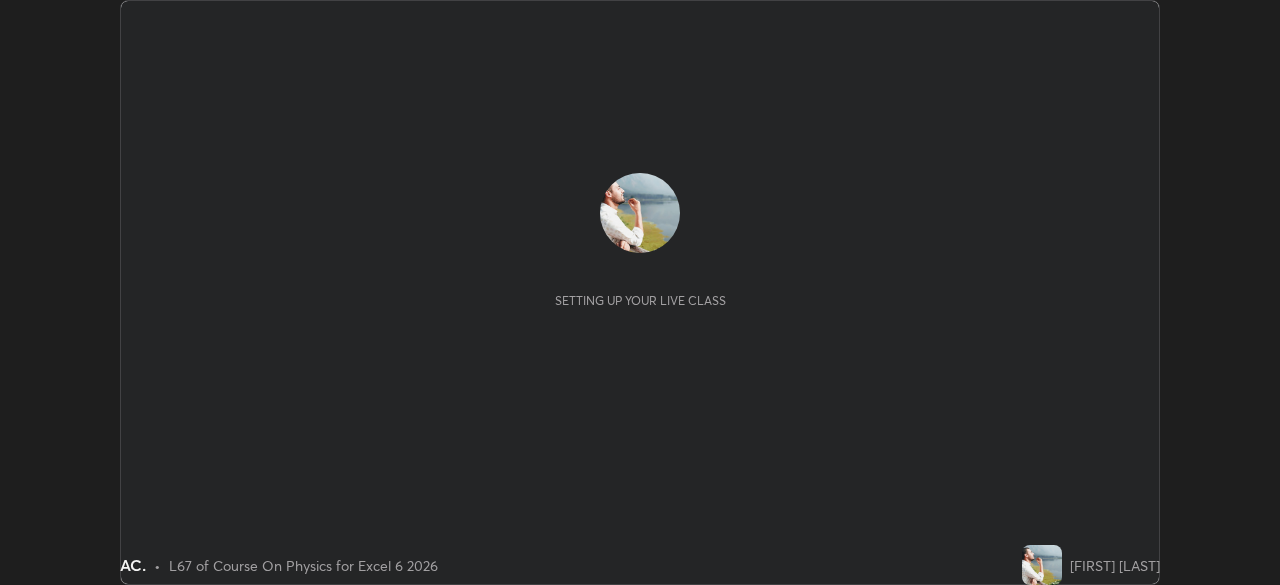 scroll, scrollTop: 0, scrollLeft: 0, axis: both 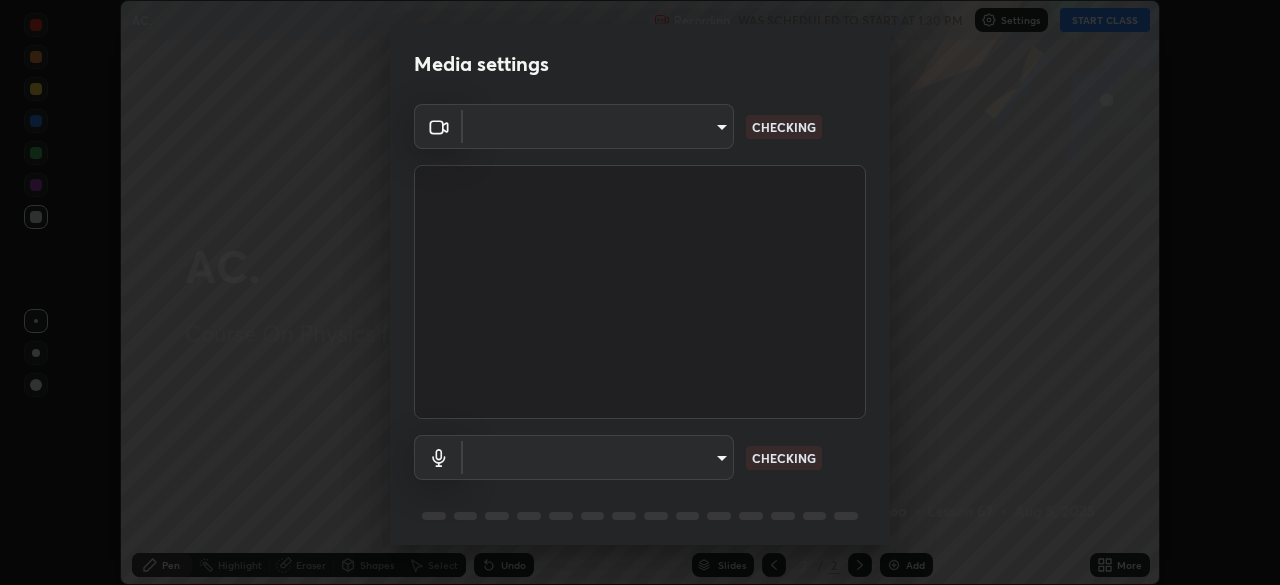 click at bounding box center [640, 292] 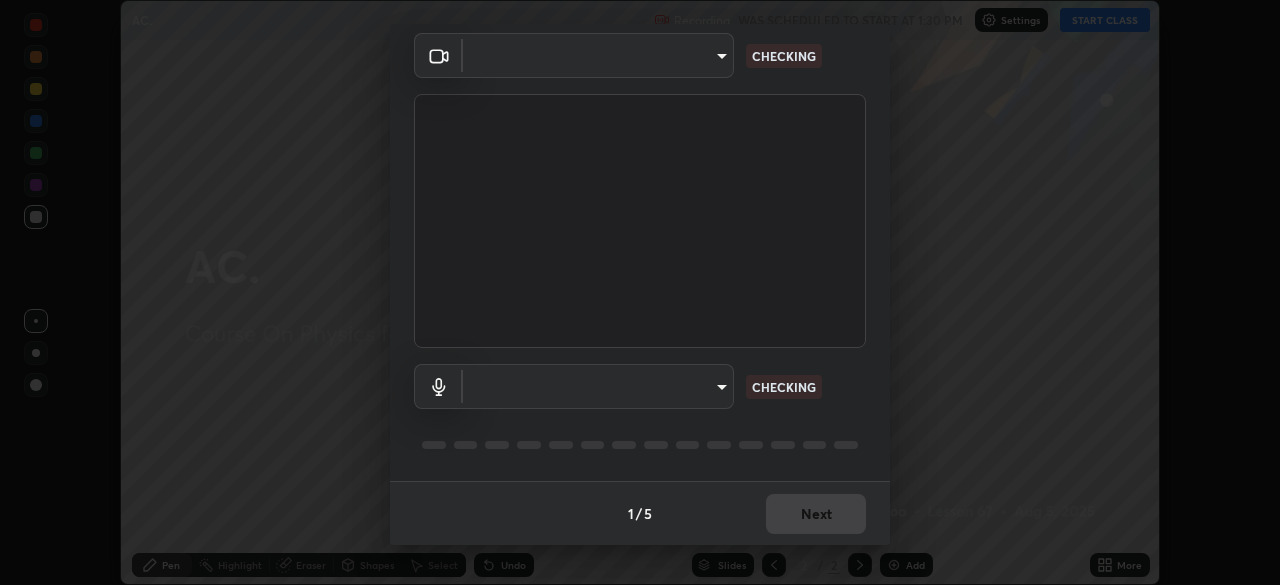 type on "e74ca63ae388f954bfaf6653c56e5440299f2e2585bfa252c10ec08d26b876d3" 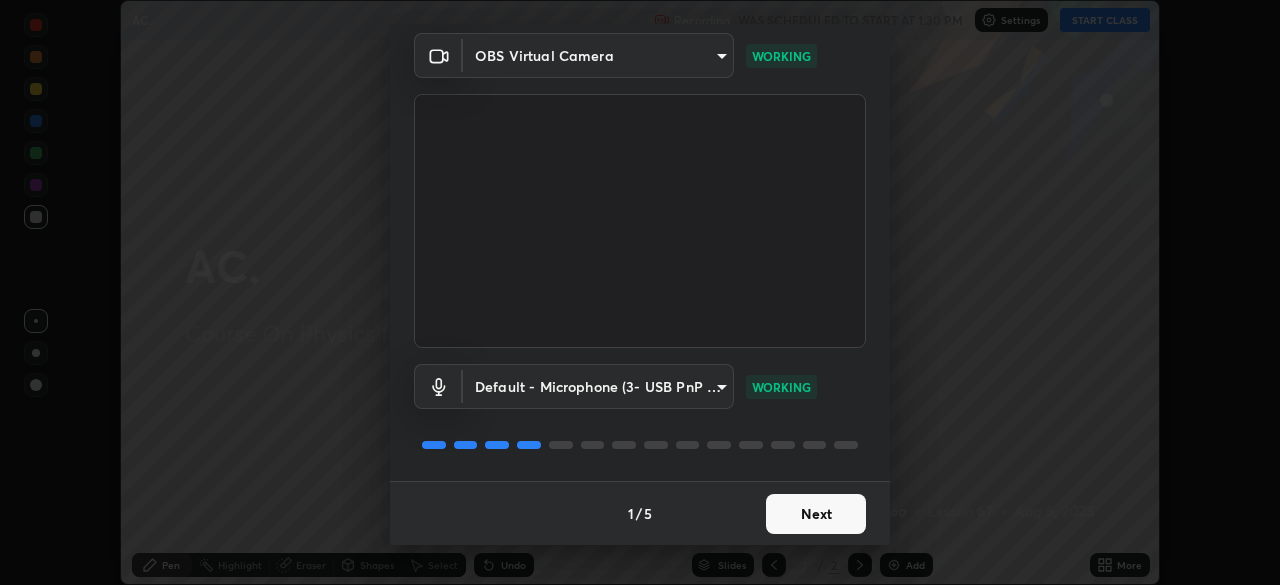 click on "Next" at bounding box center (816, 514) 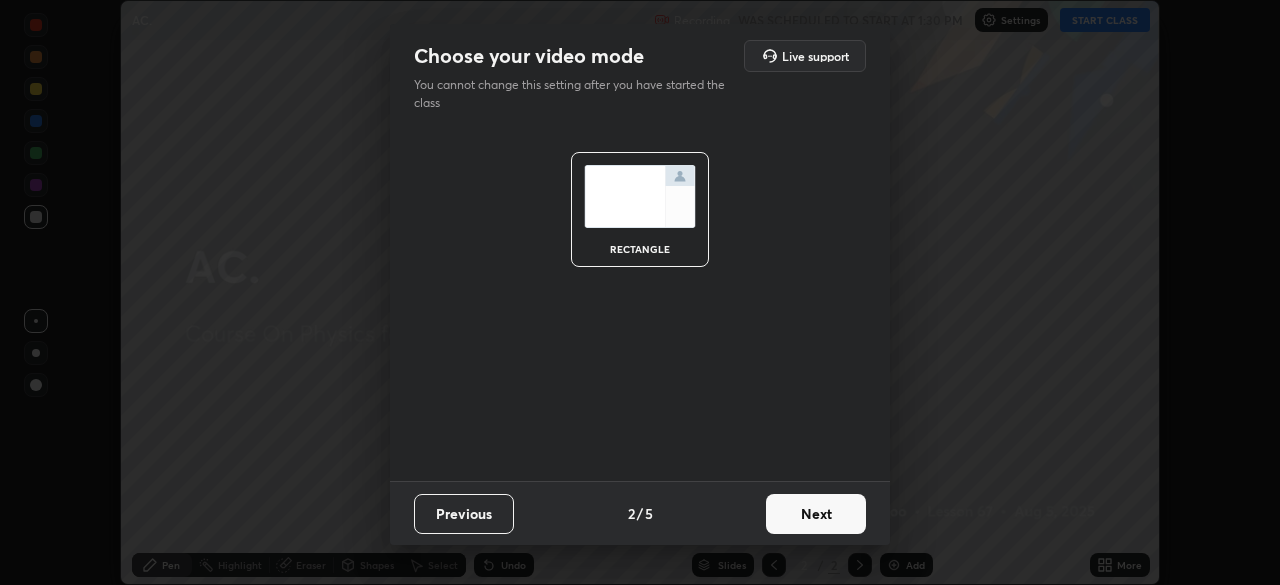 scroll, scrollTop: 0, scrollLeft: 0, axis: both 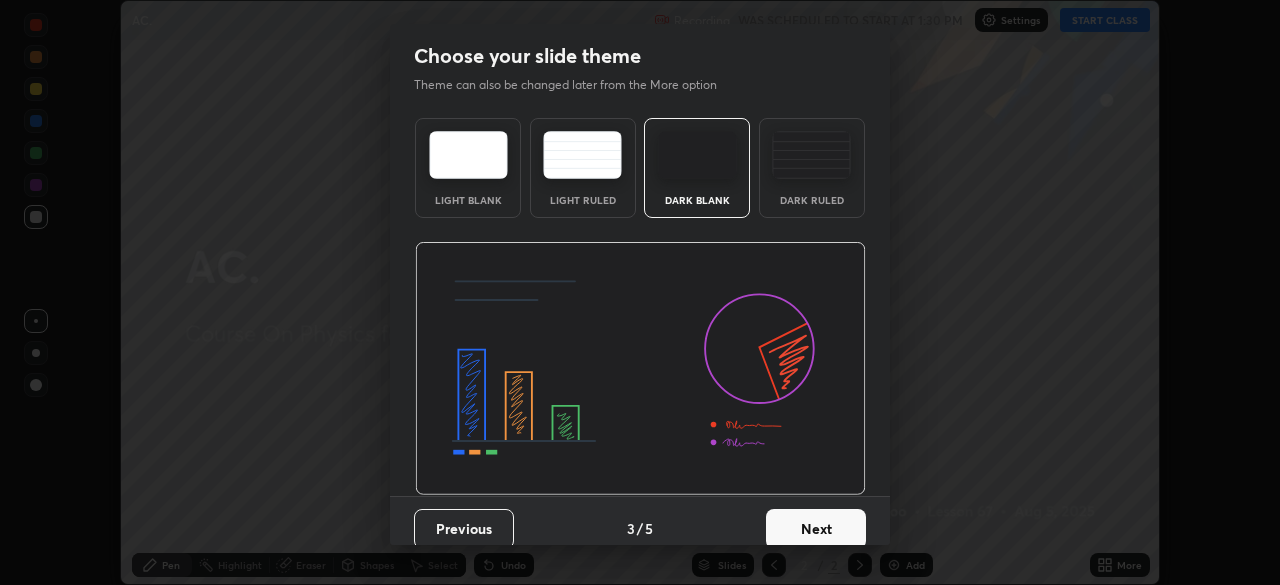 click on "Next" at bounding box center [816, 529] 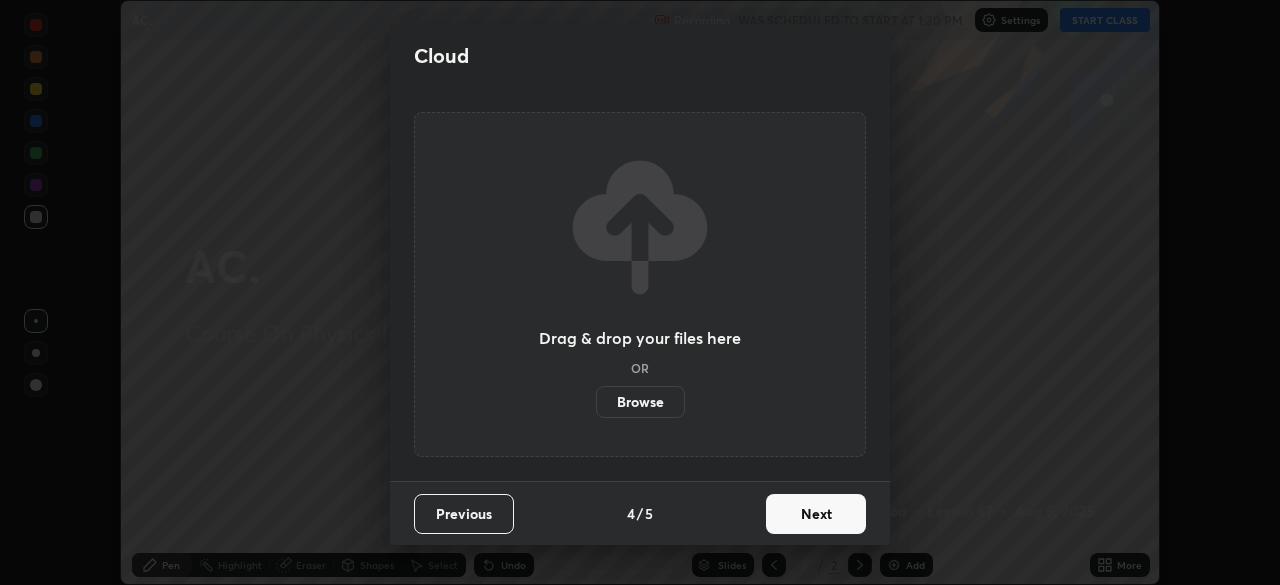 click on "Next" at bounding box center [816, 514] 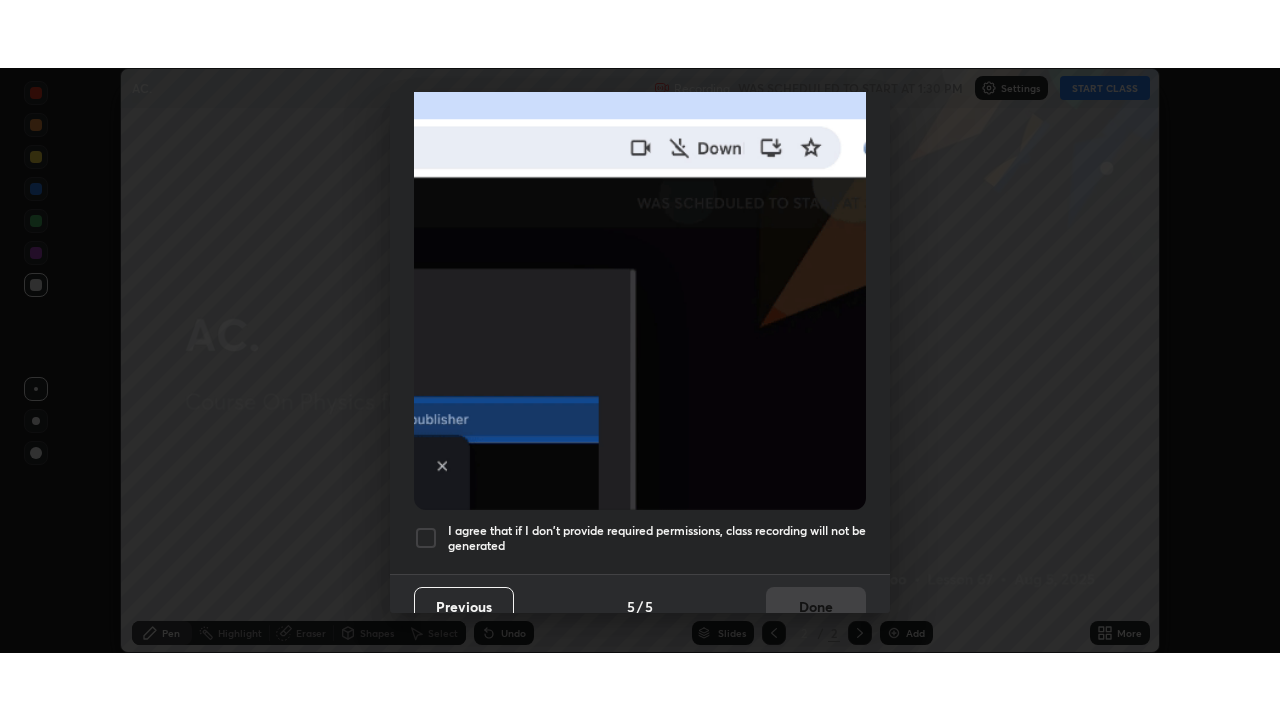 scroll, scrollTop: 479, scrollLeft: 0, axis: vertical 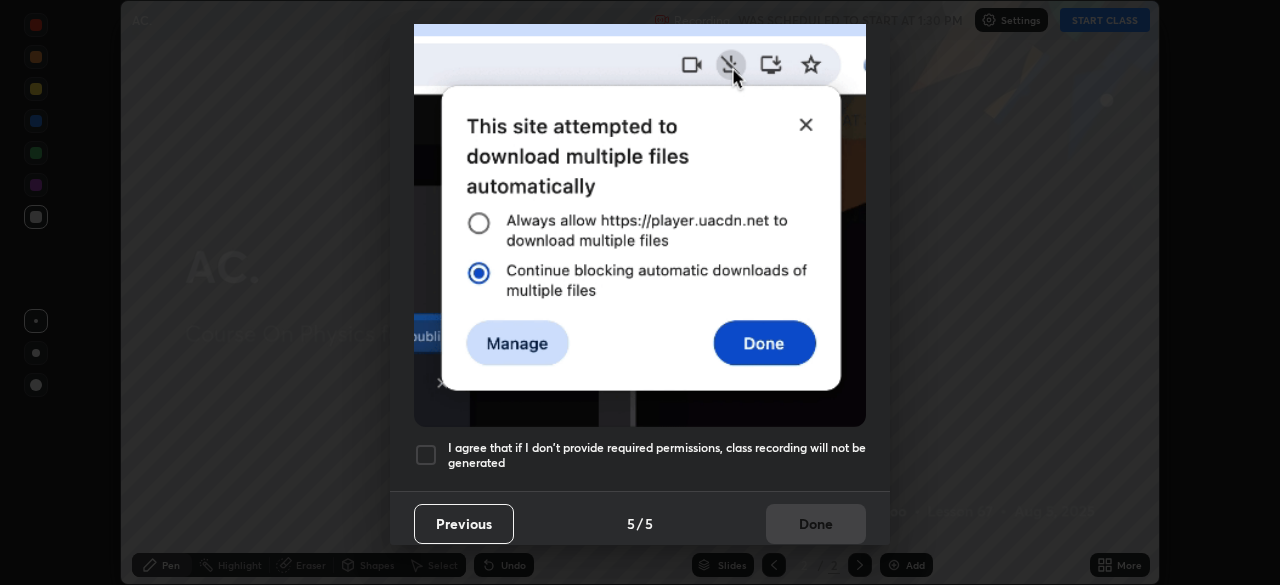 click on "I agree that if I don't provide required permissions, class recording will not be generated" at bounding box center (657, 455) 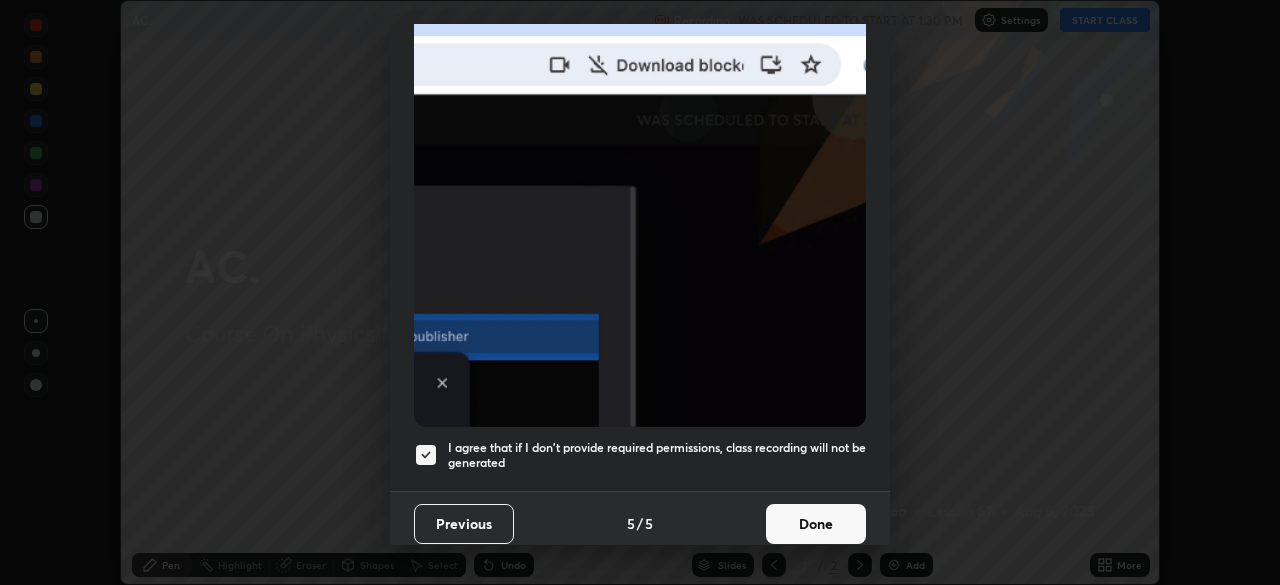 click on "Done" at bounding box center (816, 524) 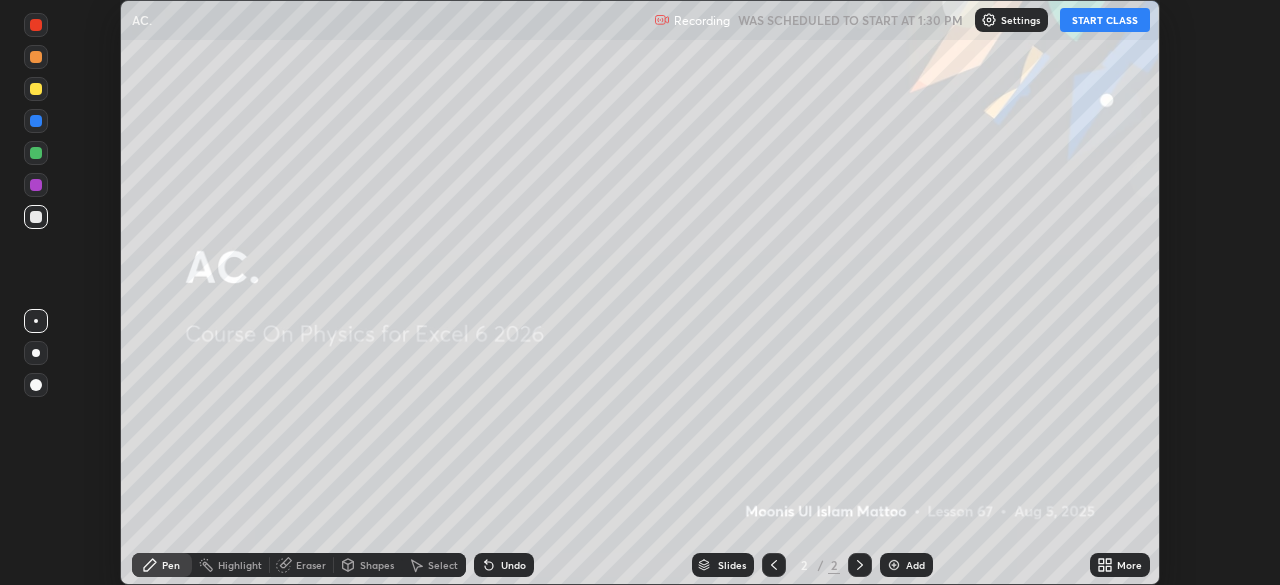 click on "START CLASS" at bounding box center [1105, 20] 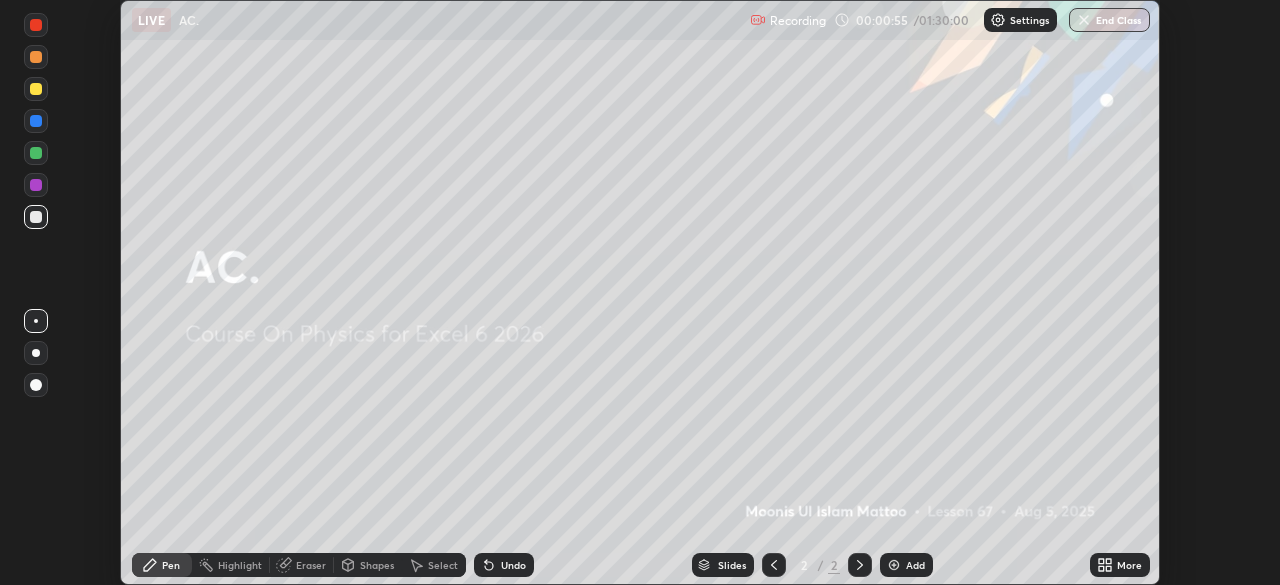 click on "Add" at bounding box center [915, 565] 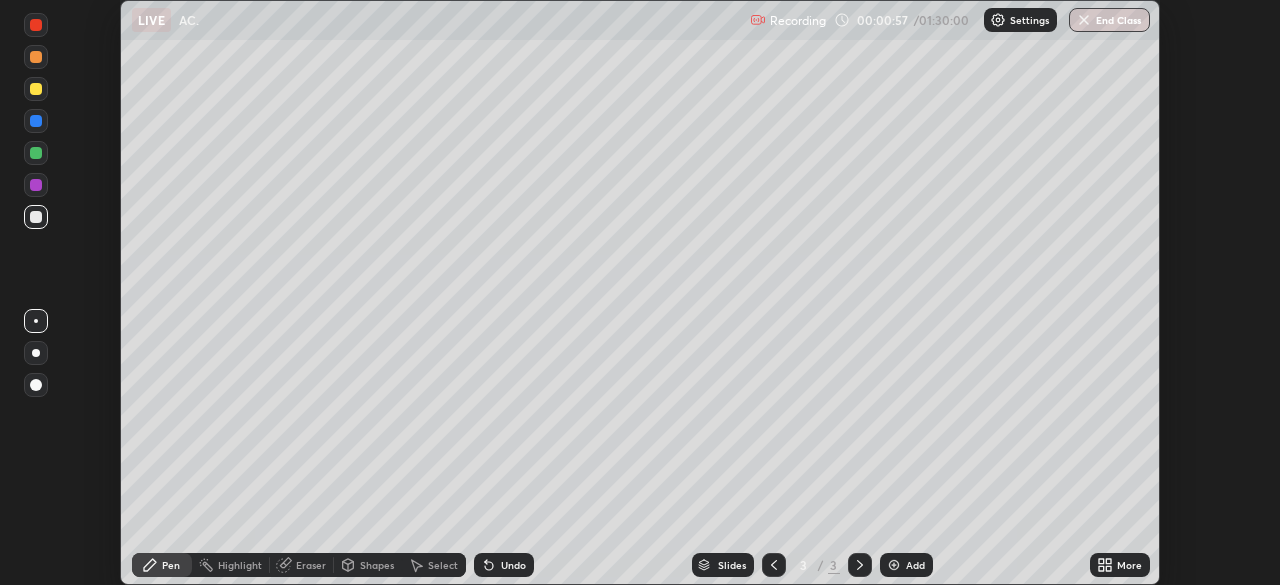 click 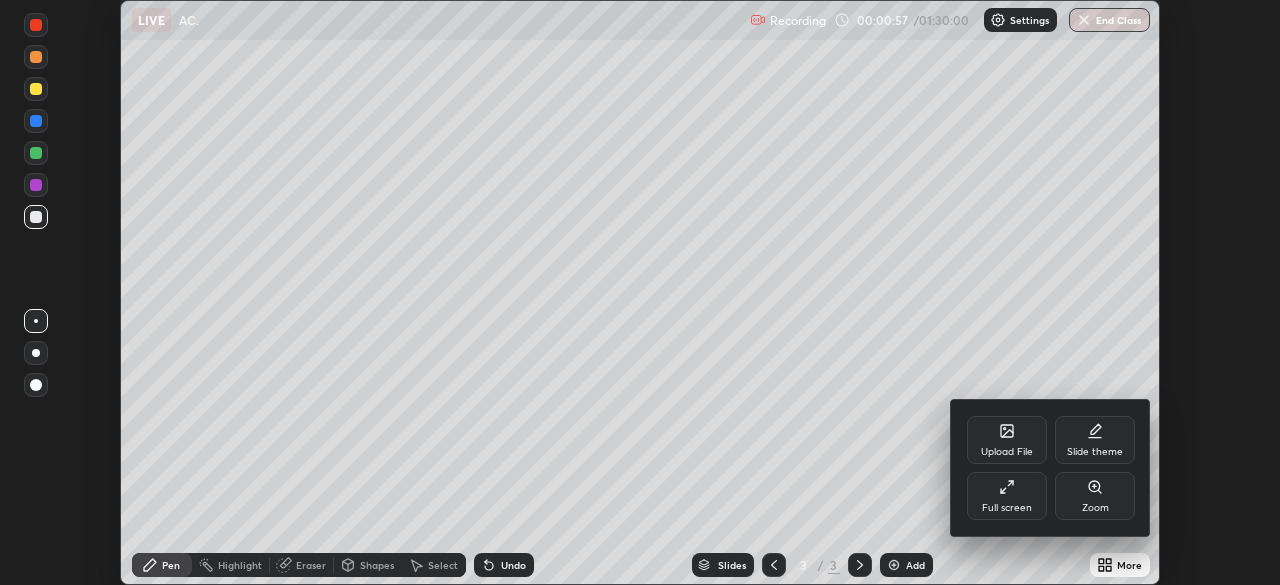 click on "Full screen" at bounding box center [1007, 496] 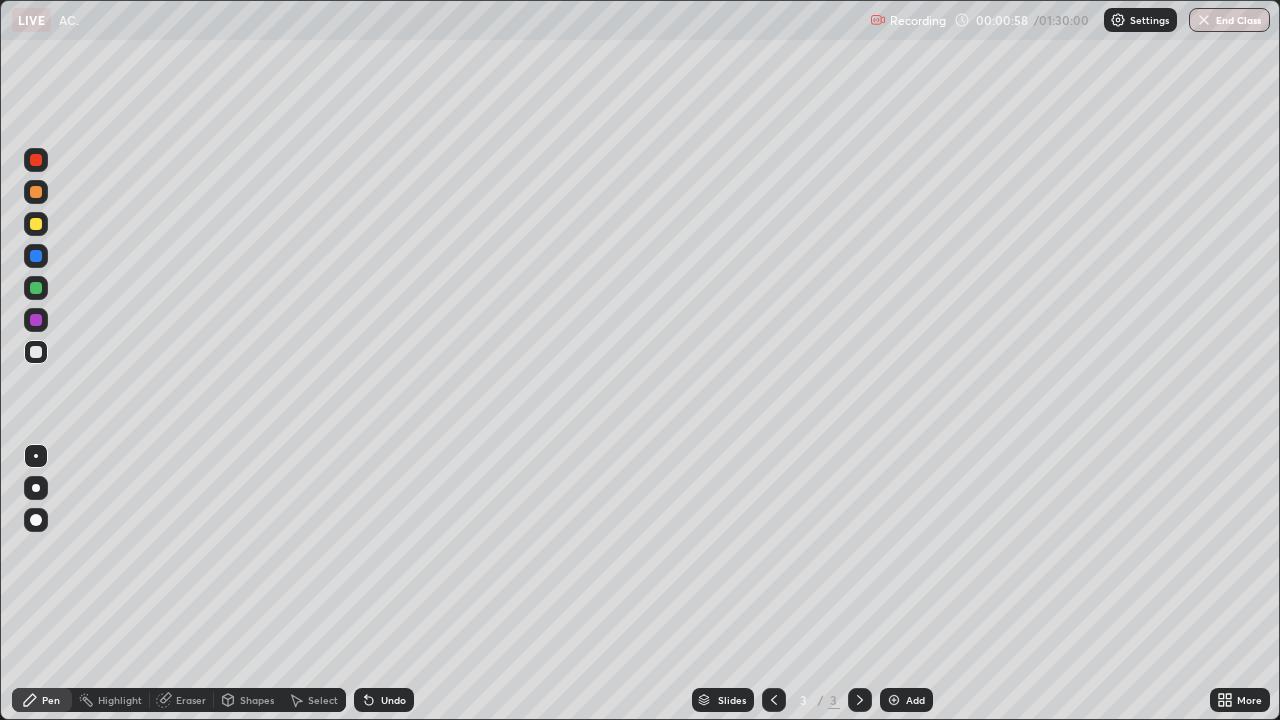 scroll, scrollTop: 99280, scrollLeft: 98720, axis: both 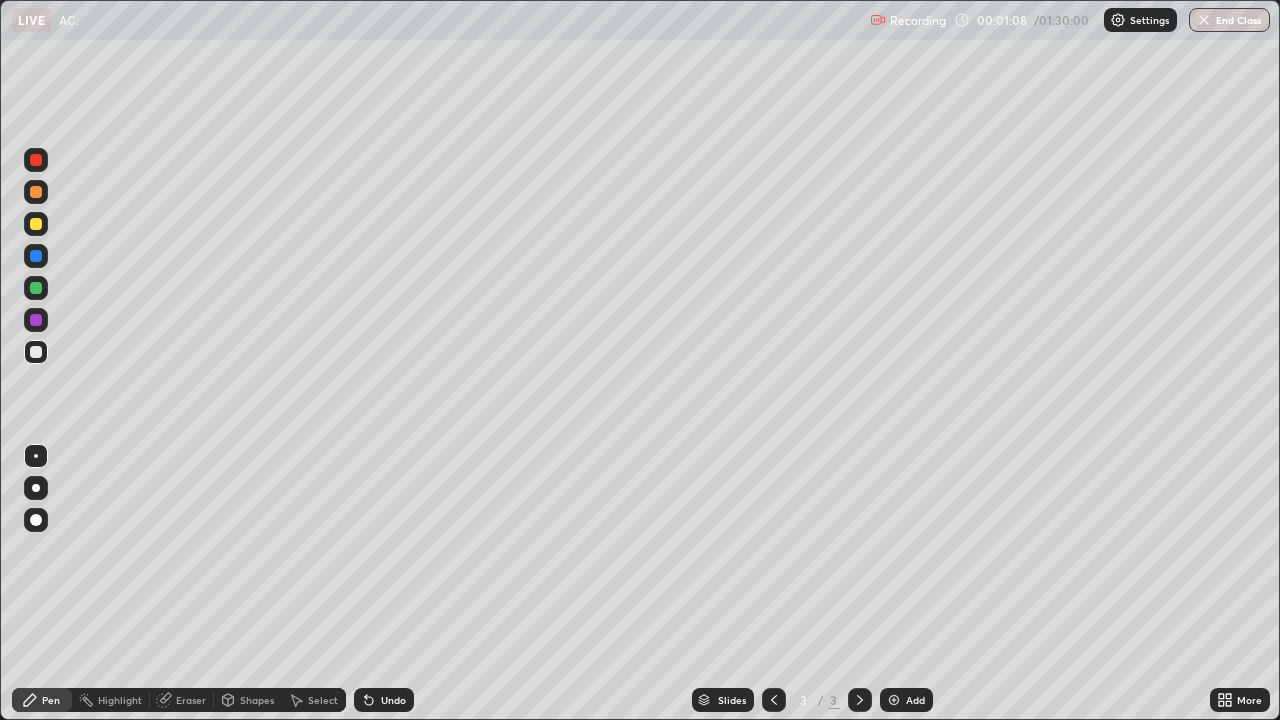click at bounding box center (36, 224) 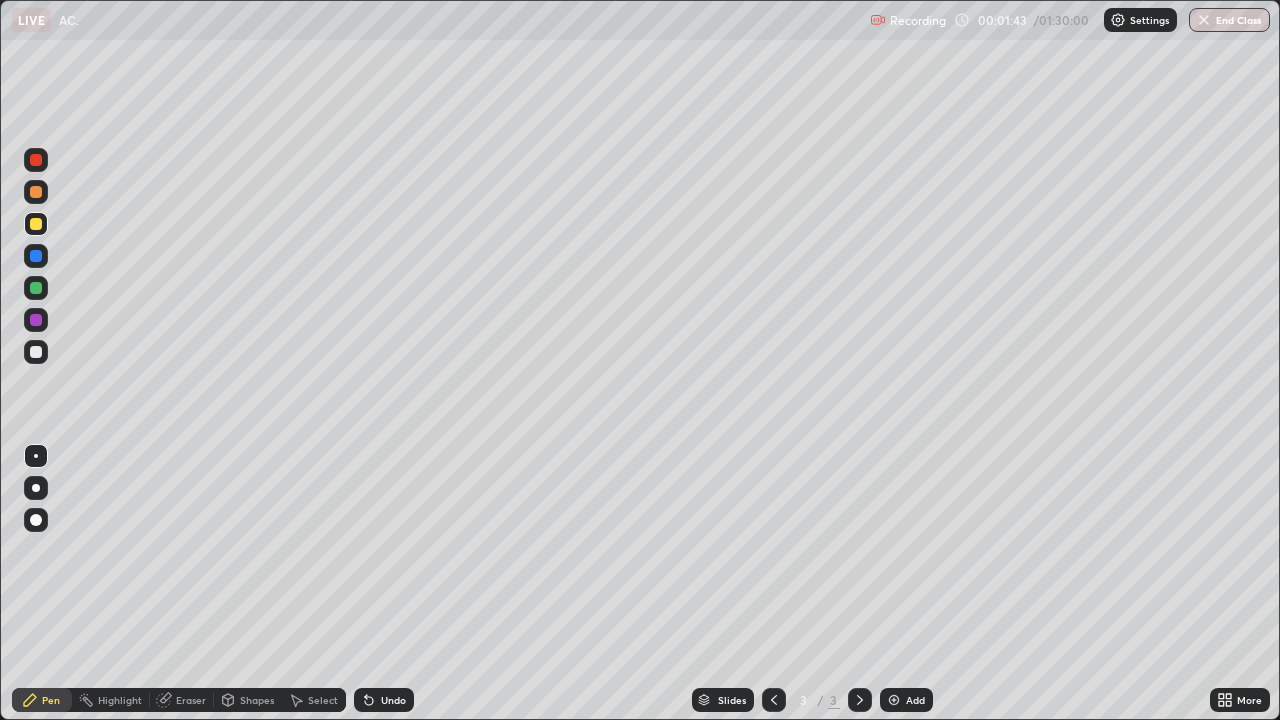 click at bounding box center [36, 288] 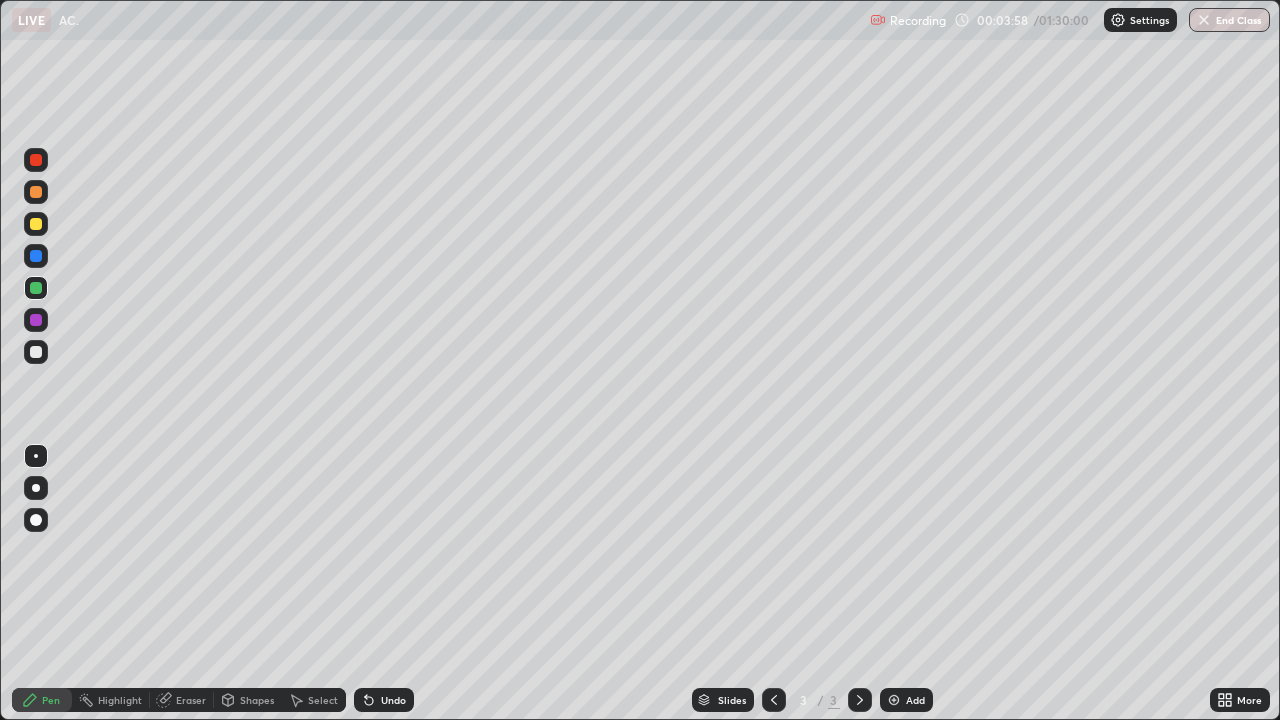 click at bounding box center [36, 224] 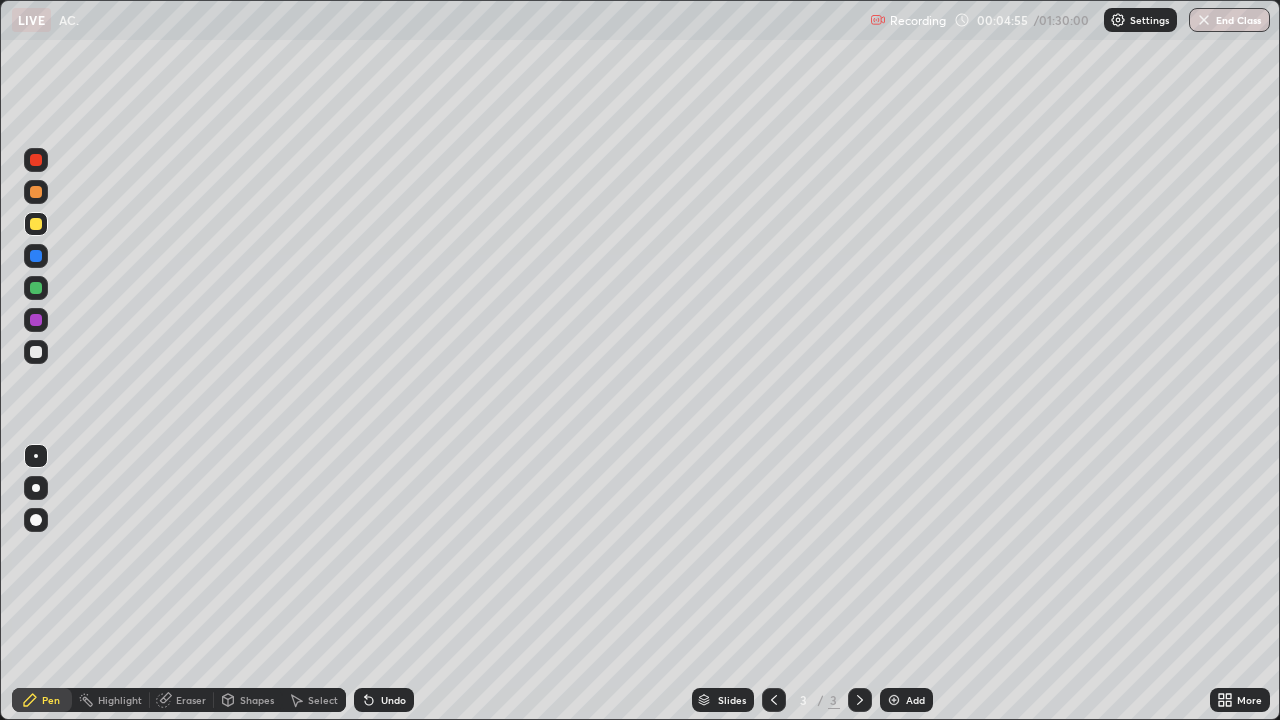 click at bounding box center (36, 160) 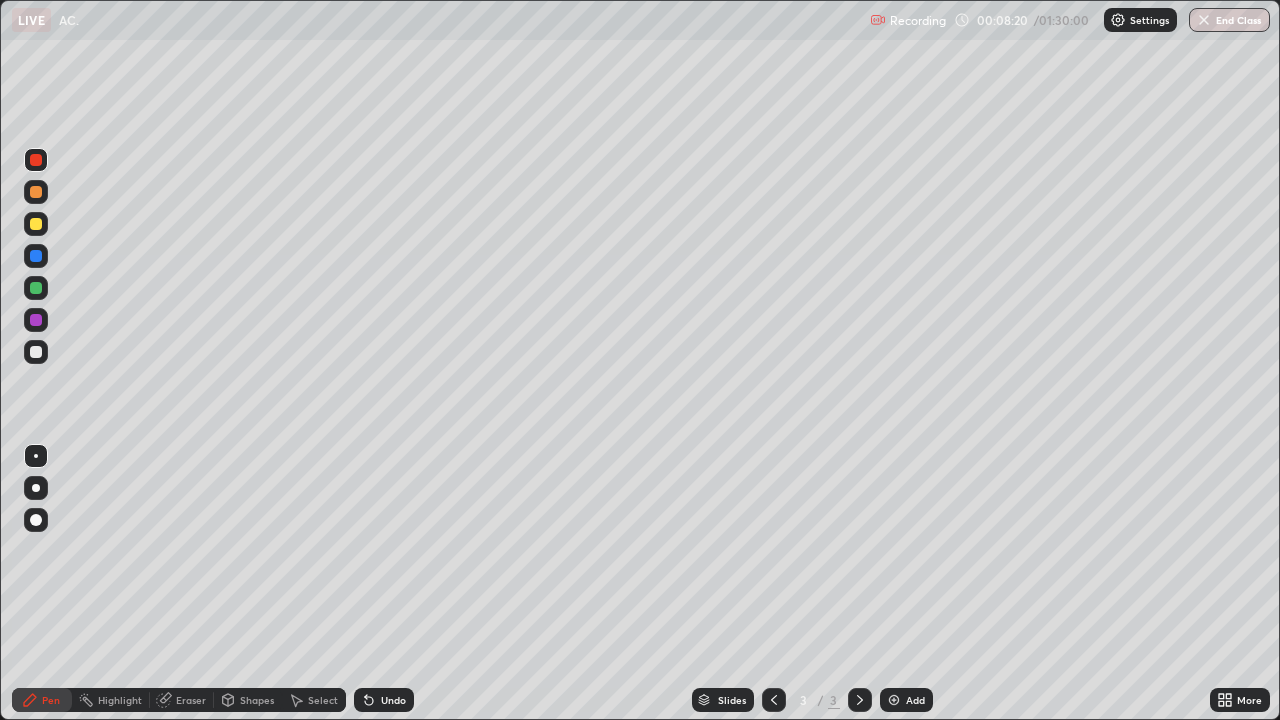 click on "Eraser" at bounding box center [182, 700] 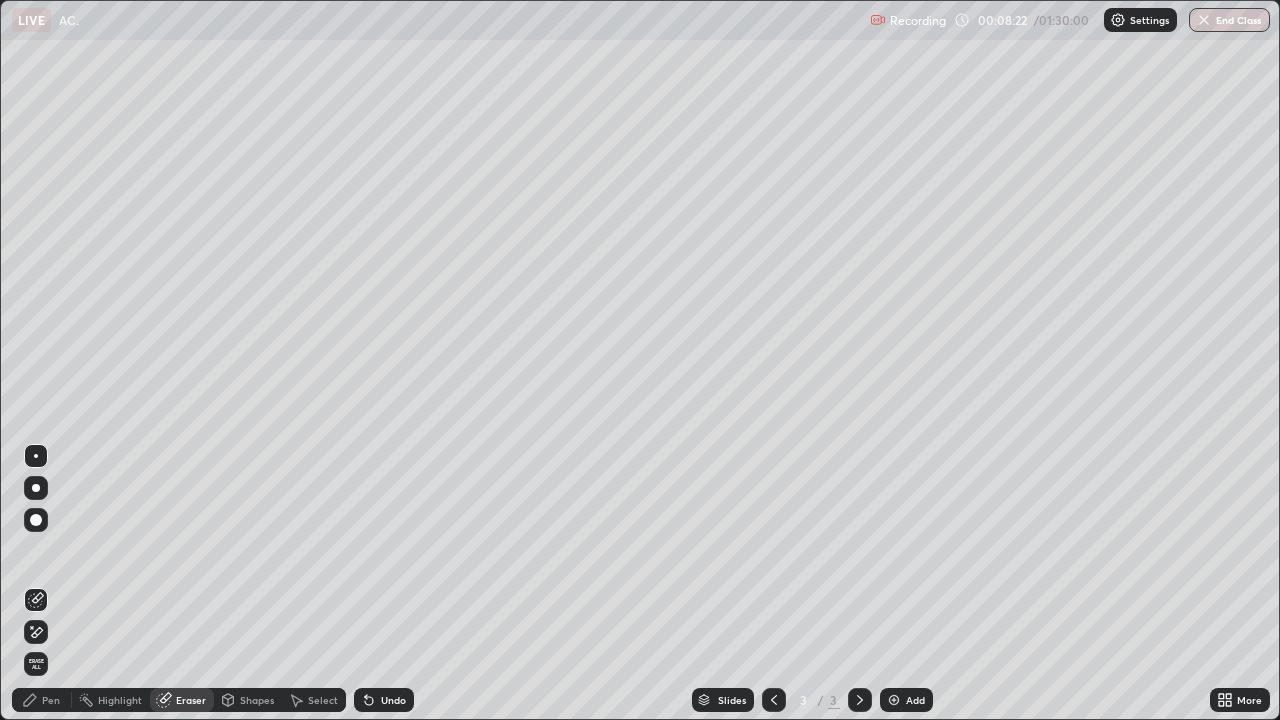 click on "Pen" at bounding box center (51, 700) 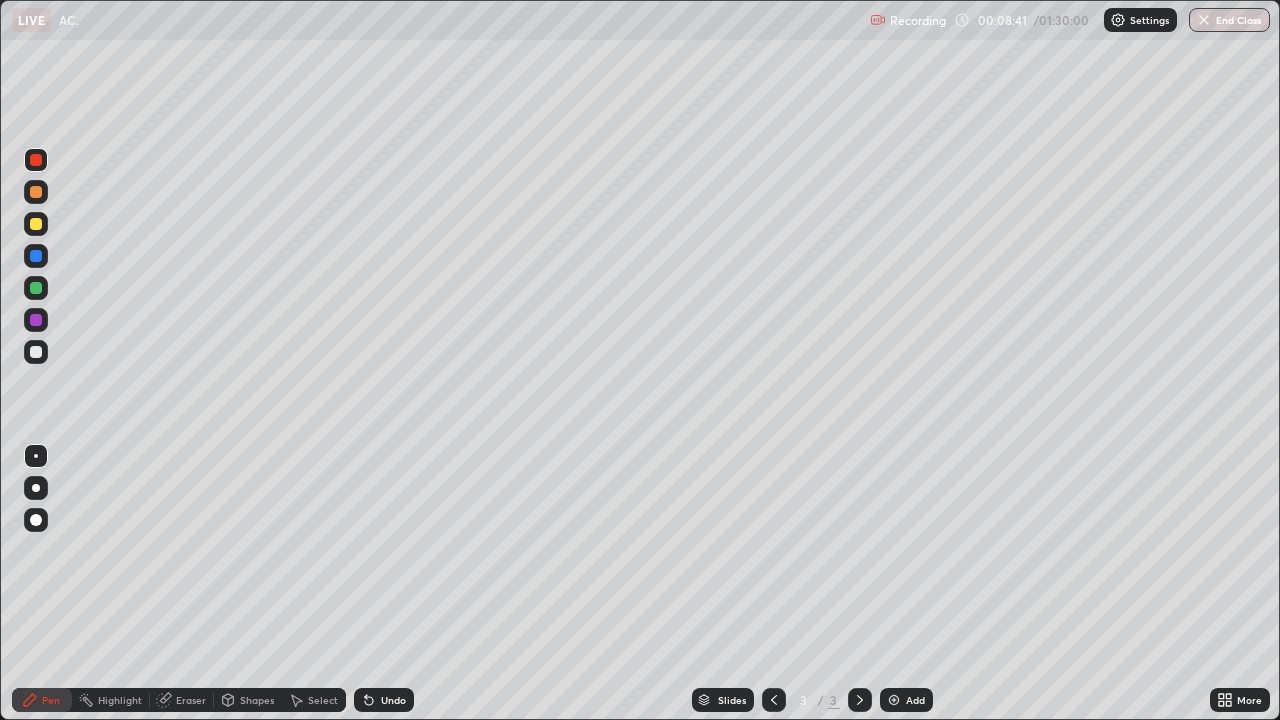 click at bounding box center (894, 700) 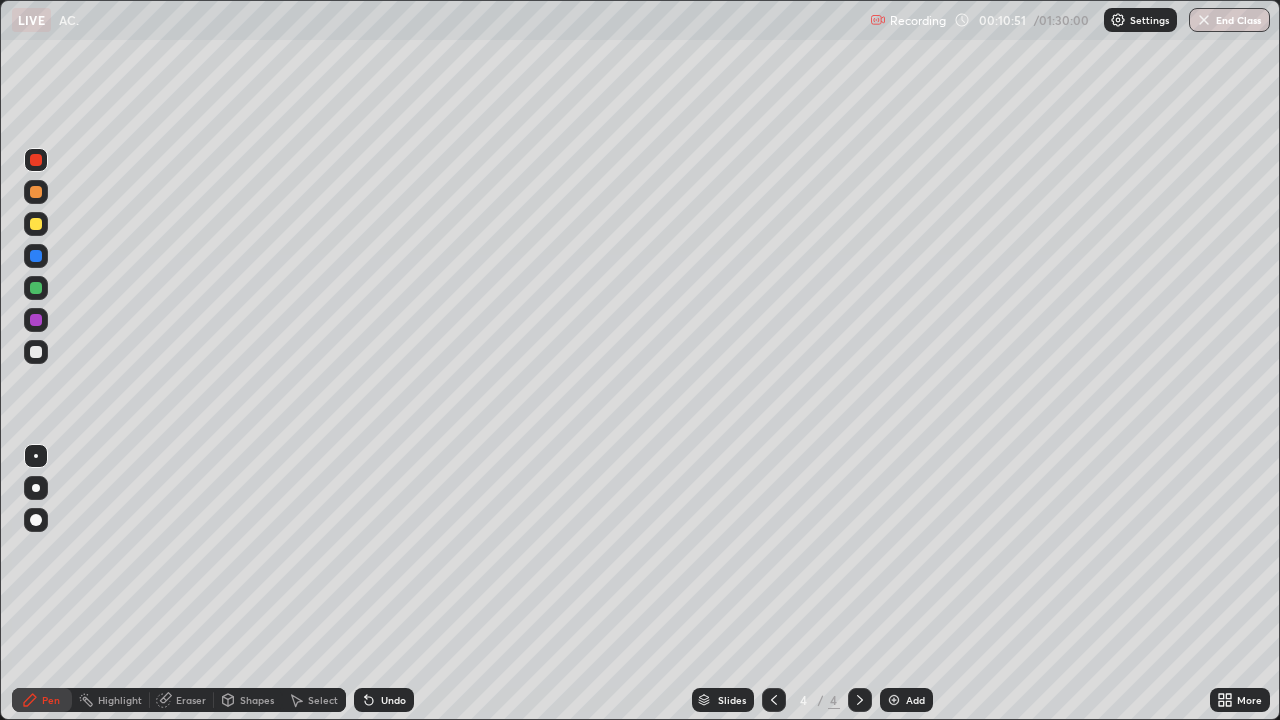 click at bounding box center [36, 224] 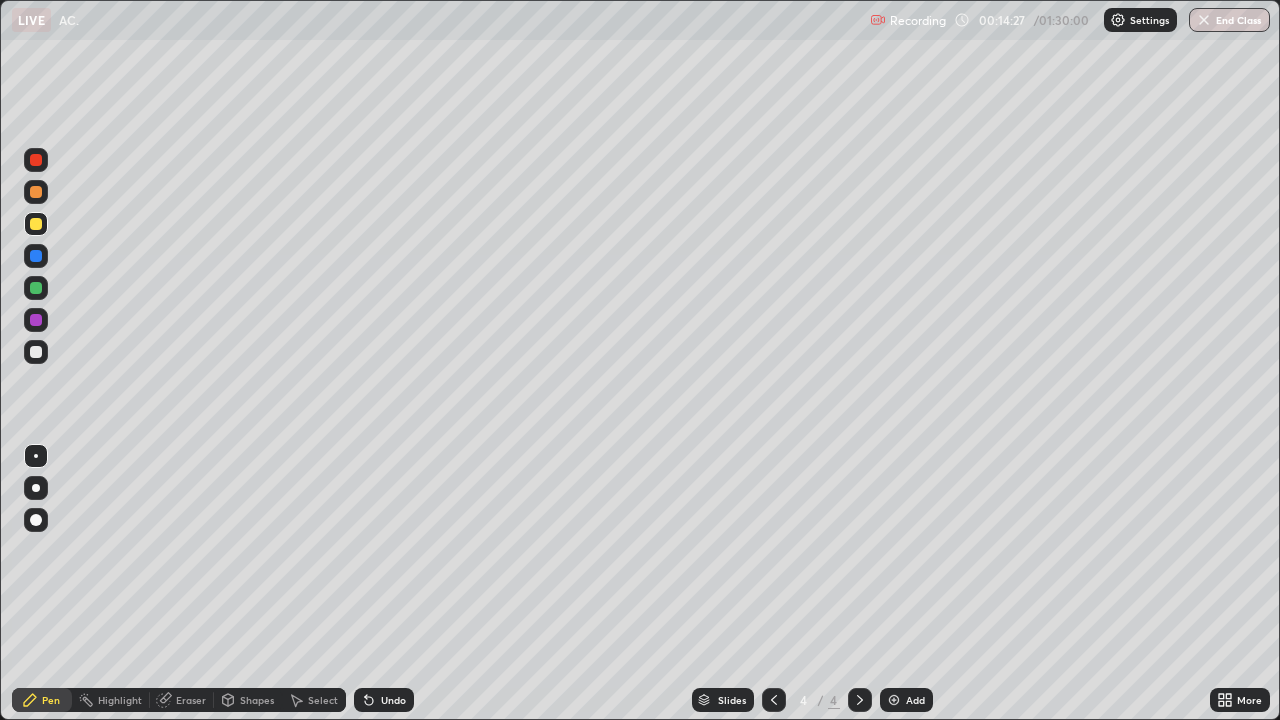 click on "Add" at bounding box center [906, 700] 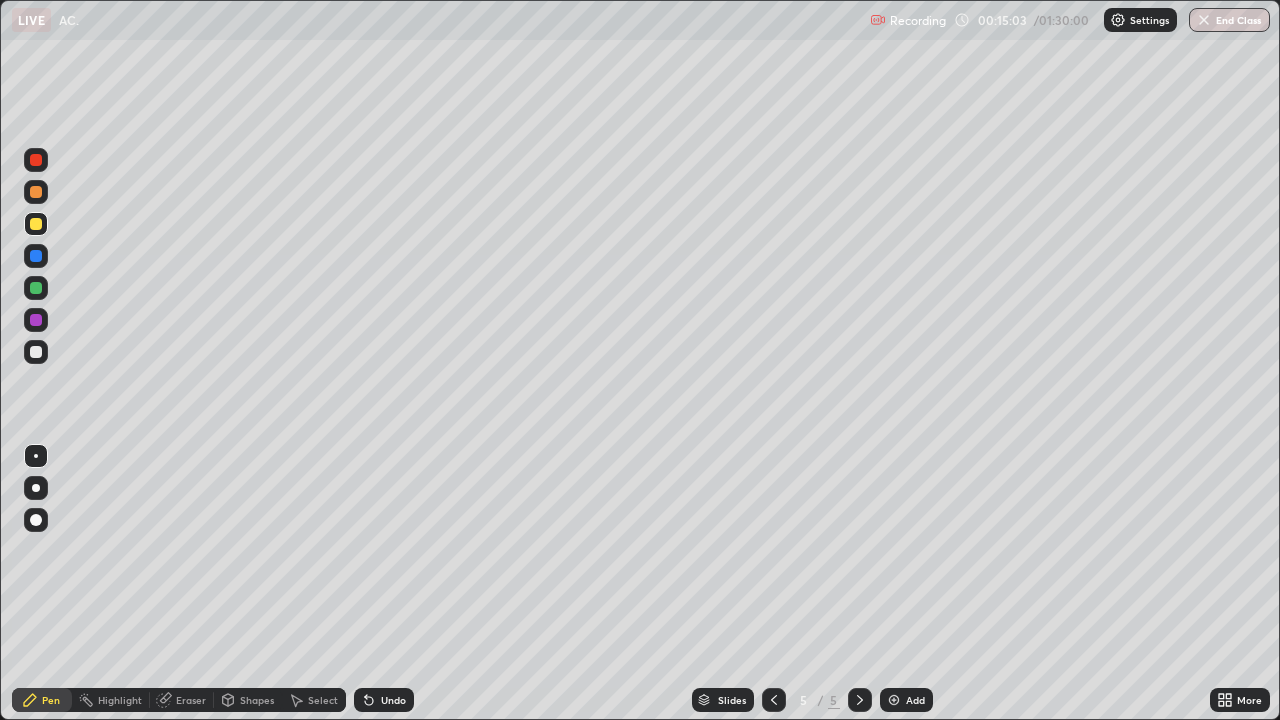 click at bounding box center [774, 700] 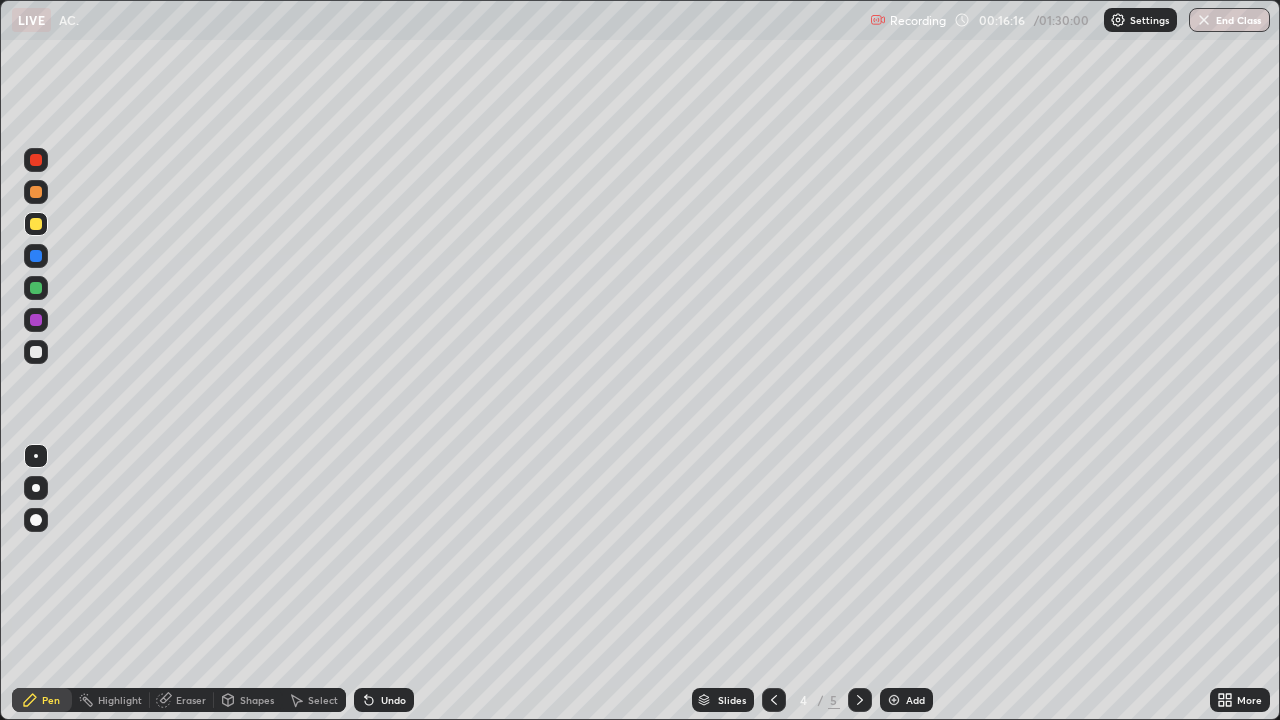 click 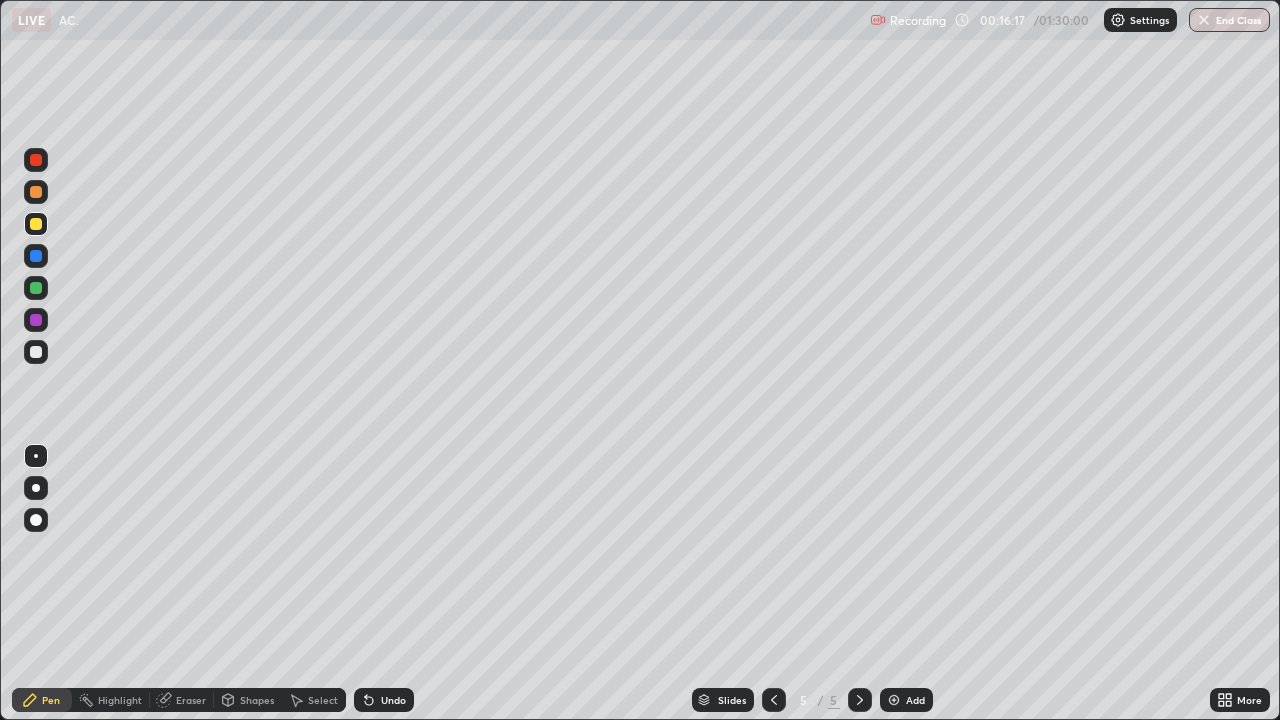click 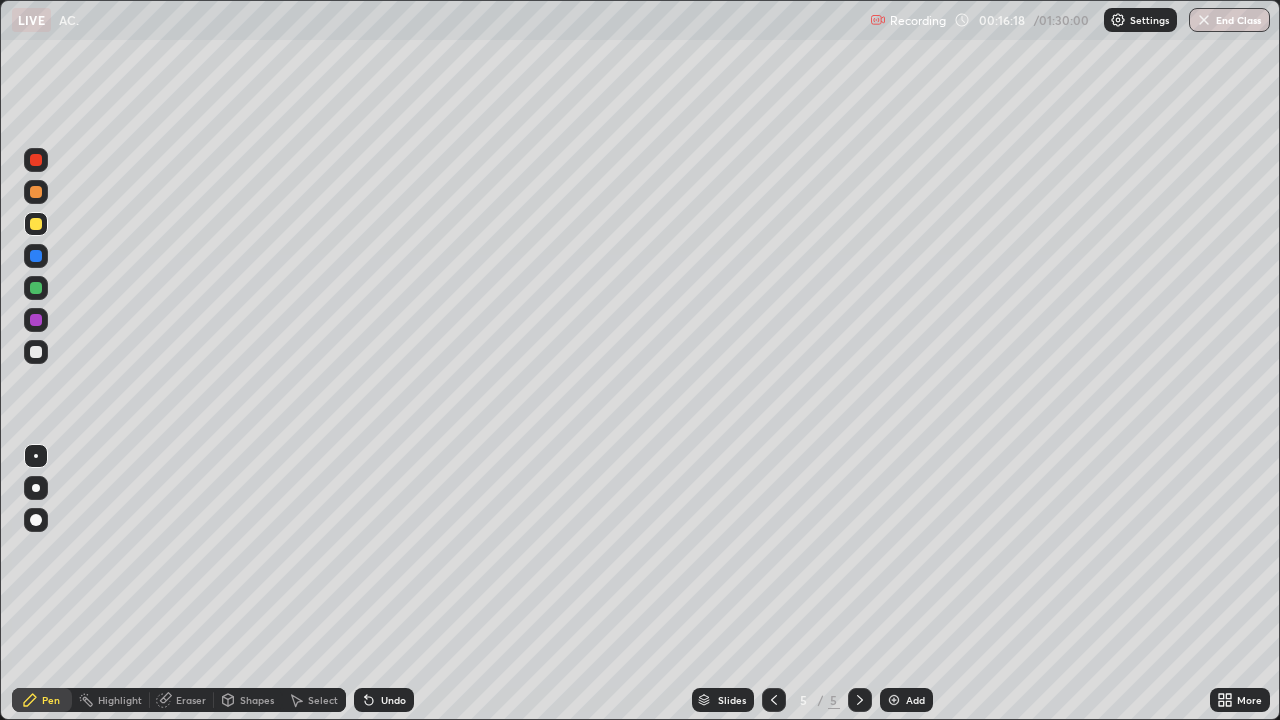 click at bounding box center [894, 700] 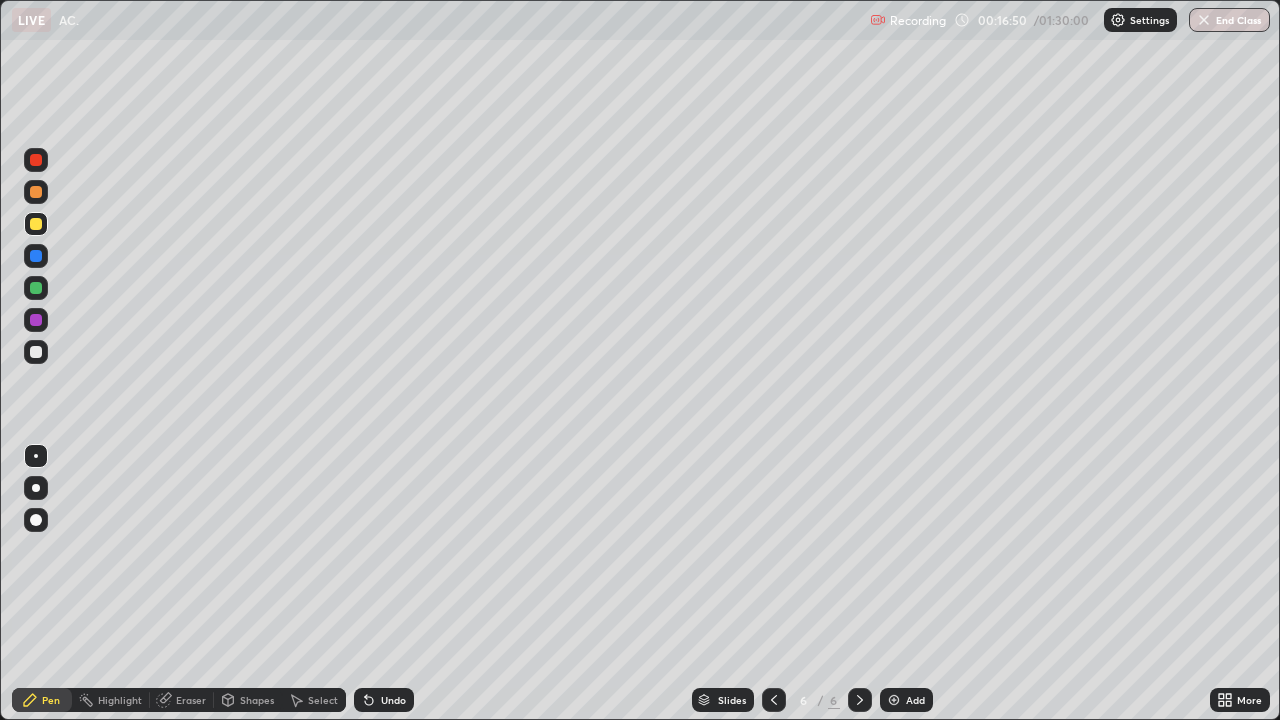 click at bounding box center (36, 288) 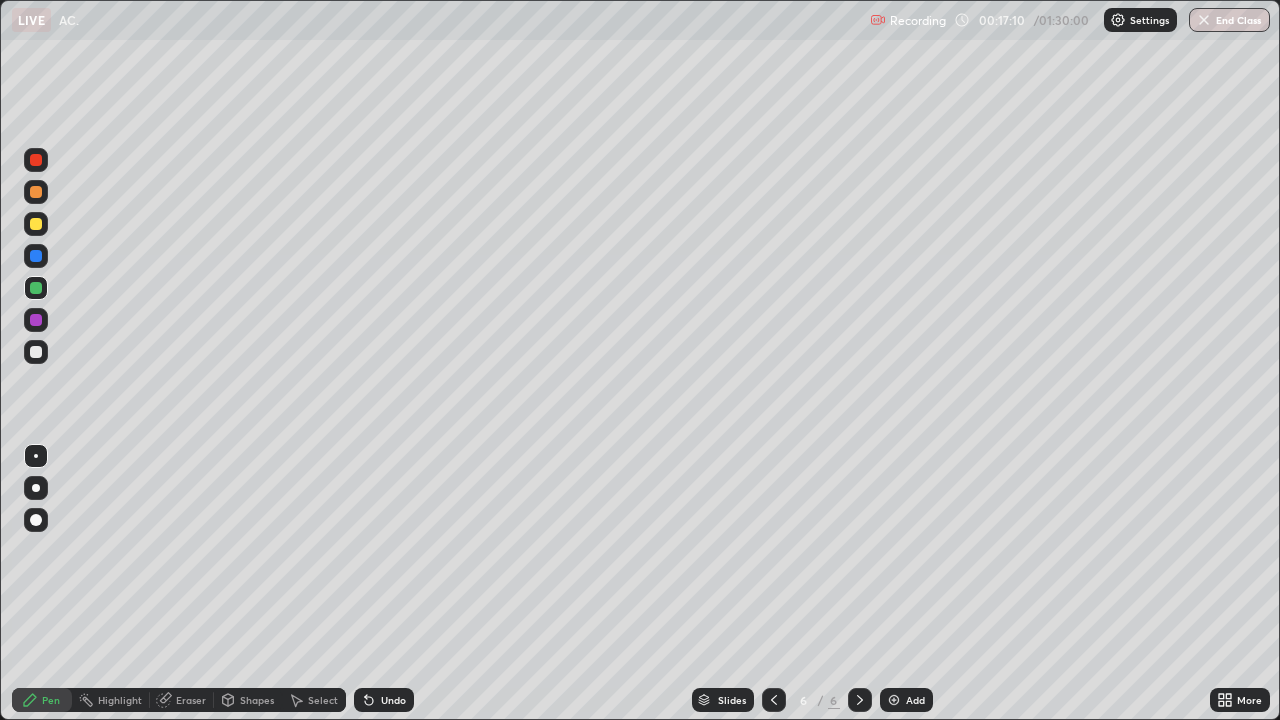 click on "Undo" at bounding box center (384, 700) 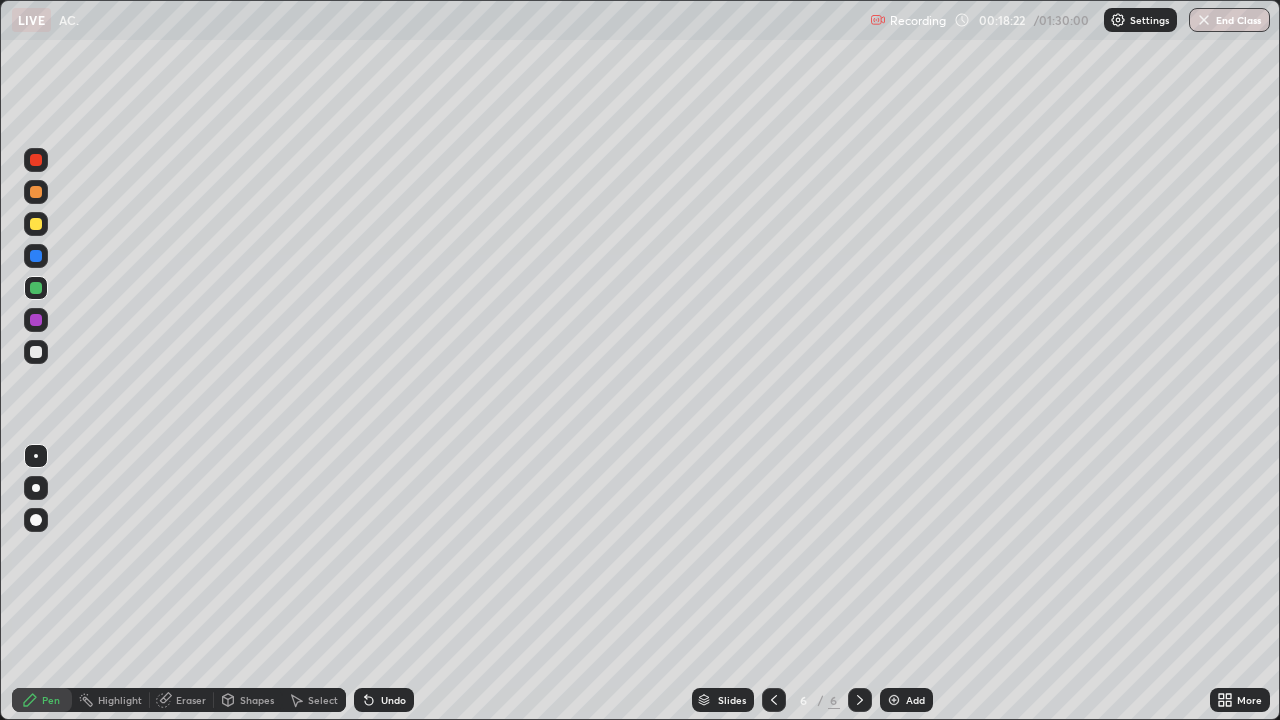 click at bounding box center [36, 352] 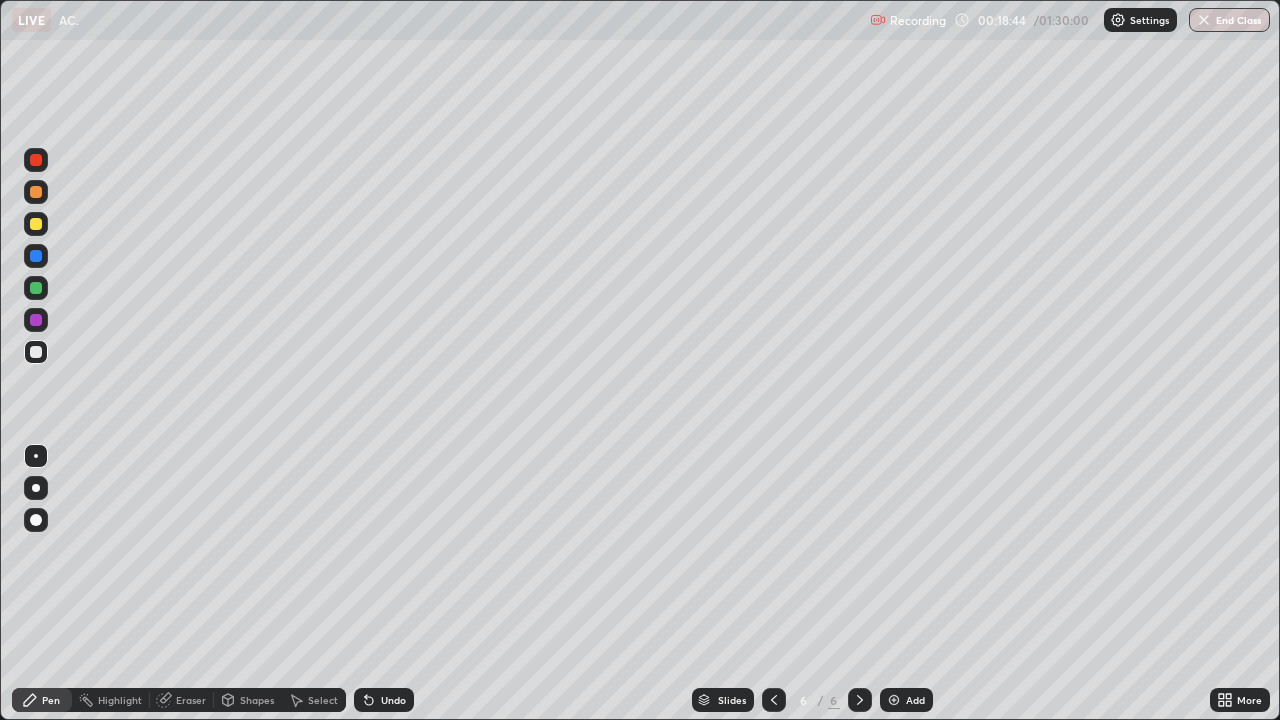 click at bounding box center (36, 224) 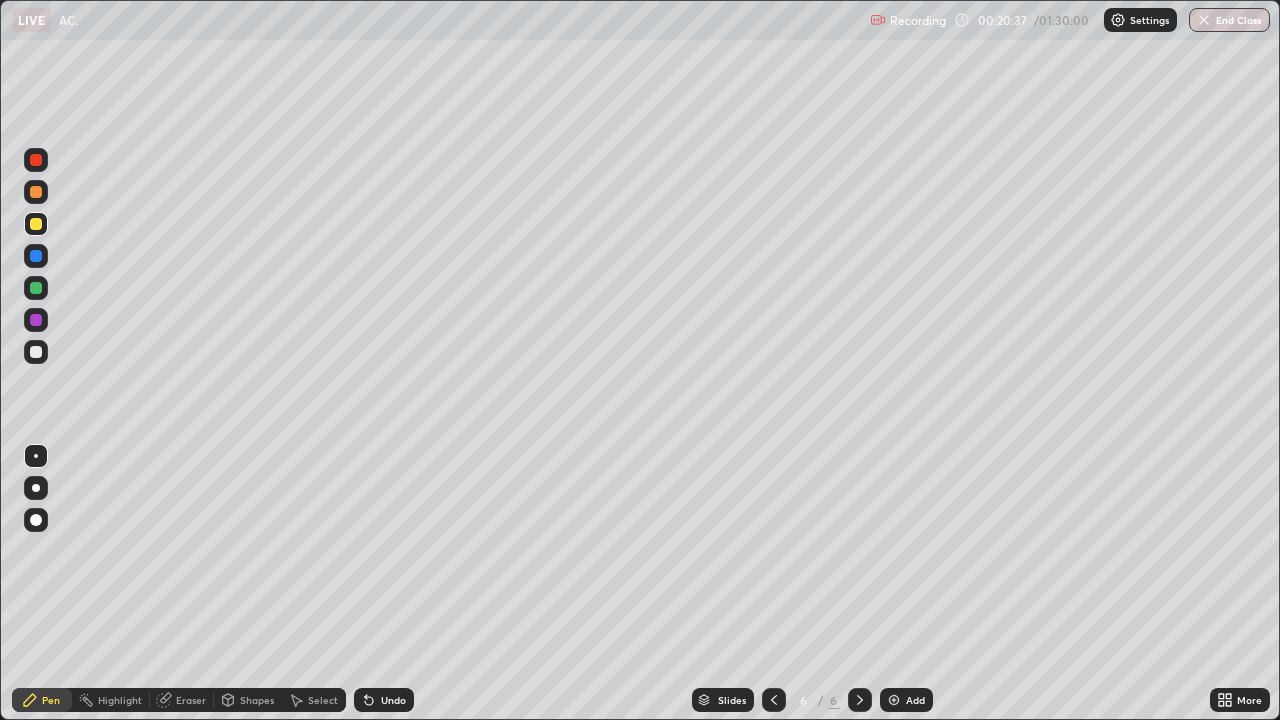 click at bounding box center (894, 700) 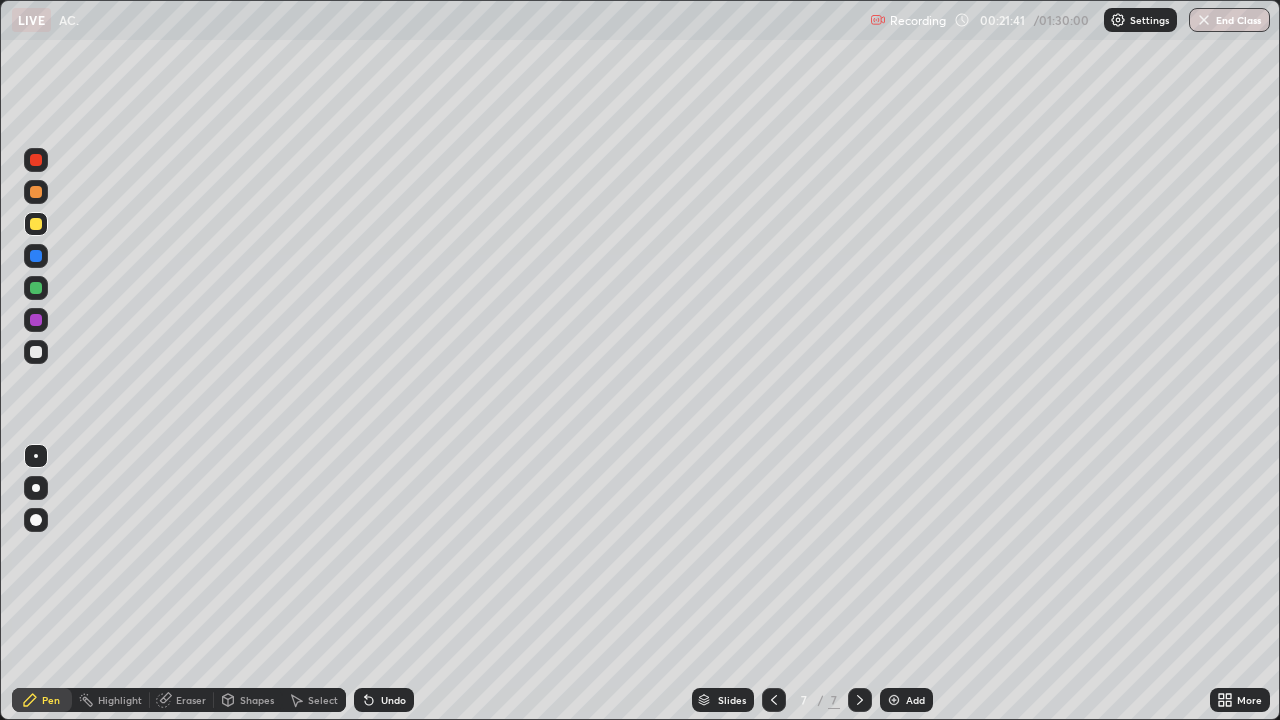 click on "Undo" at bounding box center (393, 700) 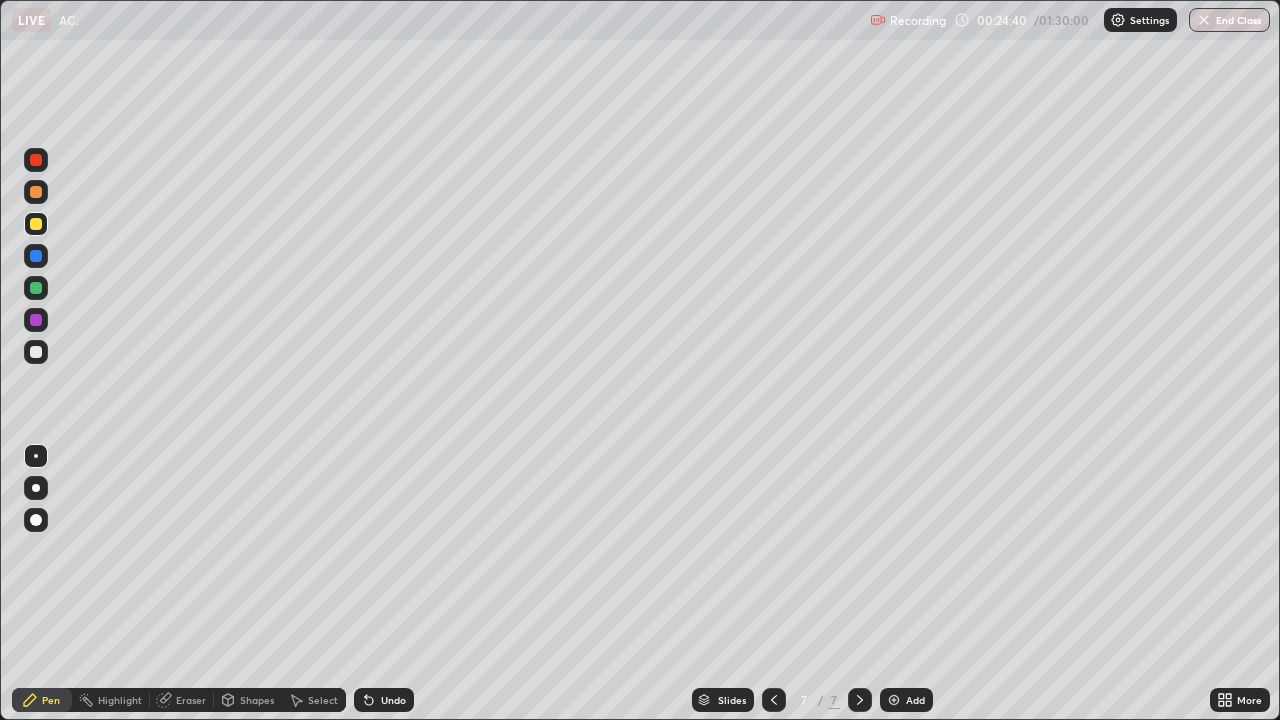 click at bounding box center [894, 700] 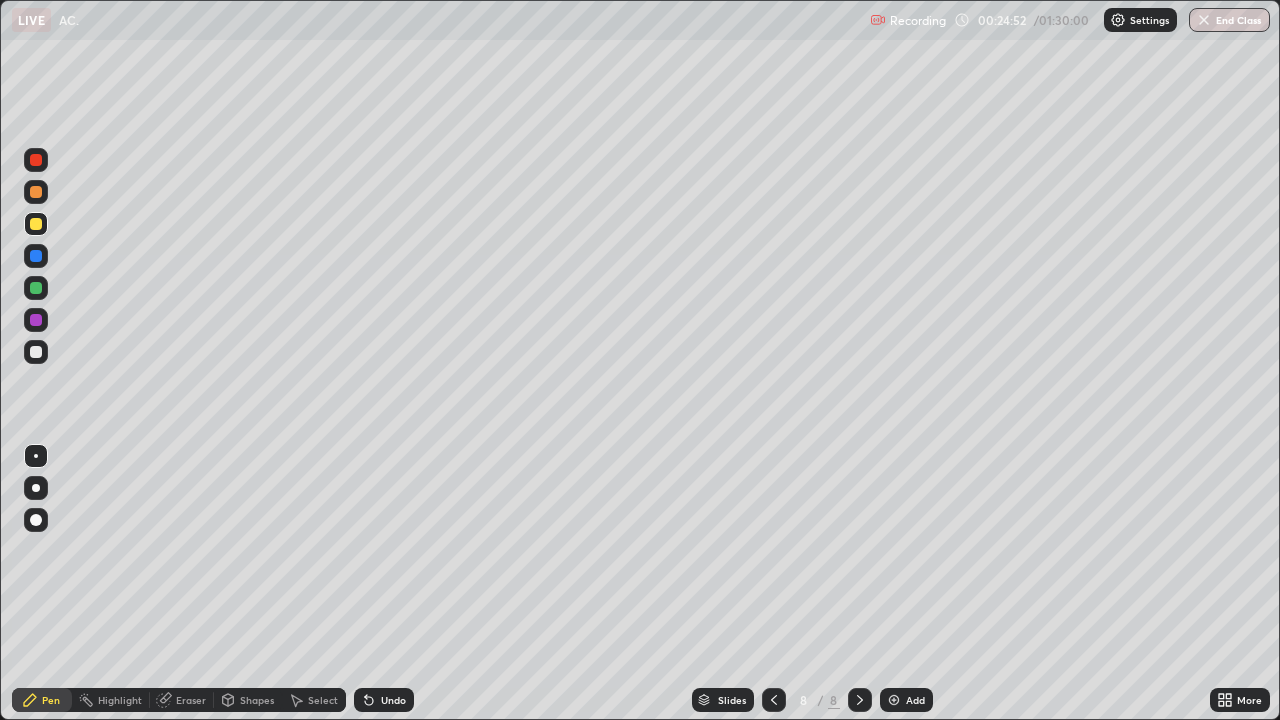 click 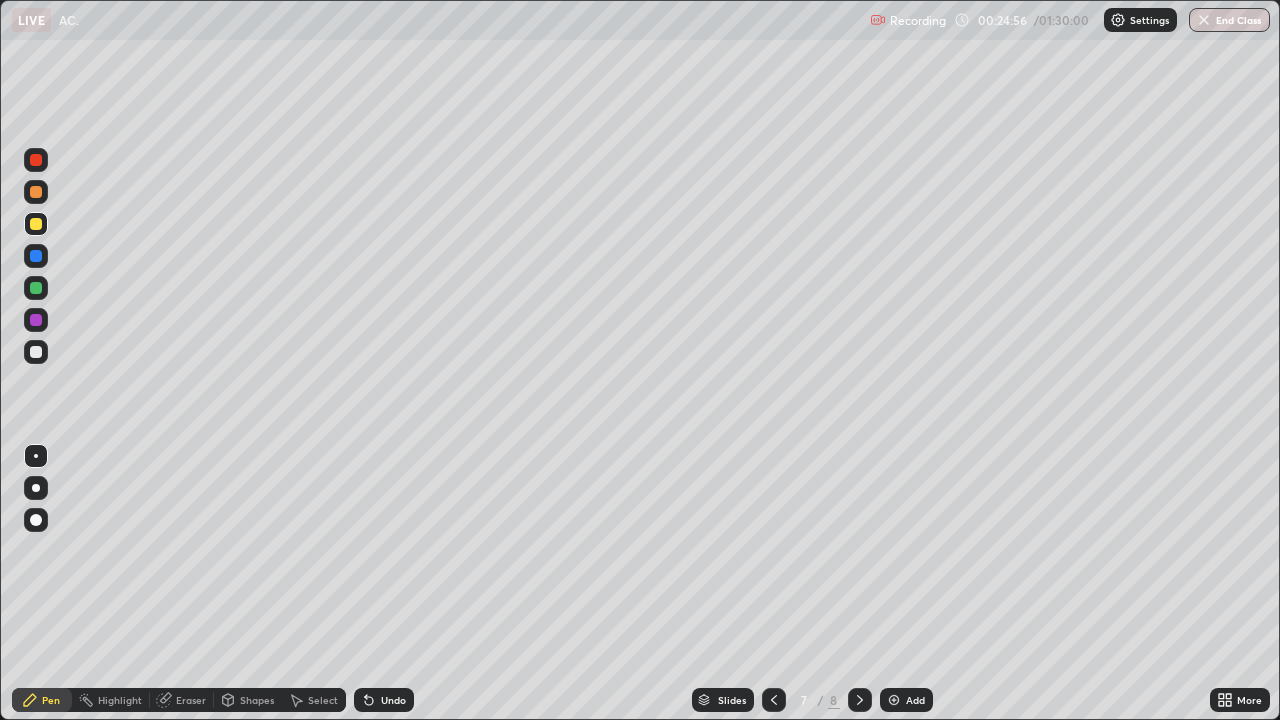 click 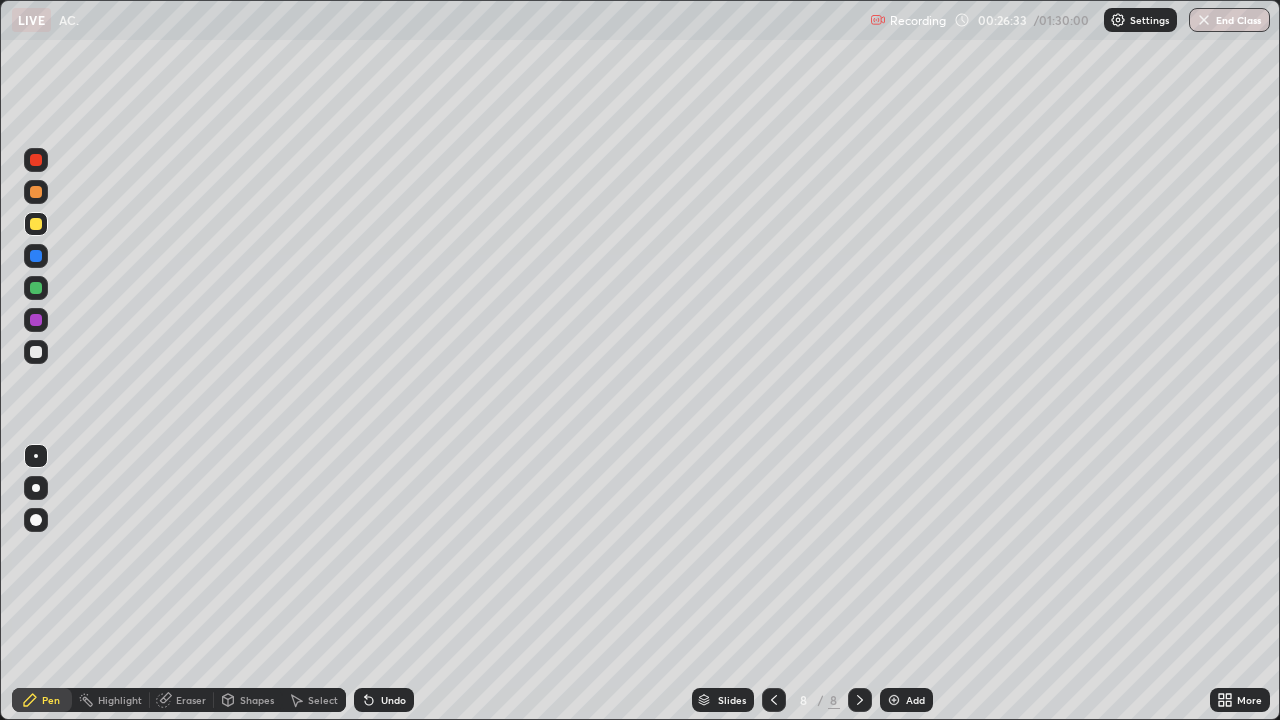 click at bounding box center (894, 700) 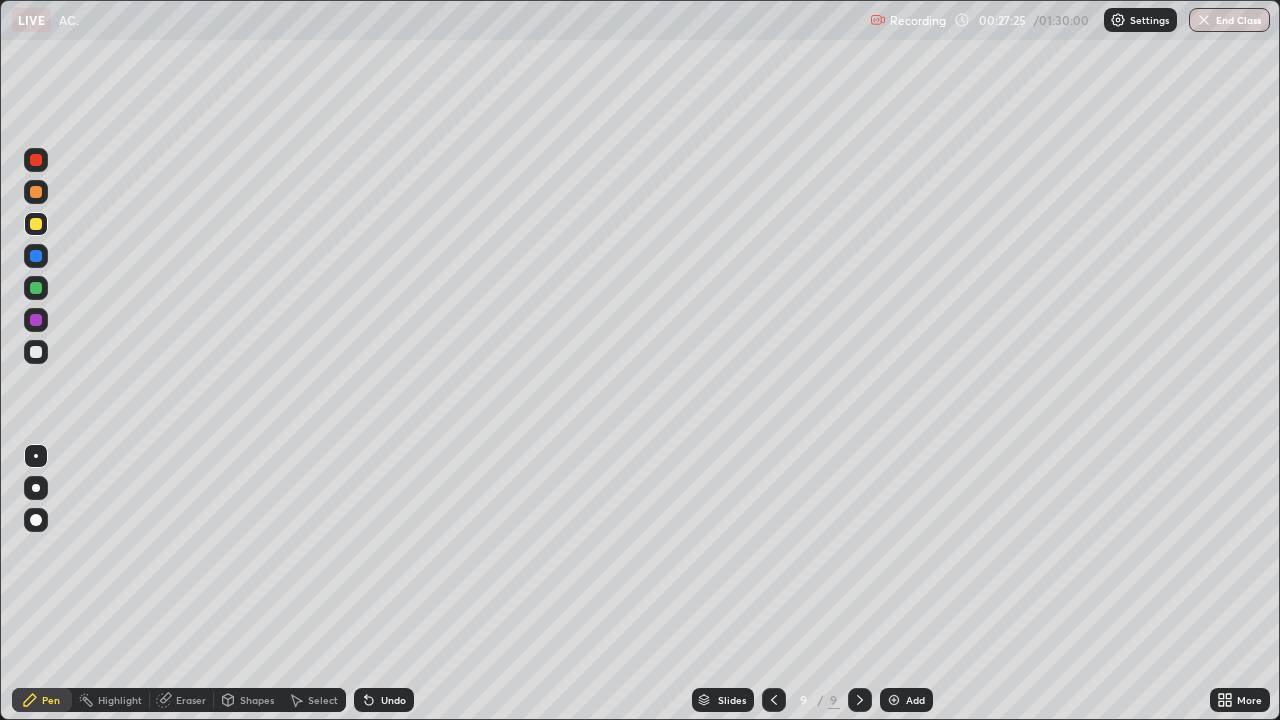 click 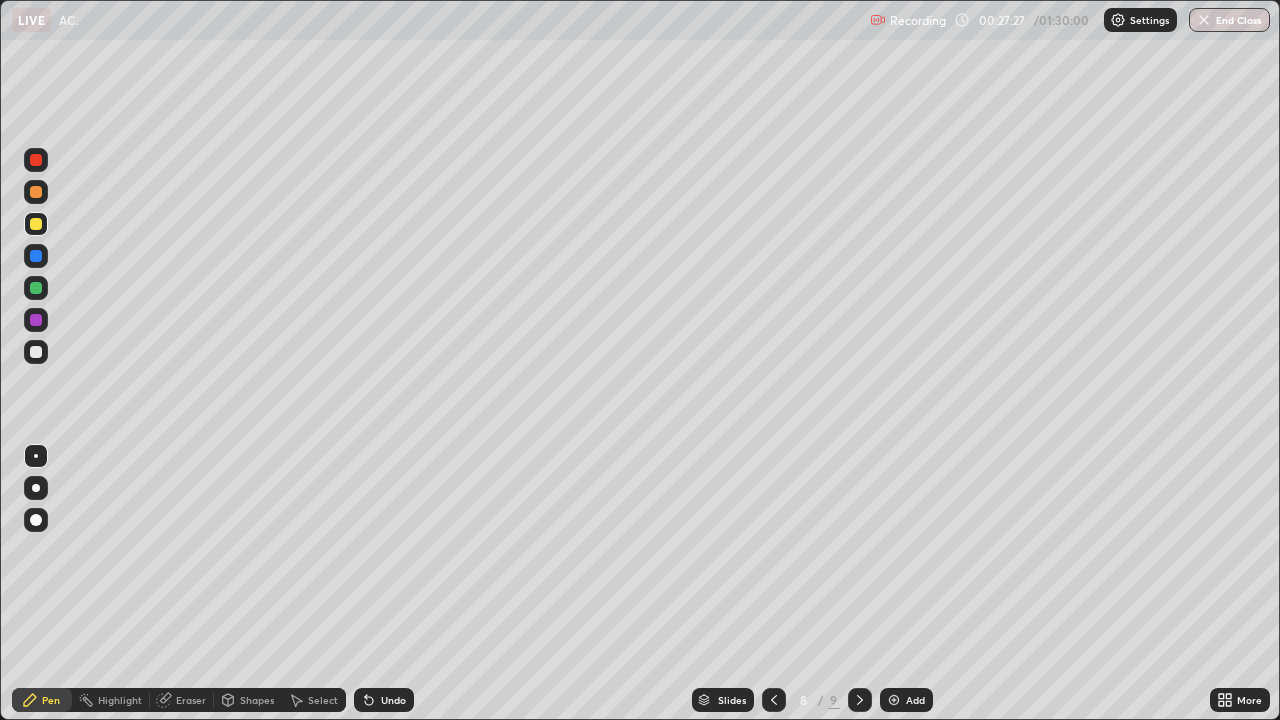 click 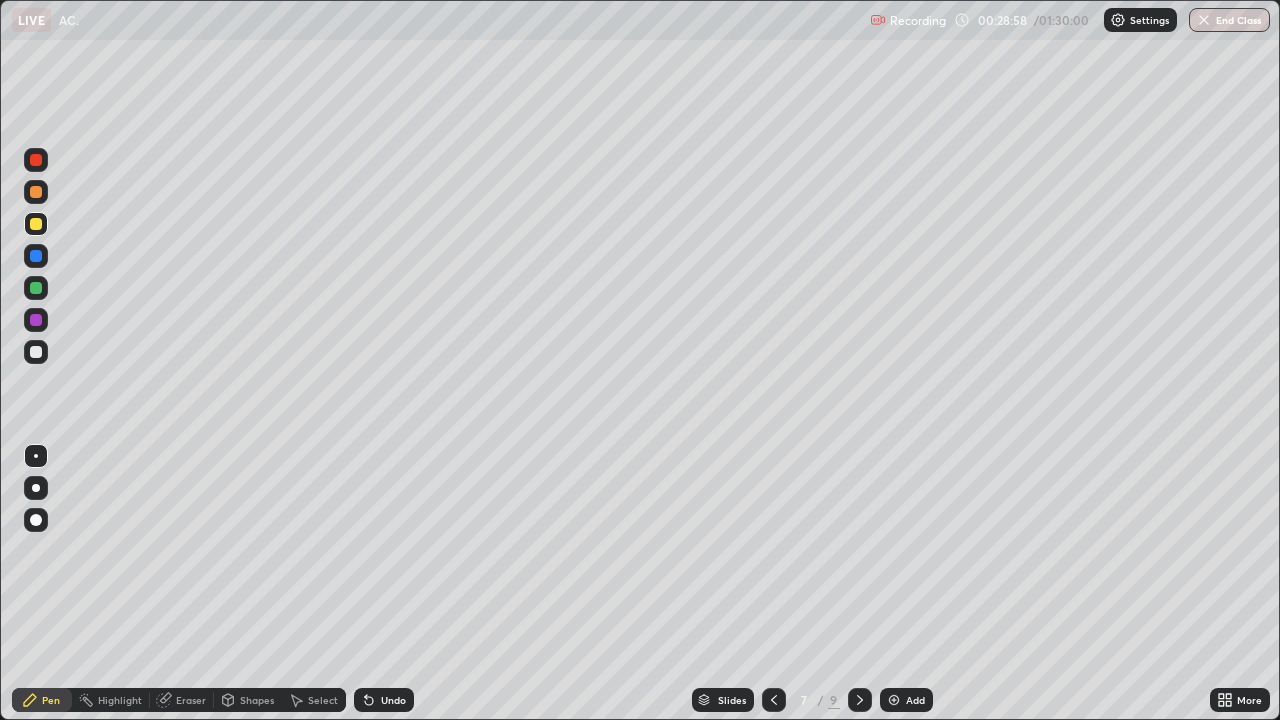 click 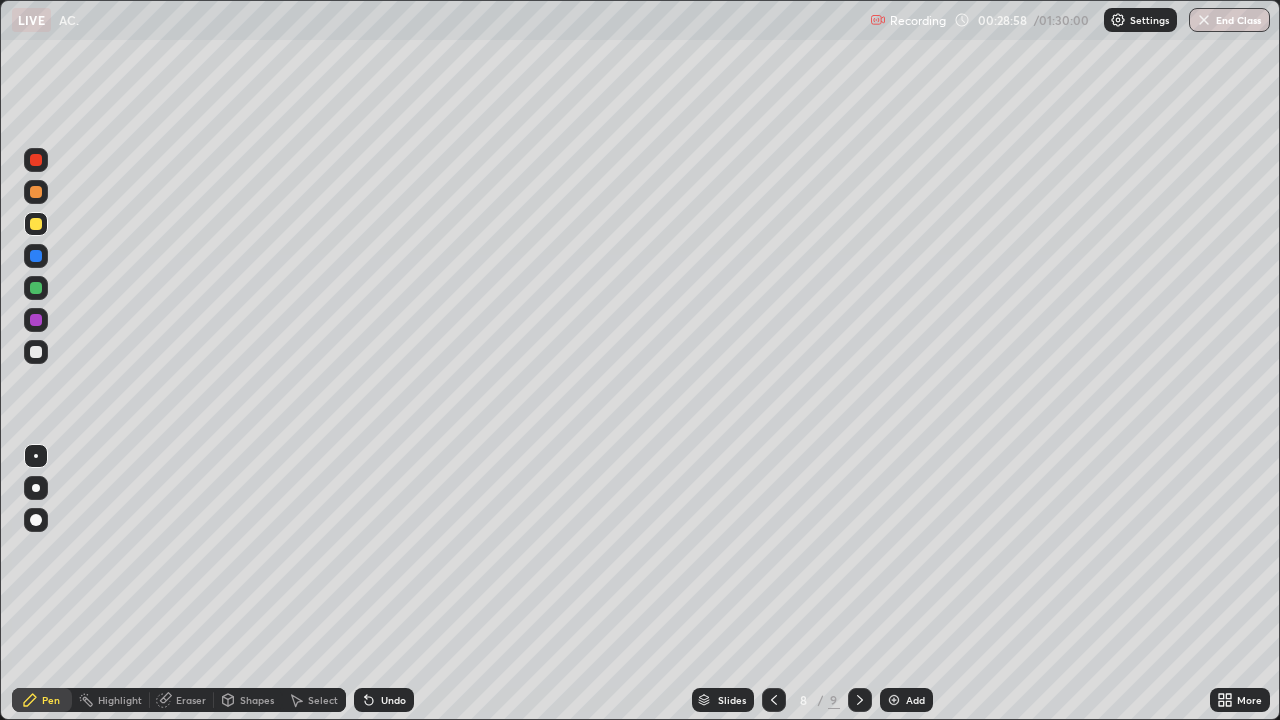 click 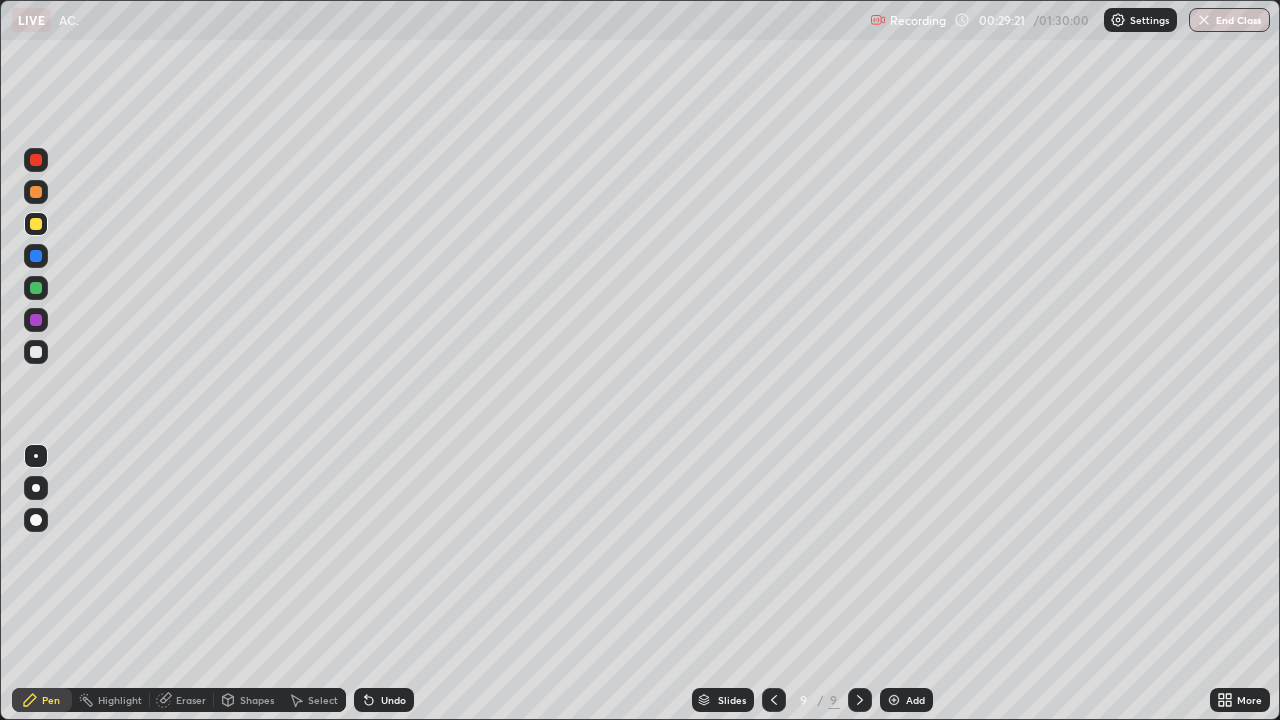 click at bounding box center (894, 700) 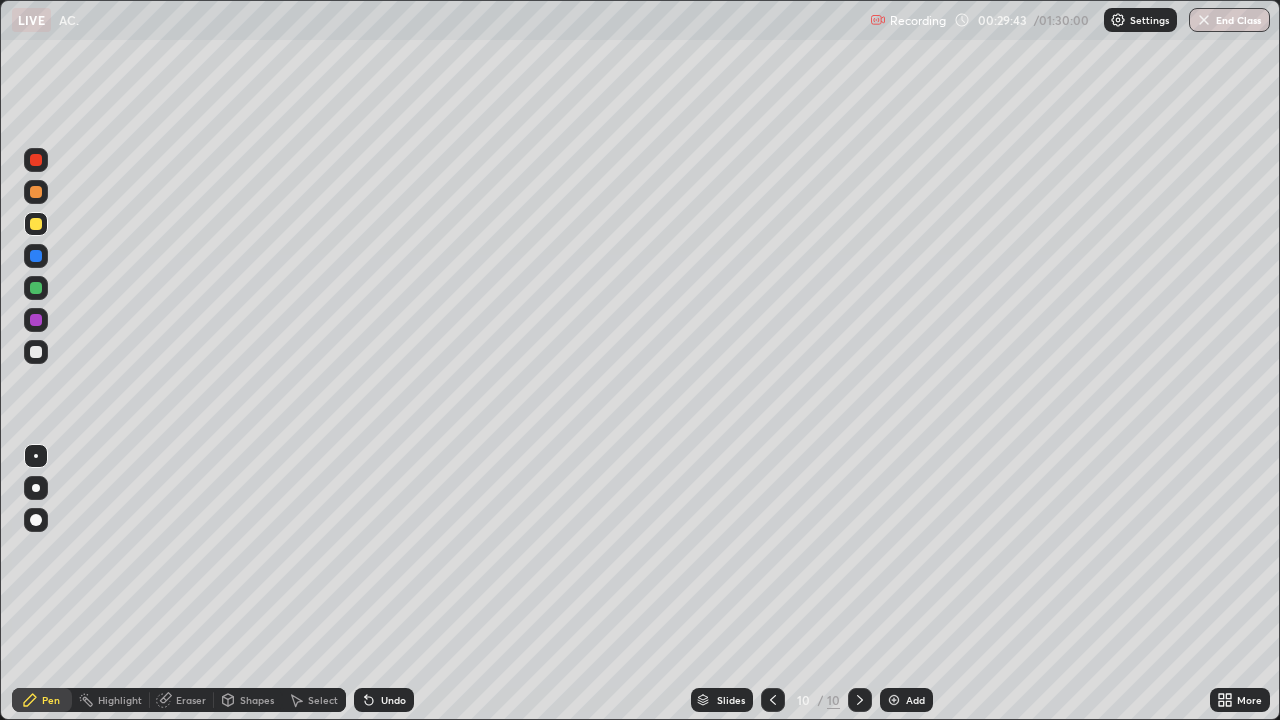 click at bounding box center [36, 288] 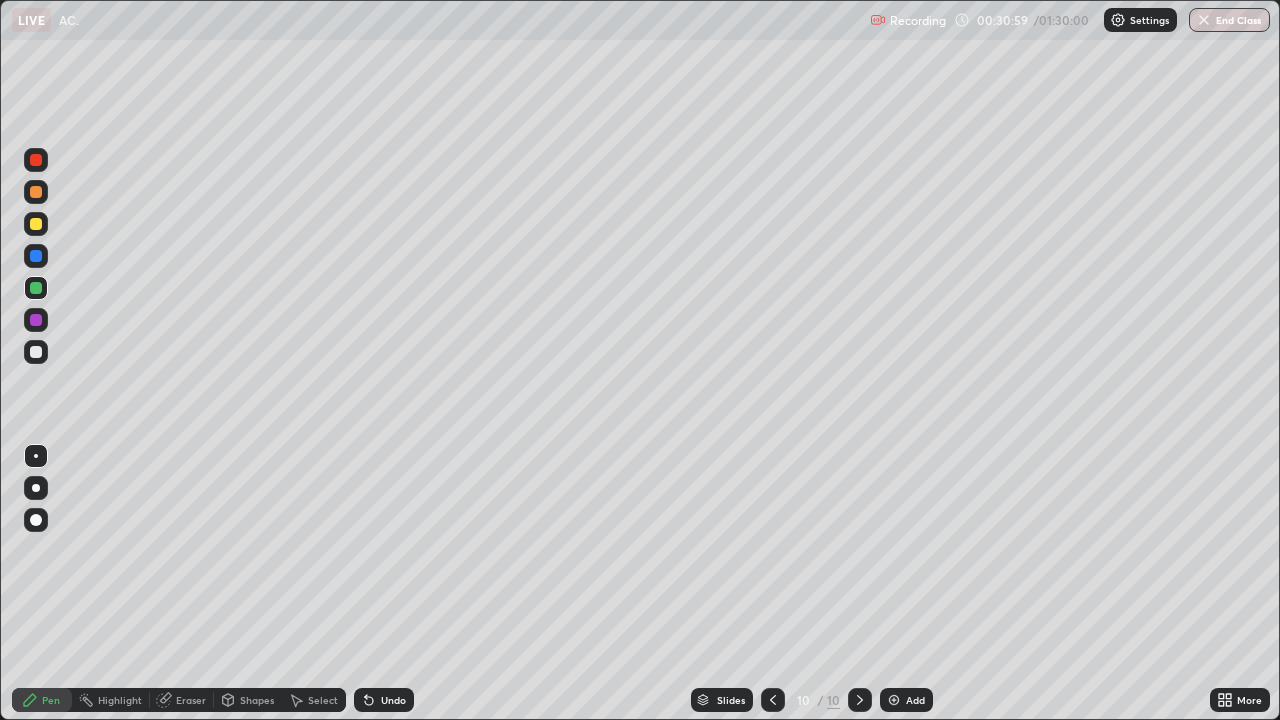 click at bounding box center (36, 224) 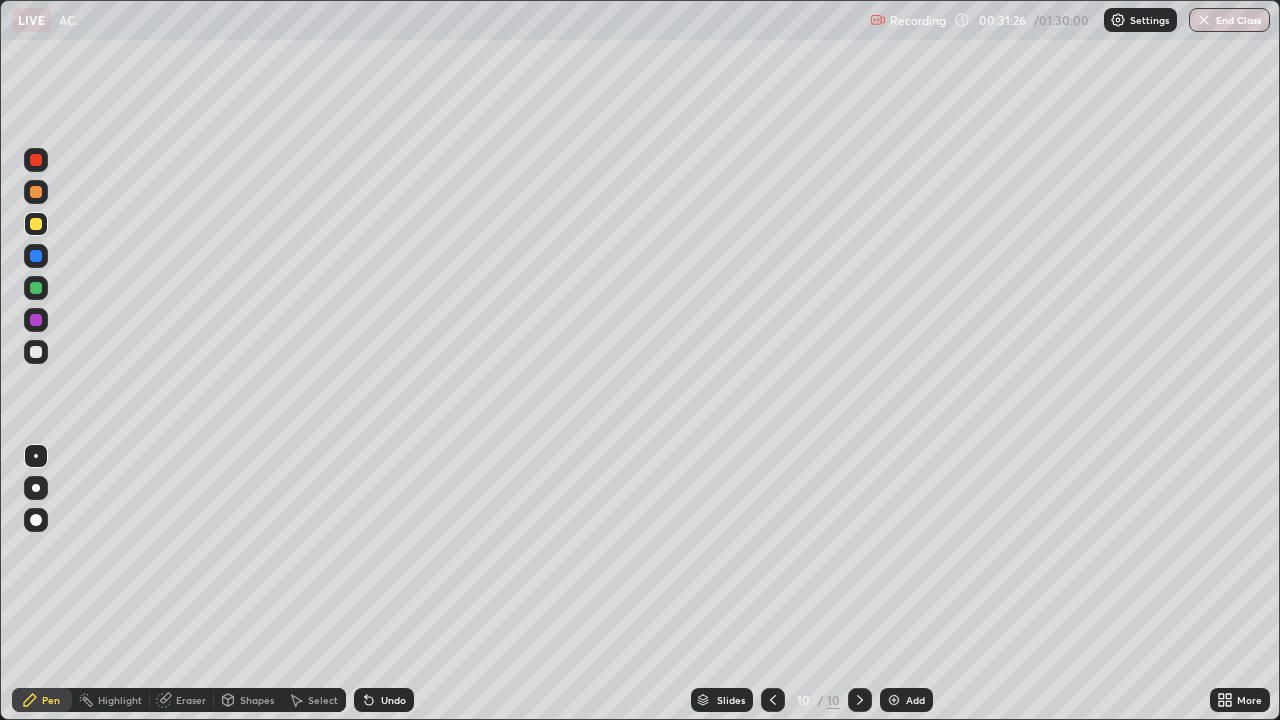 click at bounding box center (36, 320) 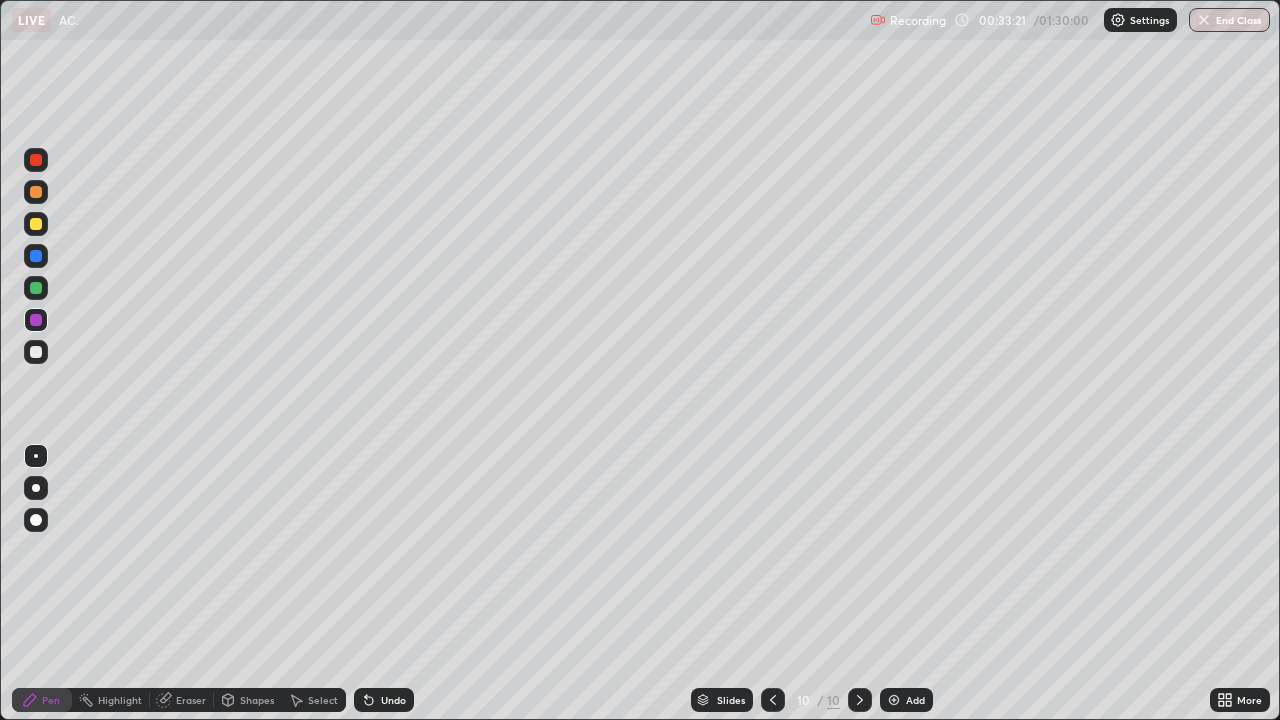 click on "Add" at bounding box center [906, 700] 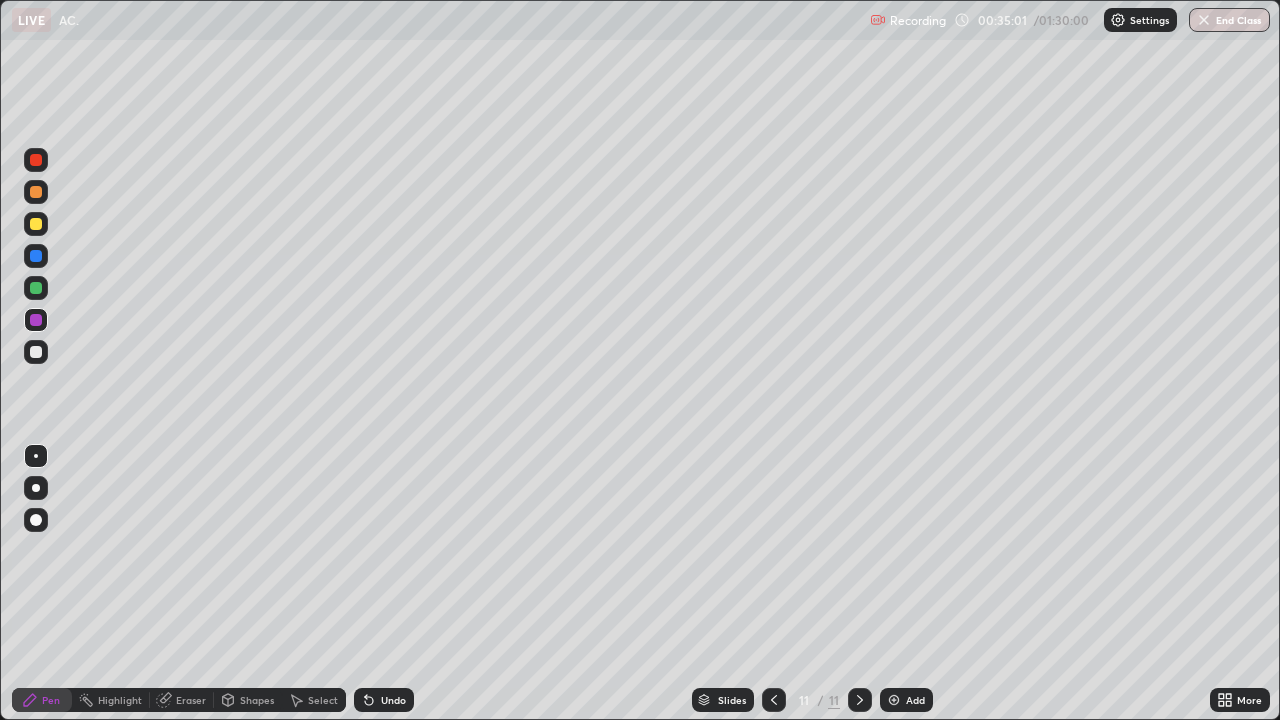 click at bounding box center [894, 700] 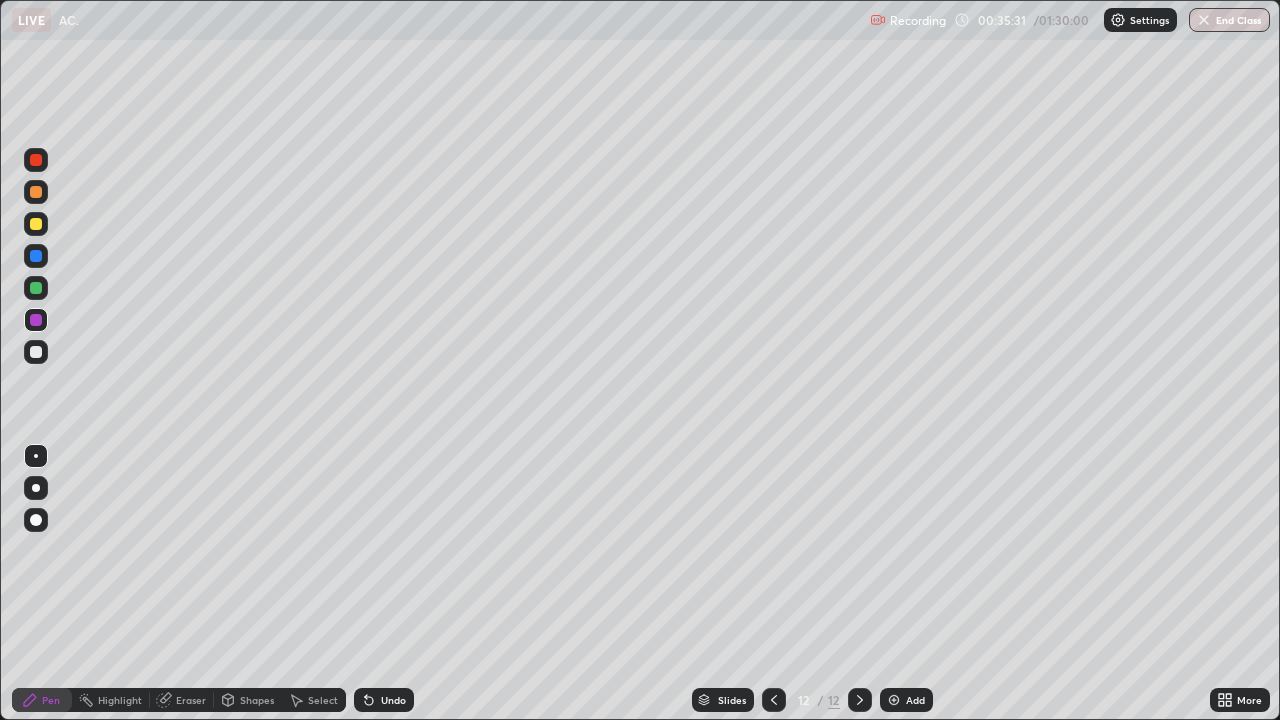 click at bounding box center (36, 288) 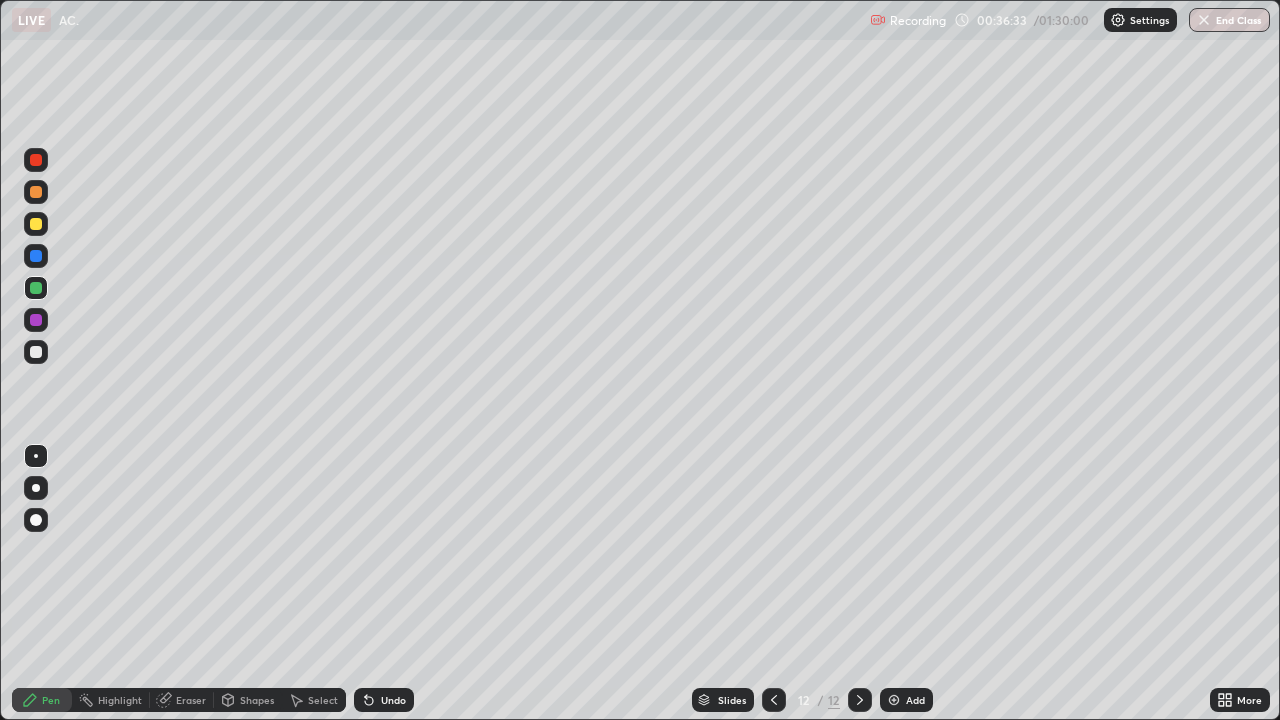 click on "Add" at bounding box center [906, 700] 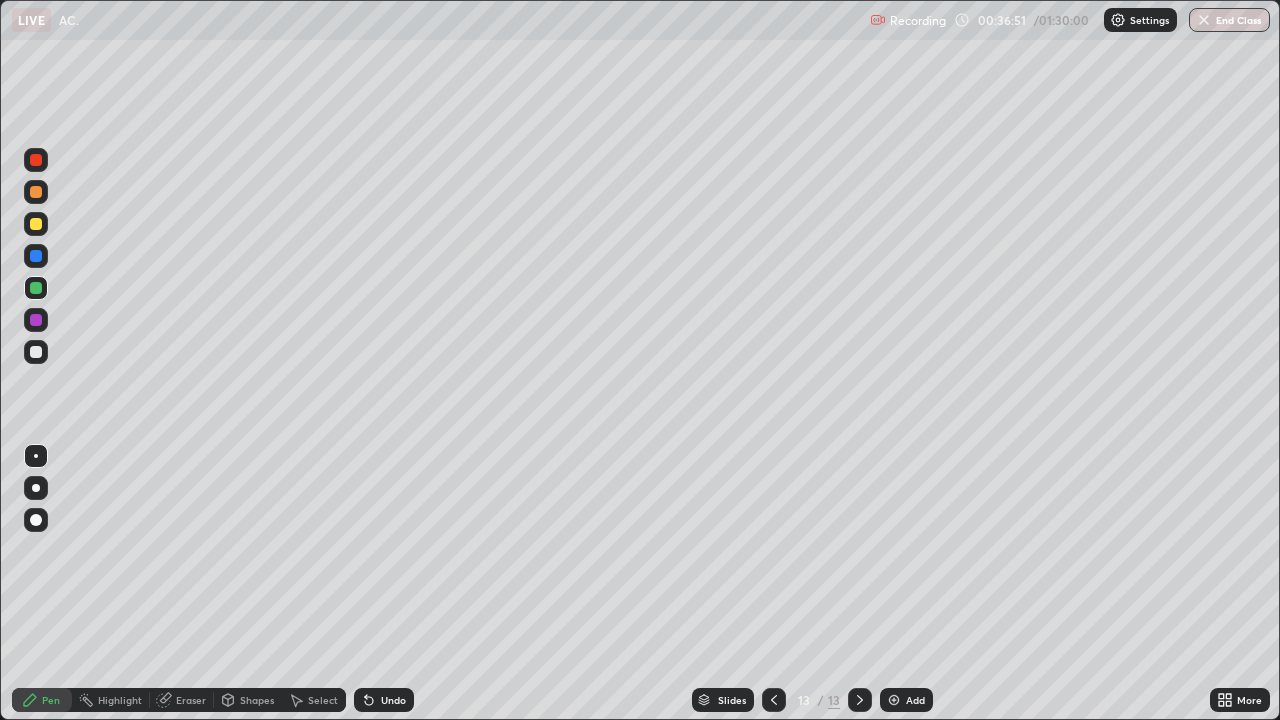 click at bounding box center (36, 224) 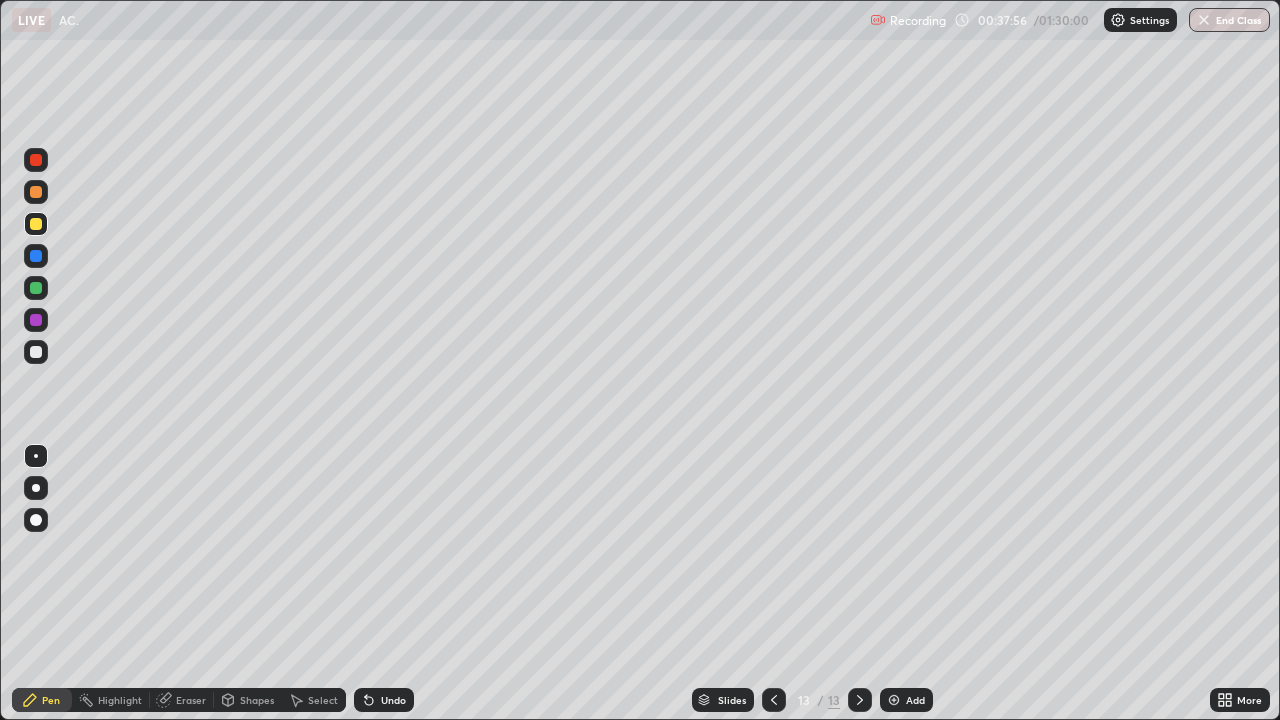 click at bounding box center [36, 192] 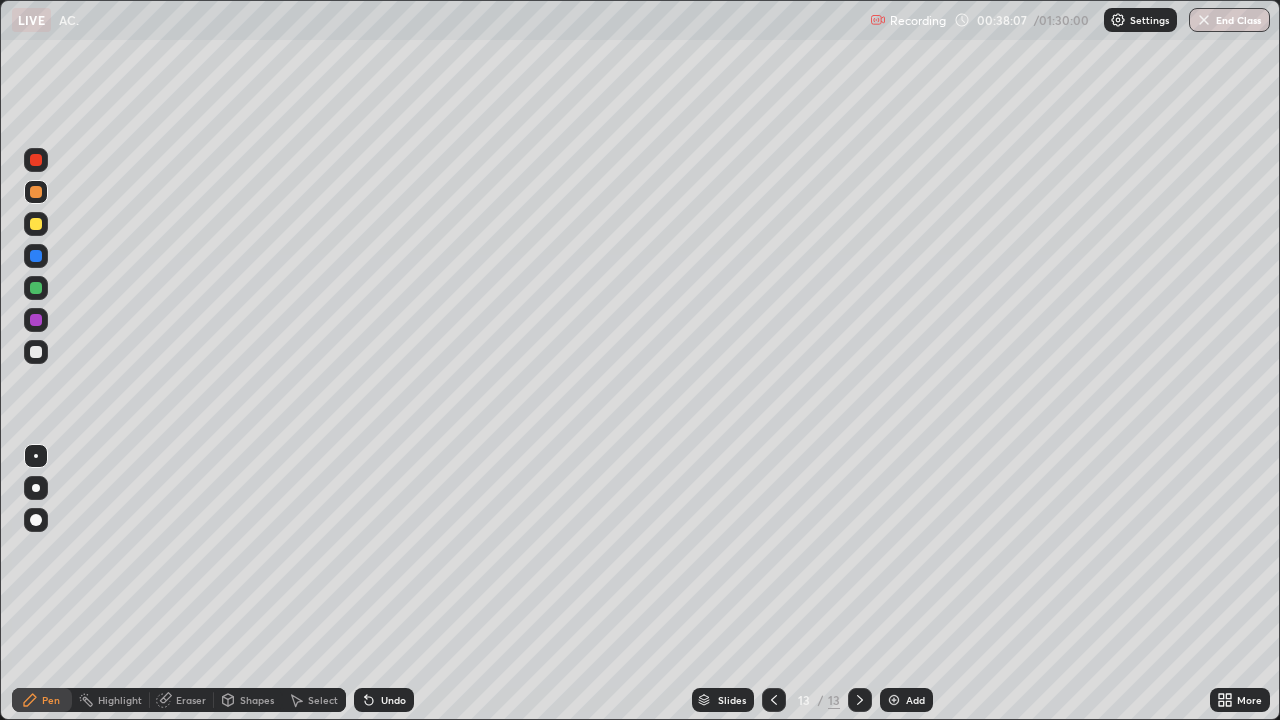 click at bounding box center (36, 288) 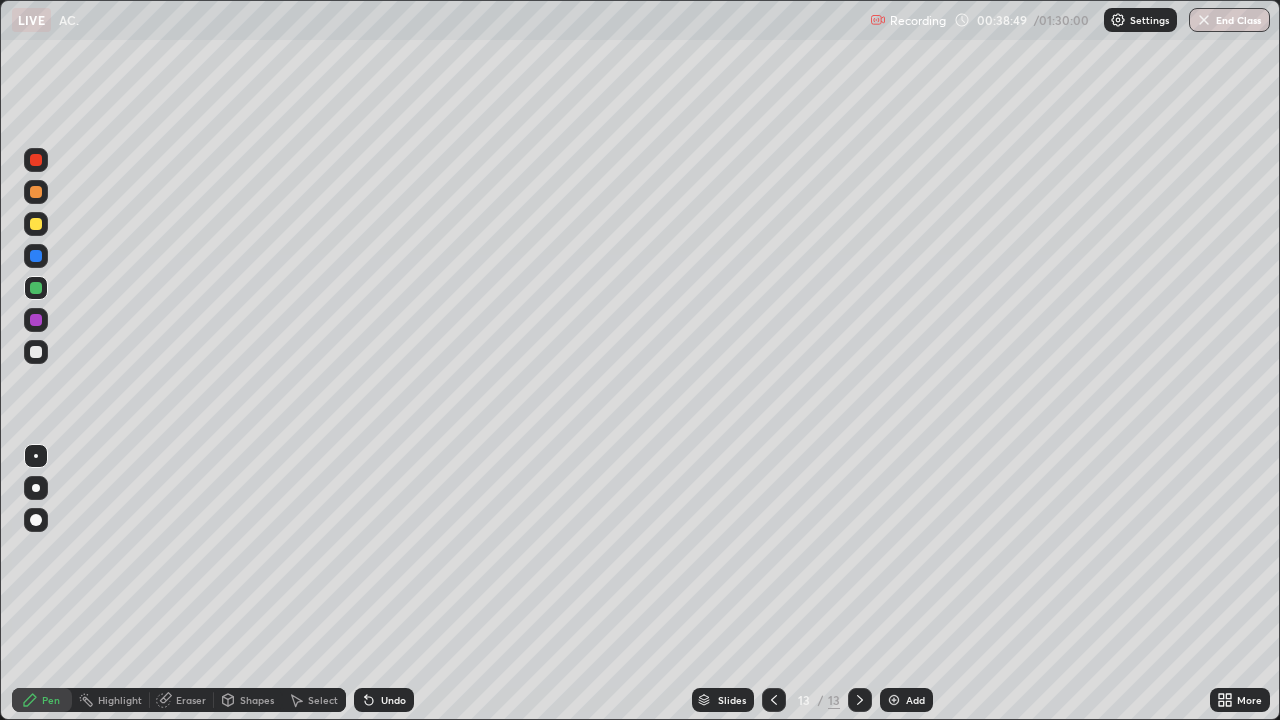 click on "Add" at bounding box center (906, 700) 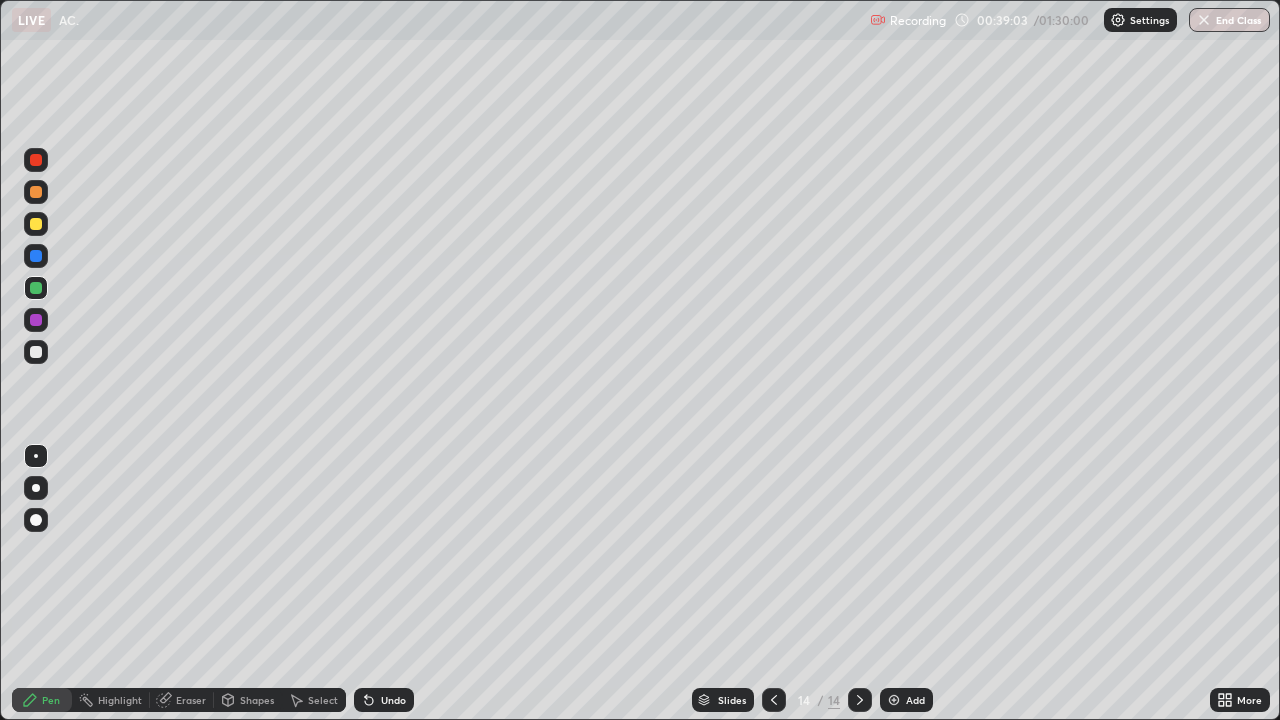 click at bounding box center (36, 192) 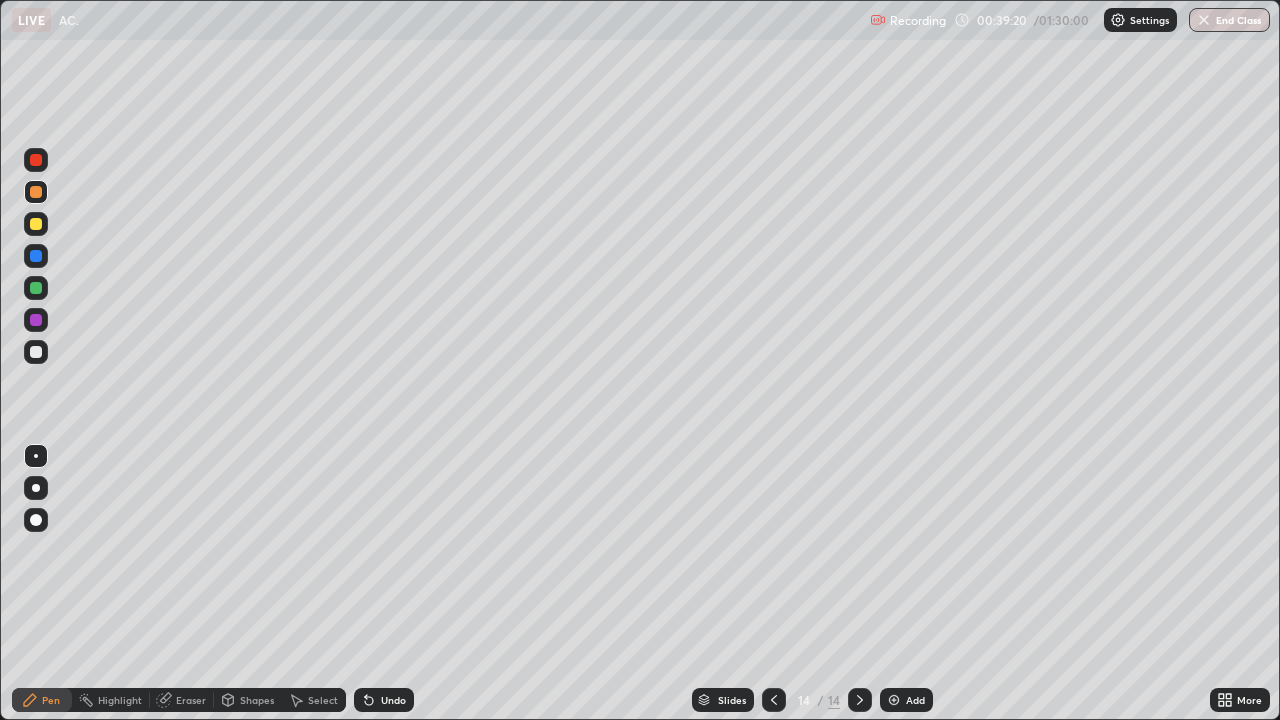 click at bounding box center (36, 160) 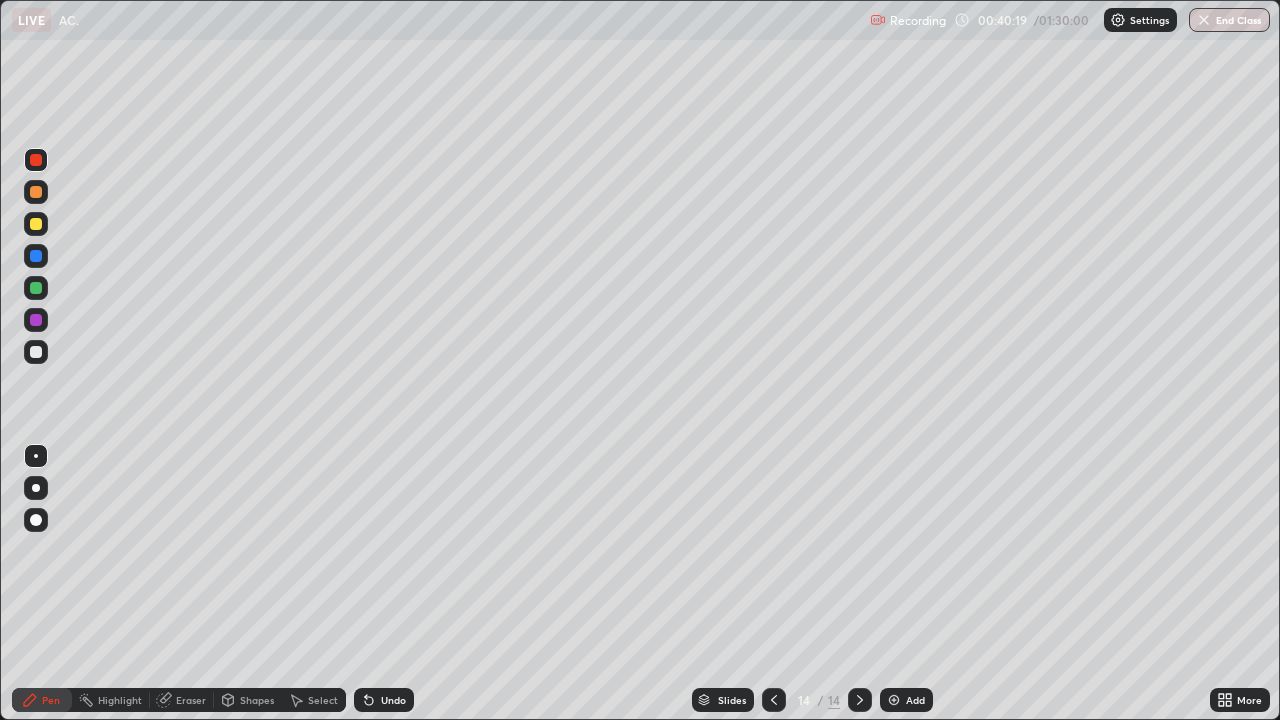 click at bounding box center (36, 160) 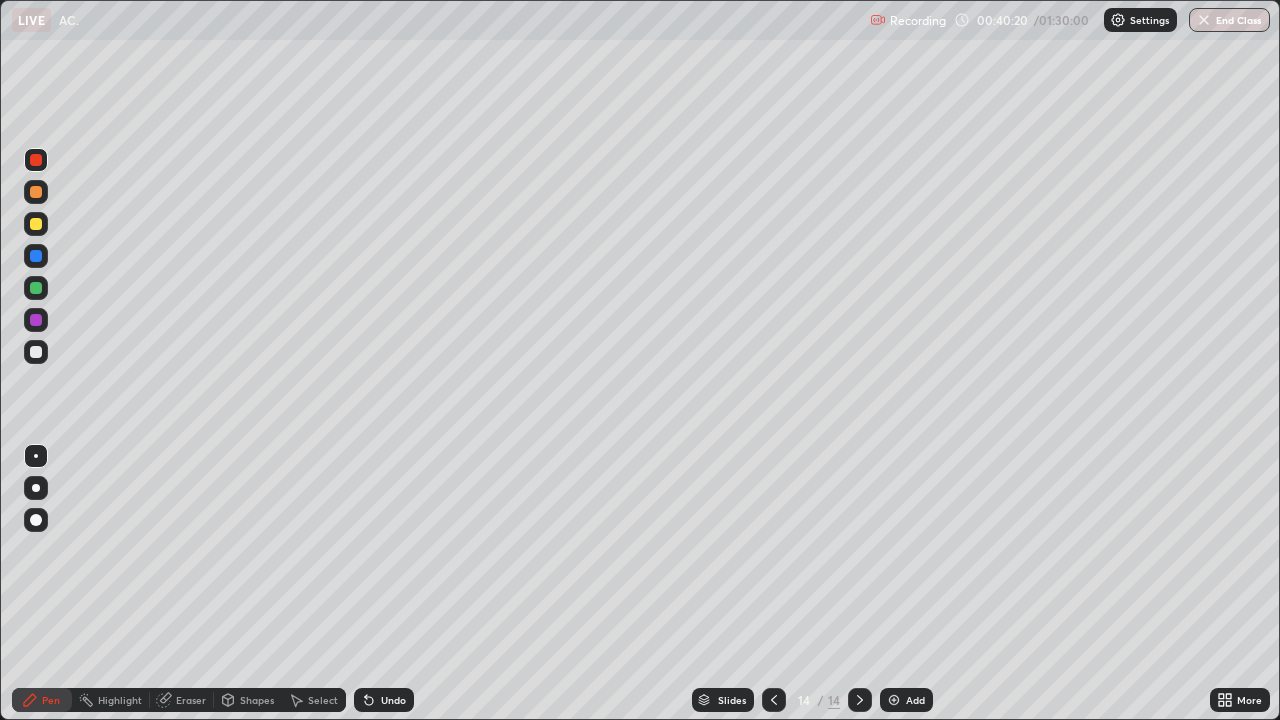 click at bounding box center (36, 224) 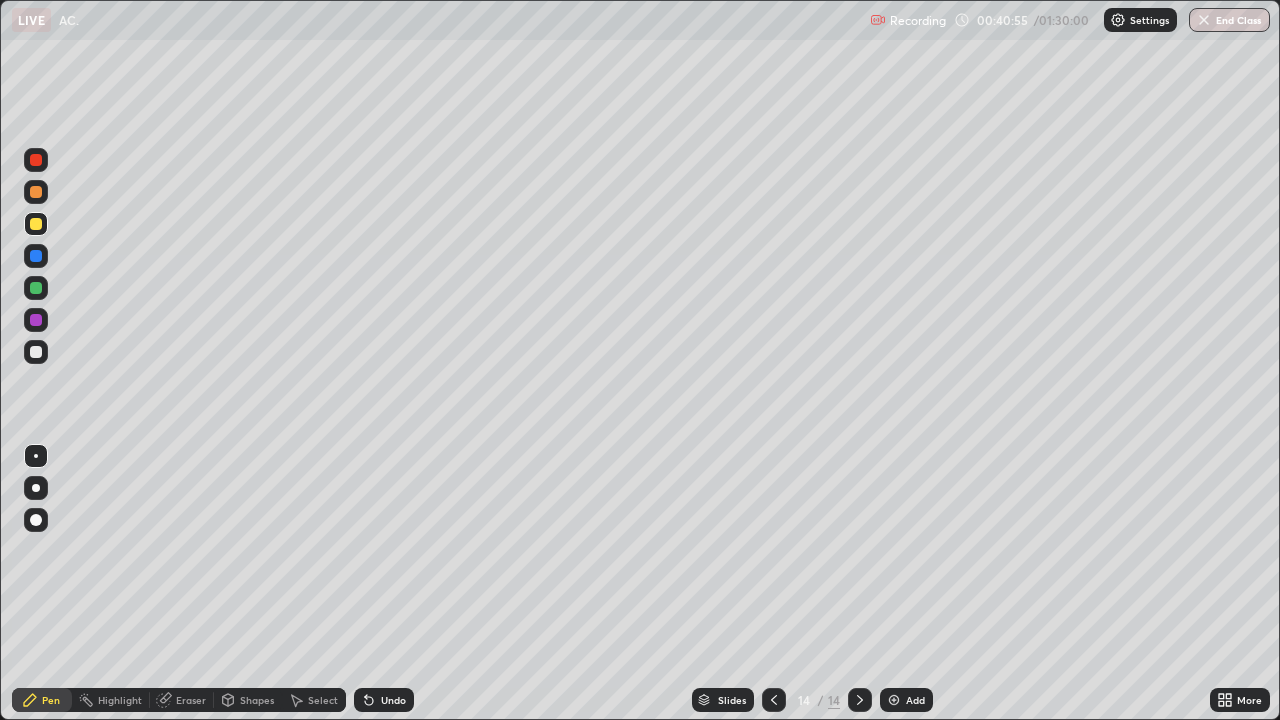 click at bounding box center [36, 256] 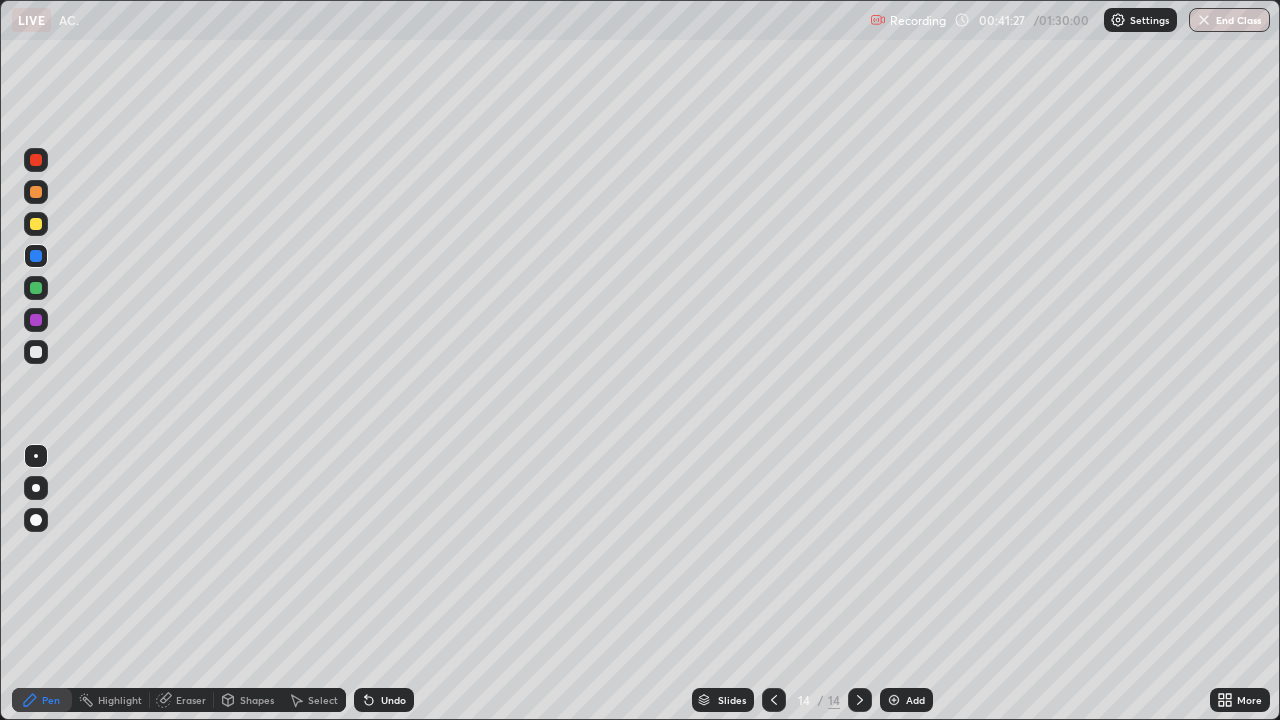 click at bounding box center (894, 700) 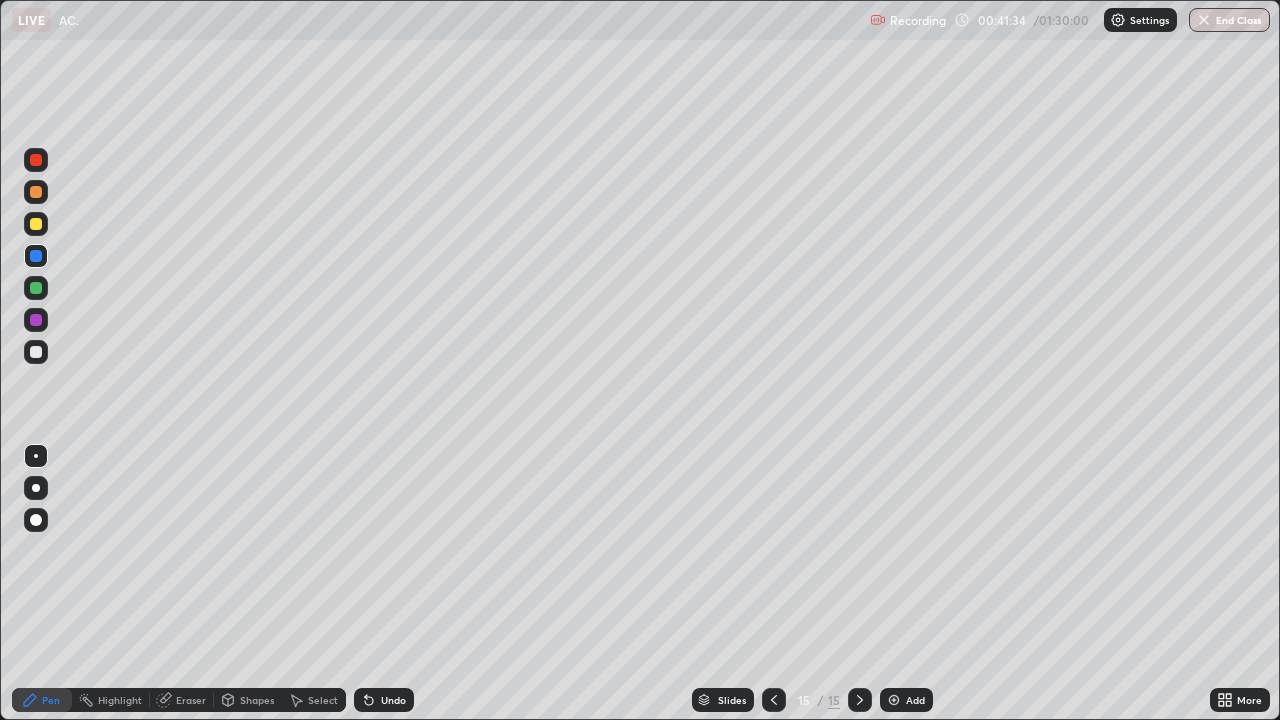 click at bounding box center (36, 224) 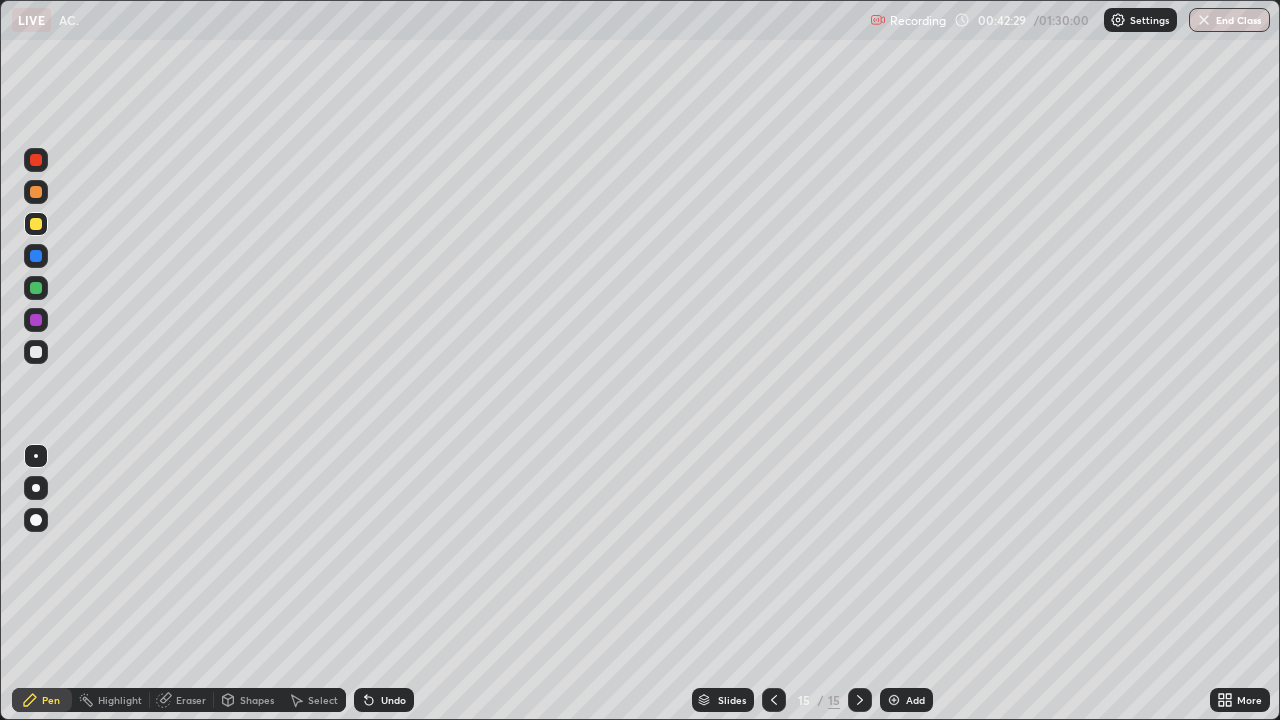 click on "Undo" at bounding box center [393, 700] 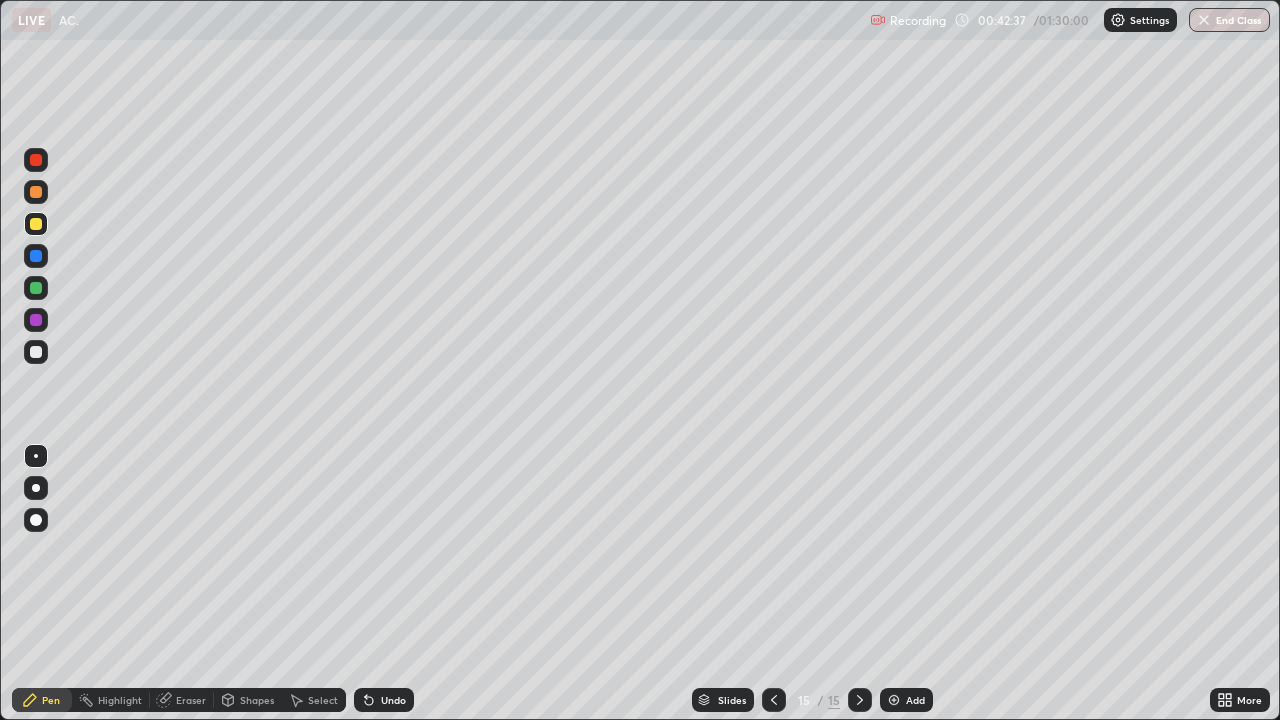 click at bounding box center (36, 320) 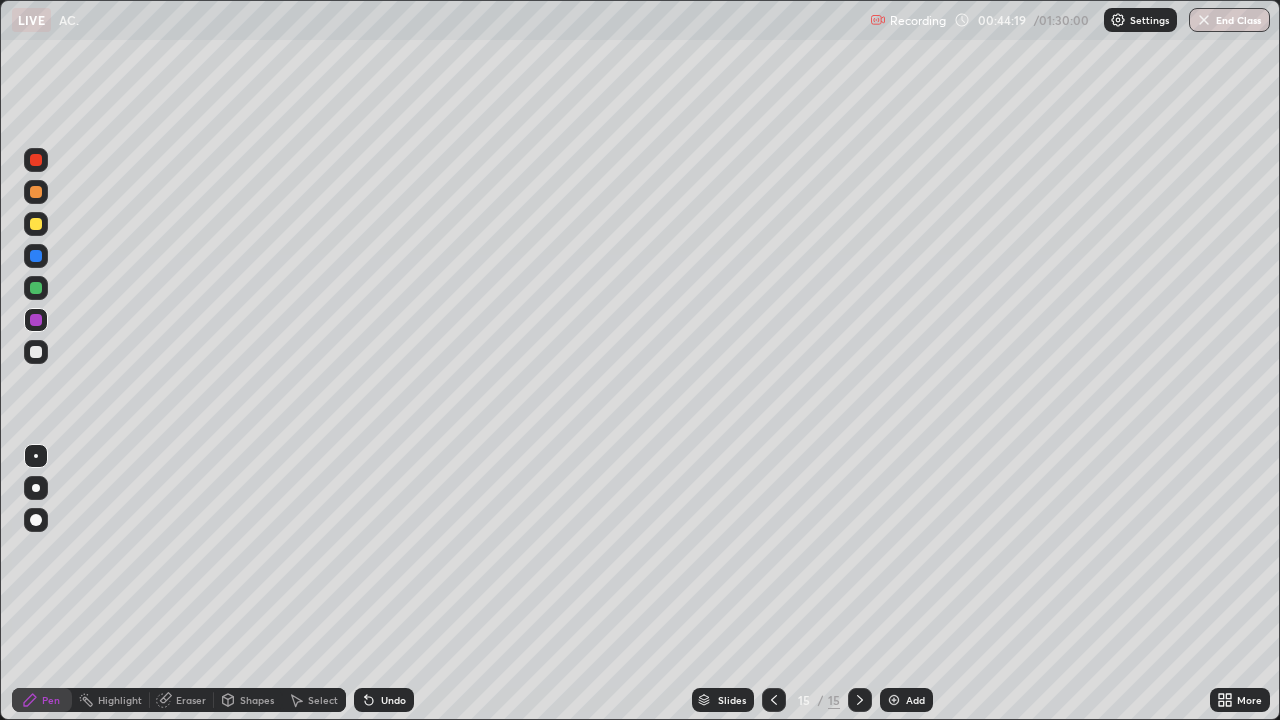 click at bounding box center [36, 288] 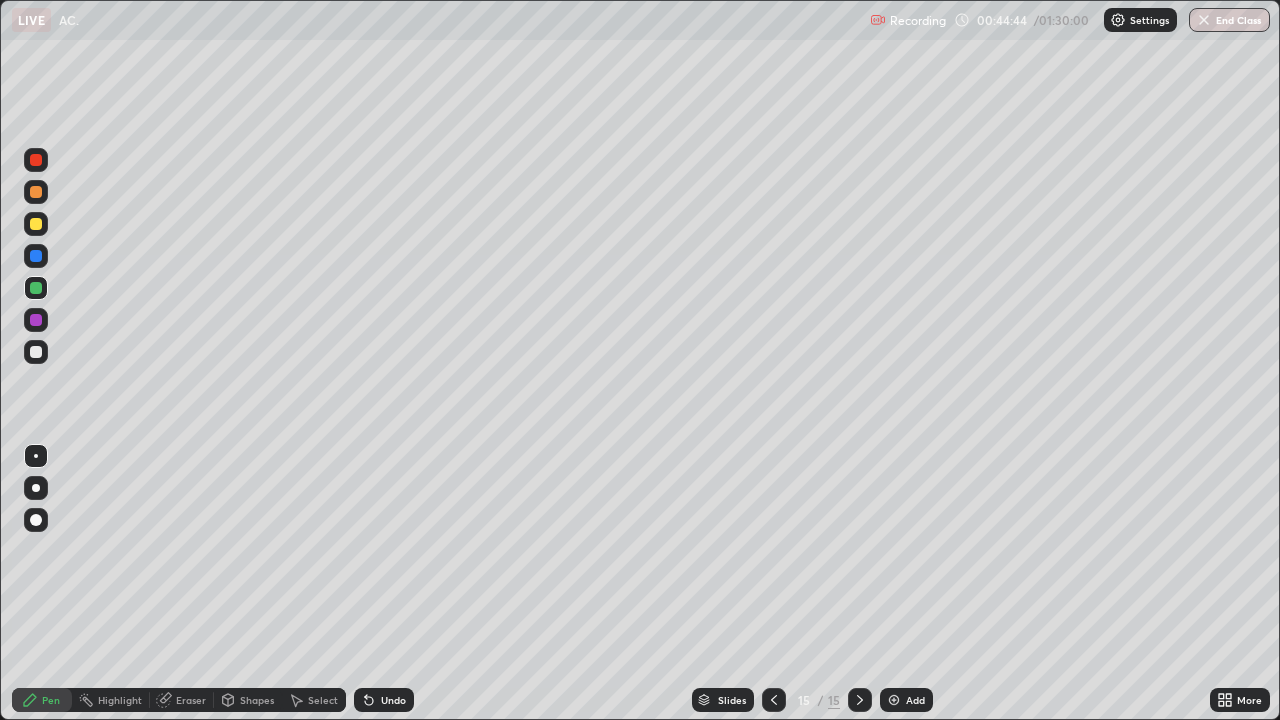 click at bounding box center [894, 700] 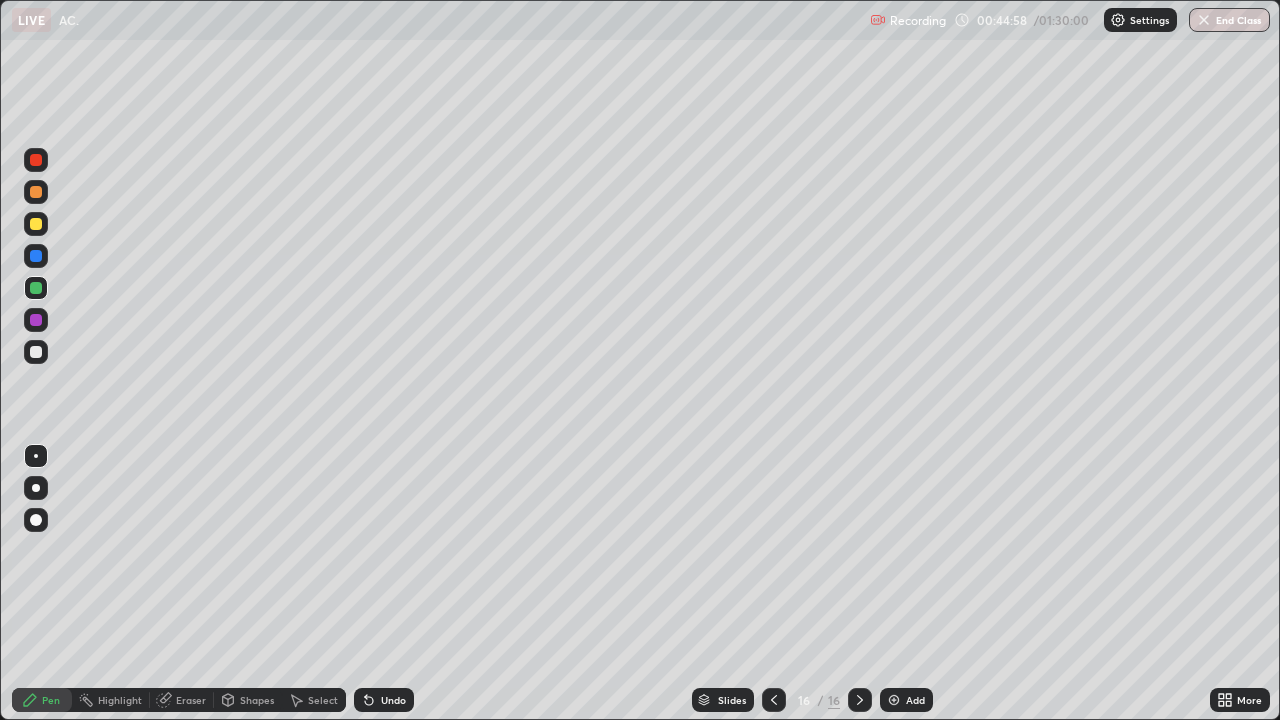 click at bounding box center [36, 224] 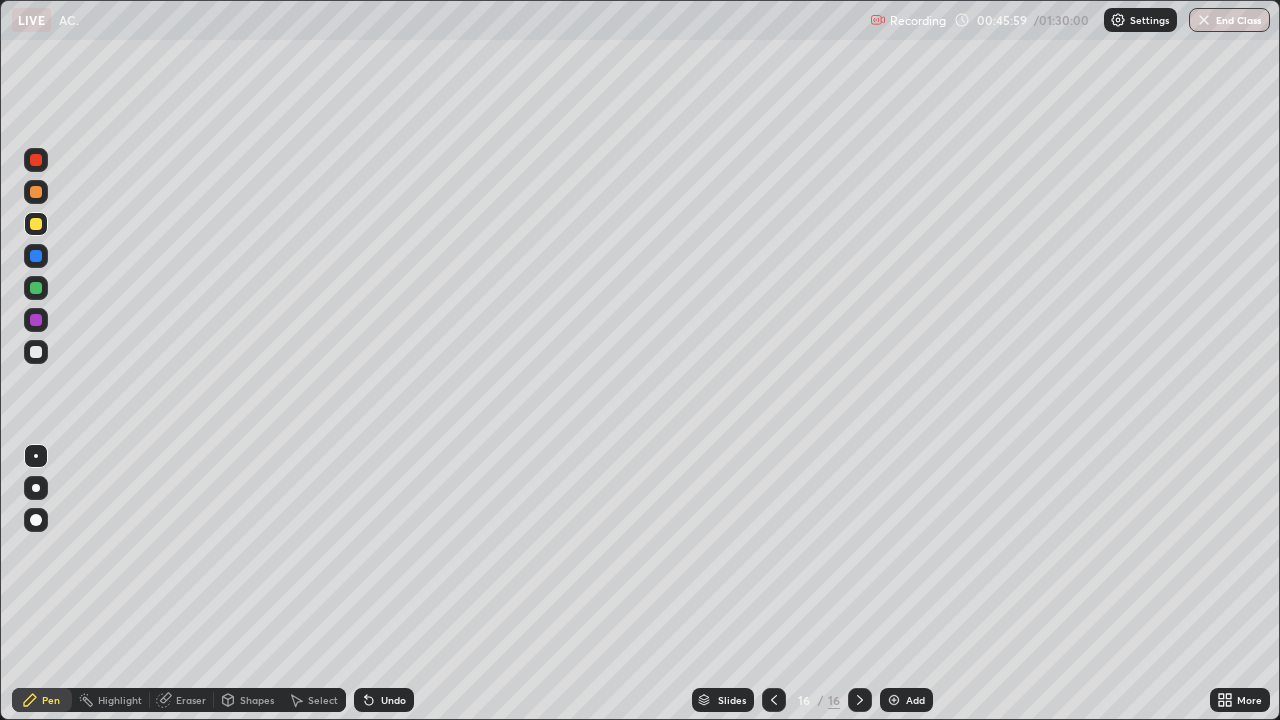 click at bounding box center [36, 160] 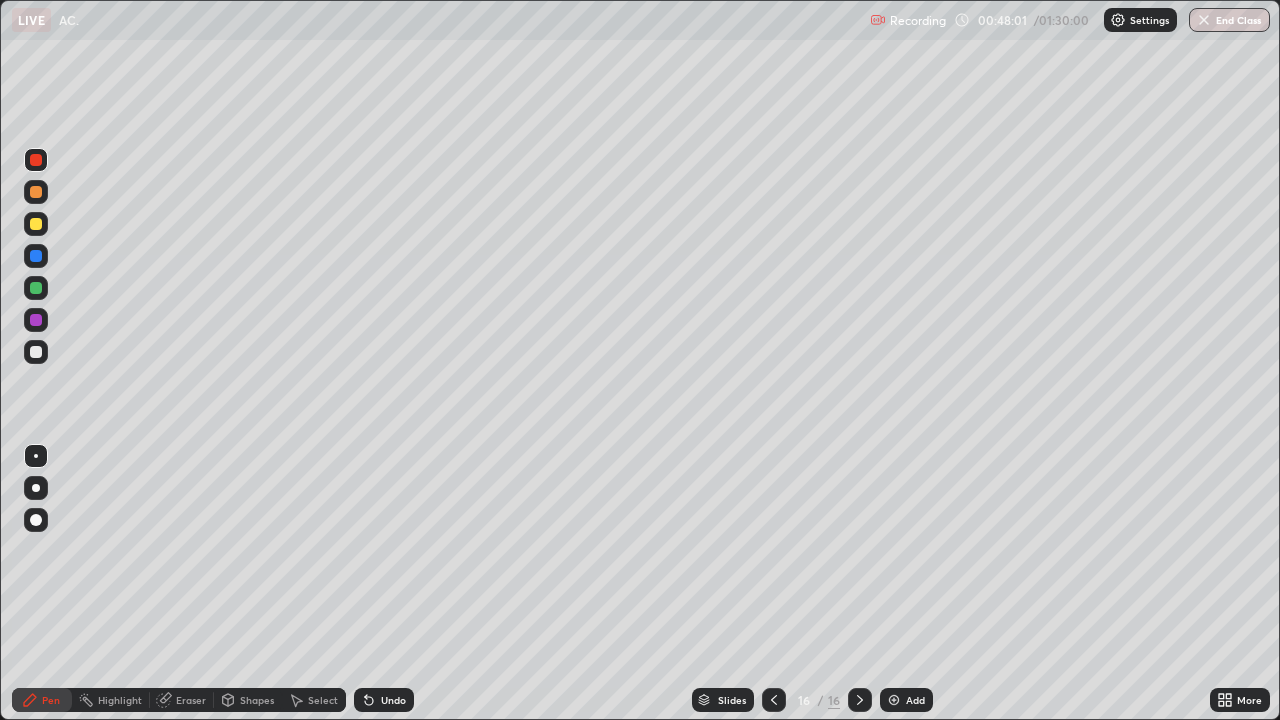 click at bounding box center (36, 224) 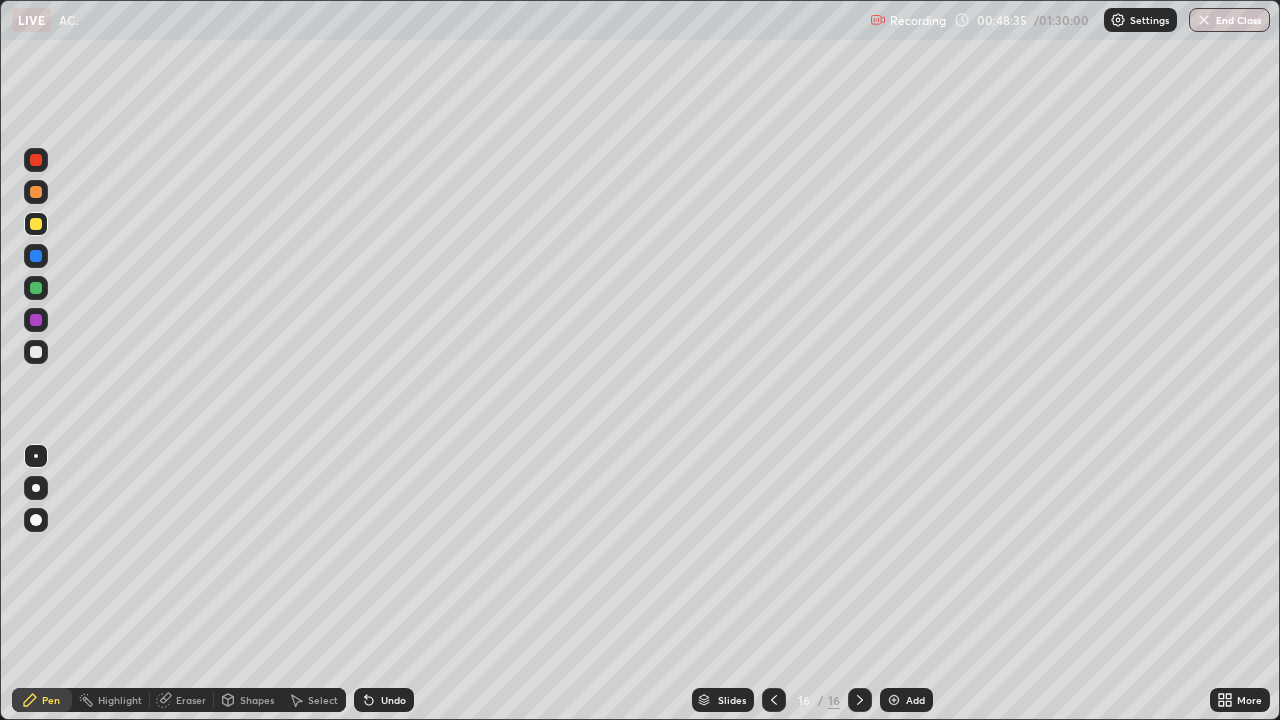 click at bounding box center [894, 700] 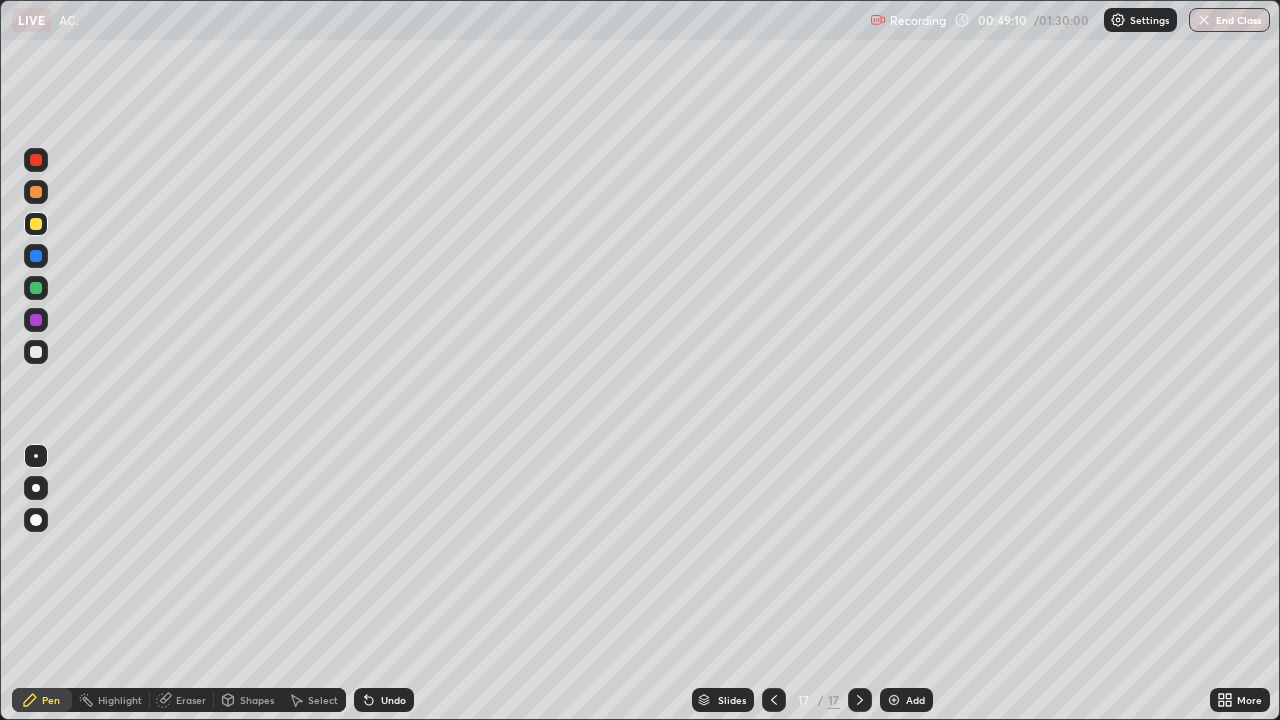 click at bounding box center (36, 256) 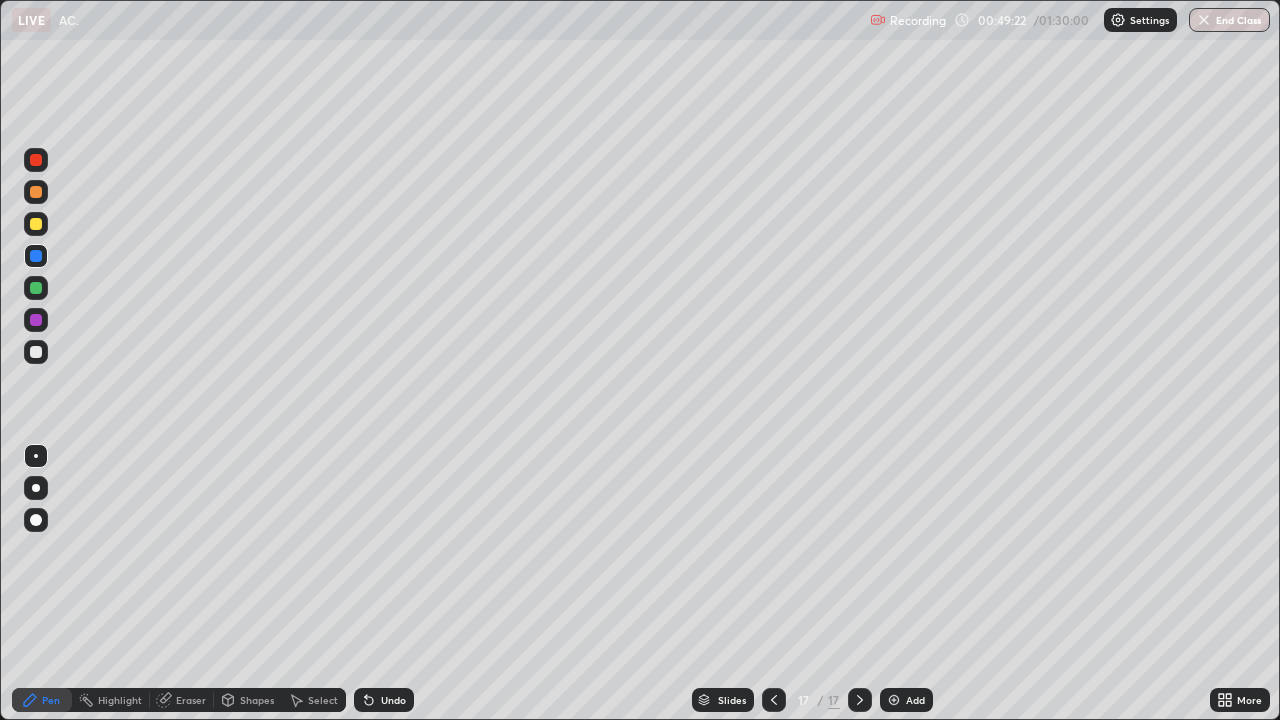 click at bounding box center (36, 192) 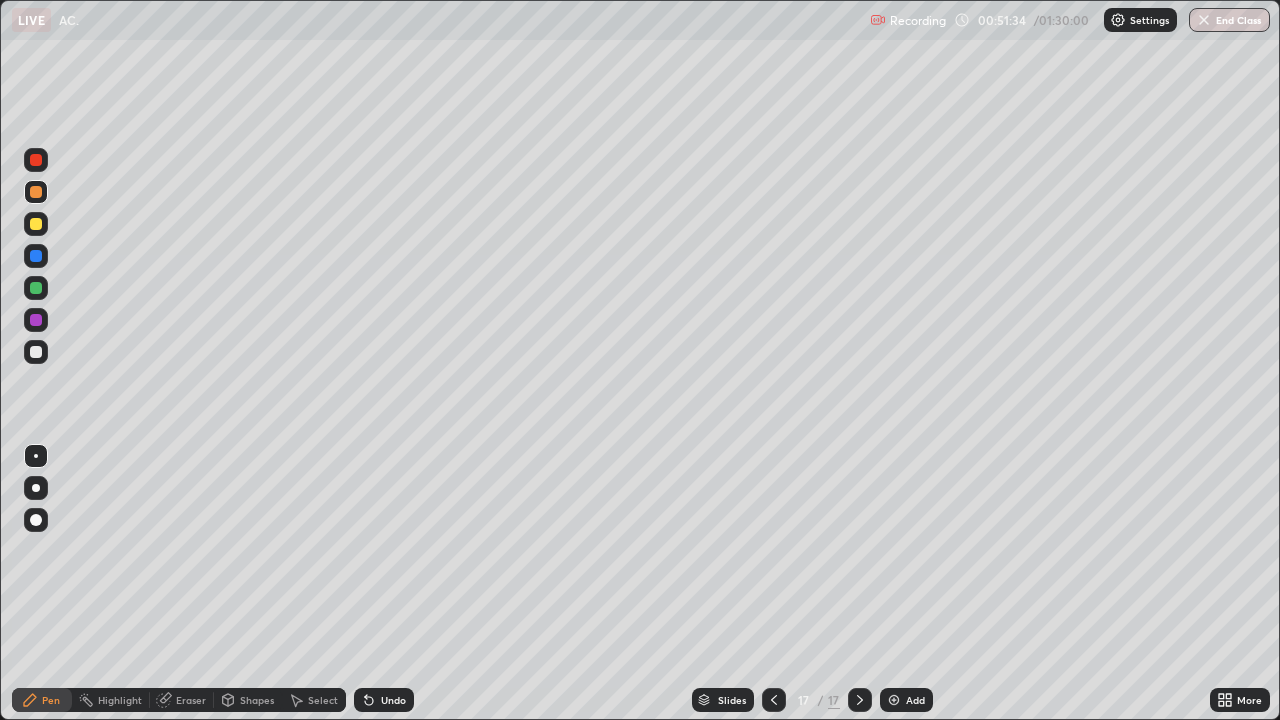click at bounding box center (36, 224) 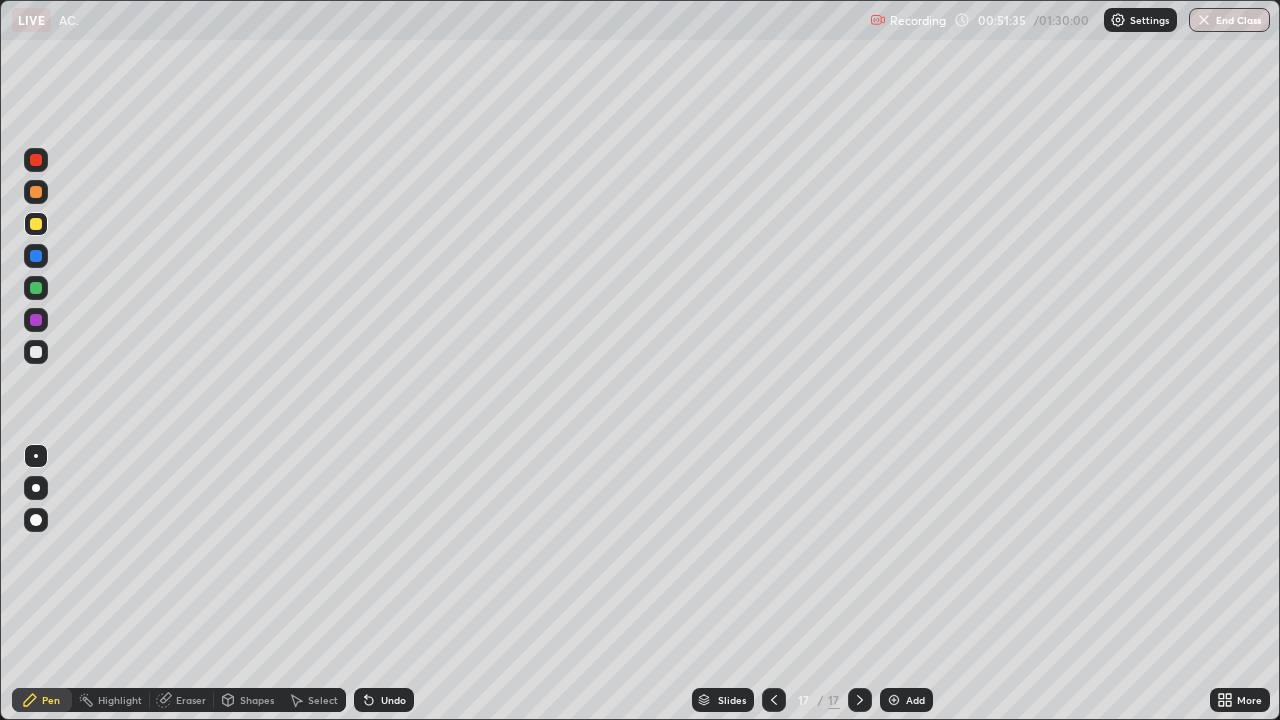 click at bounding box center [36, 288] 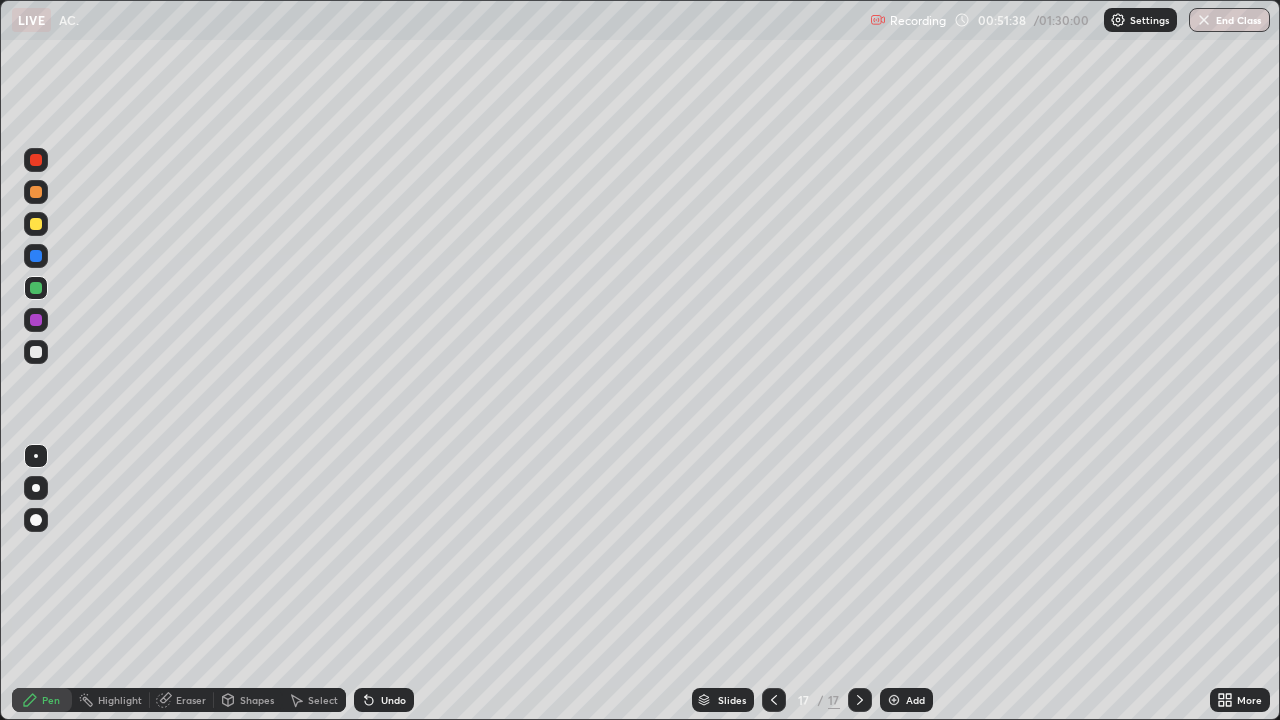 click at bounding box center [36, 192] 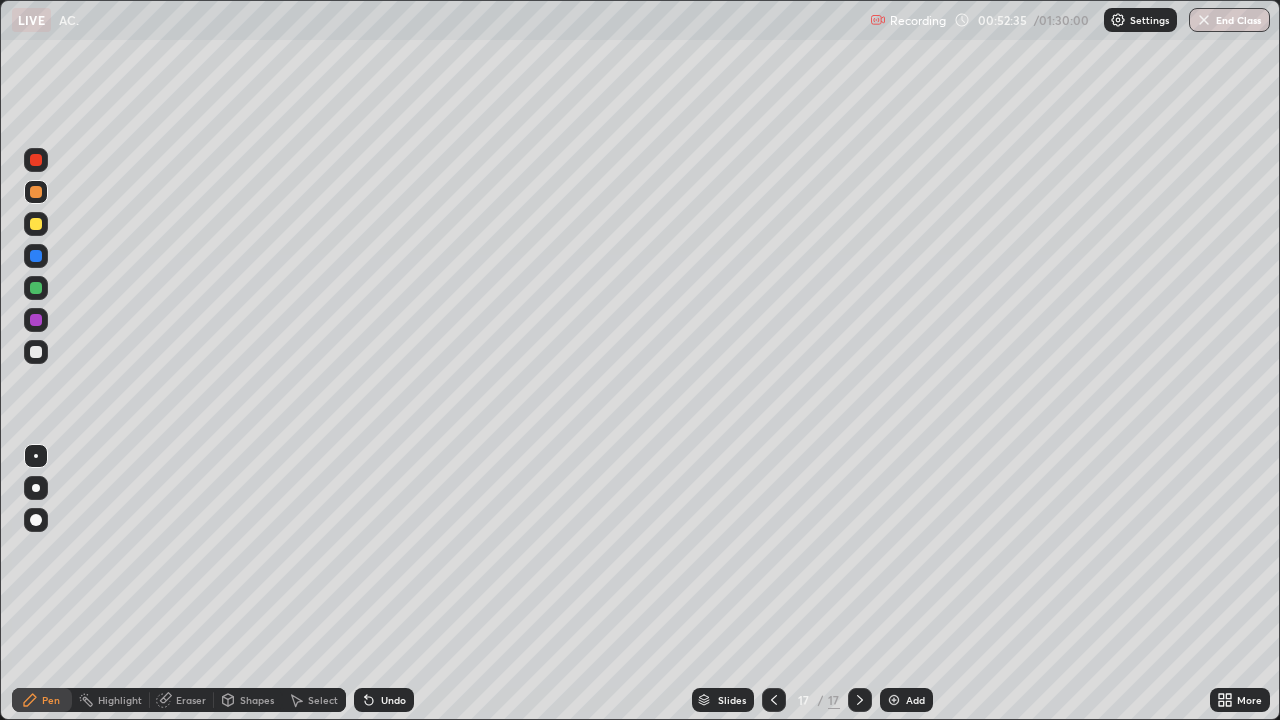 click at bounding box center [36, 288] 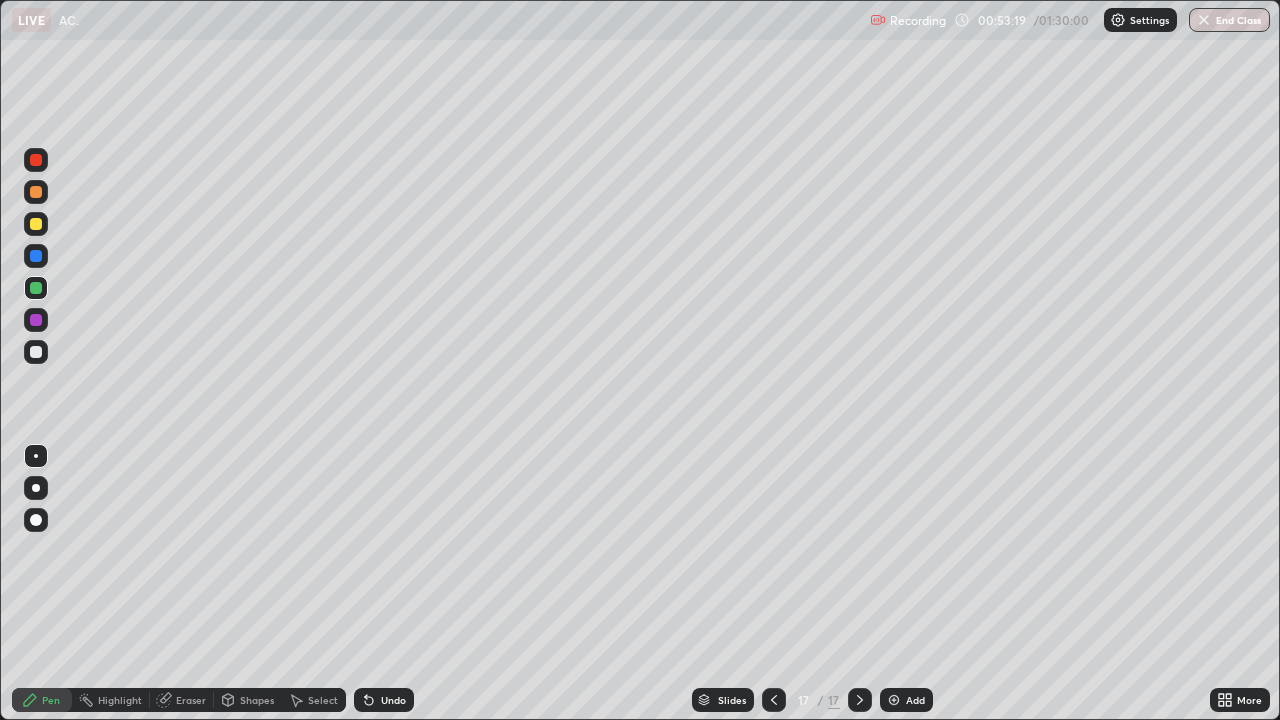 click at bounding box center (36, 160) 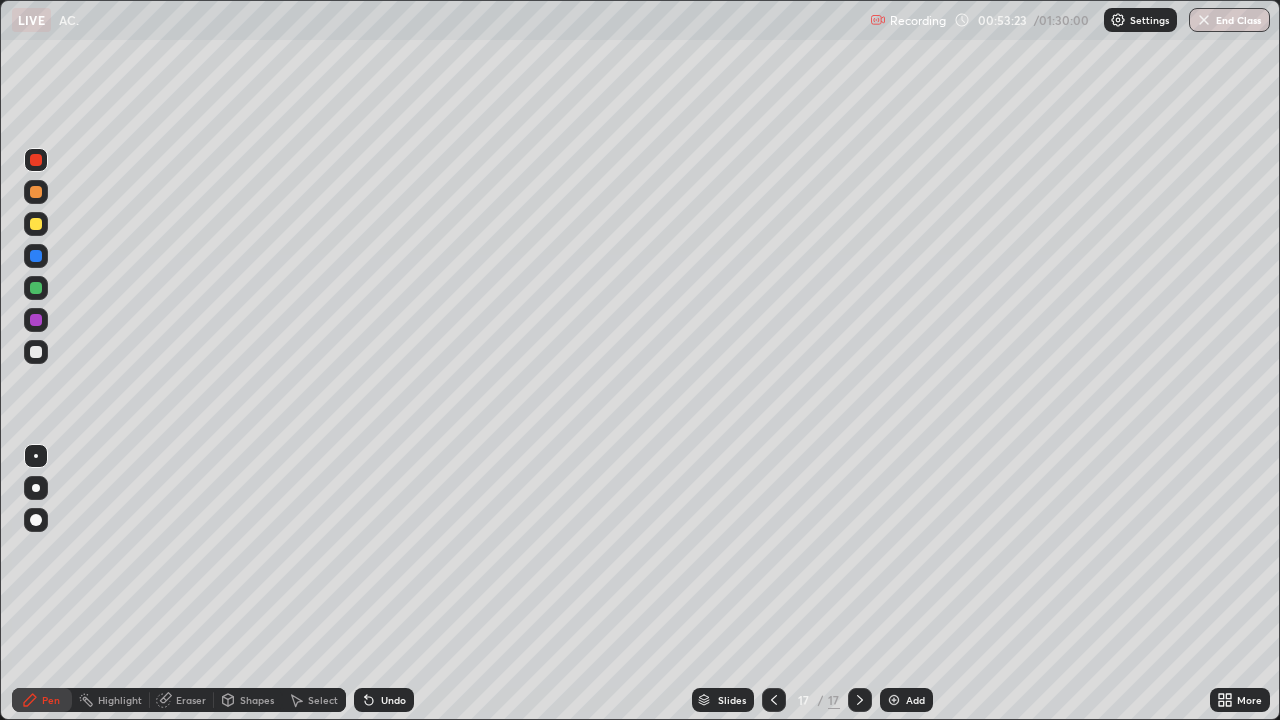 click at bounding box center (36, 288) 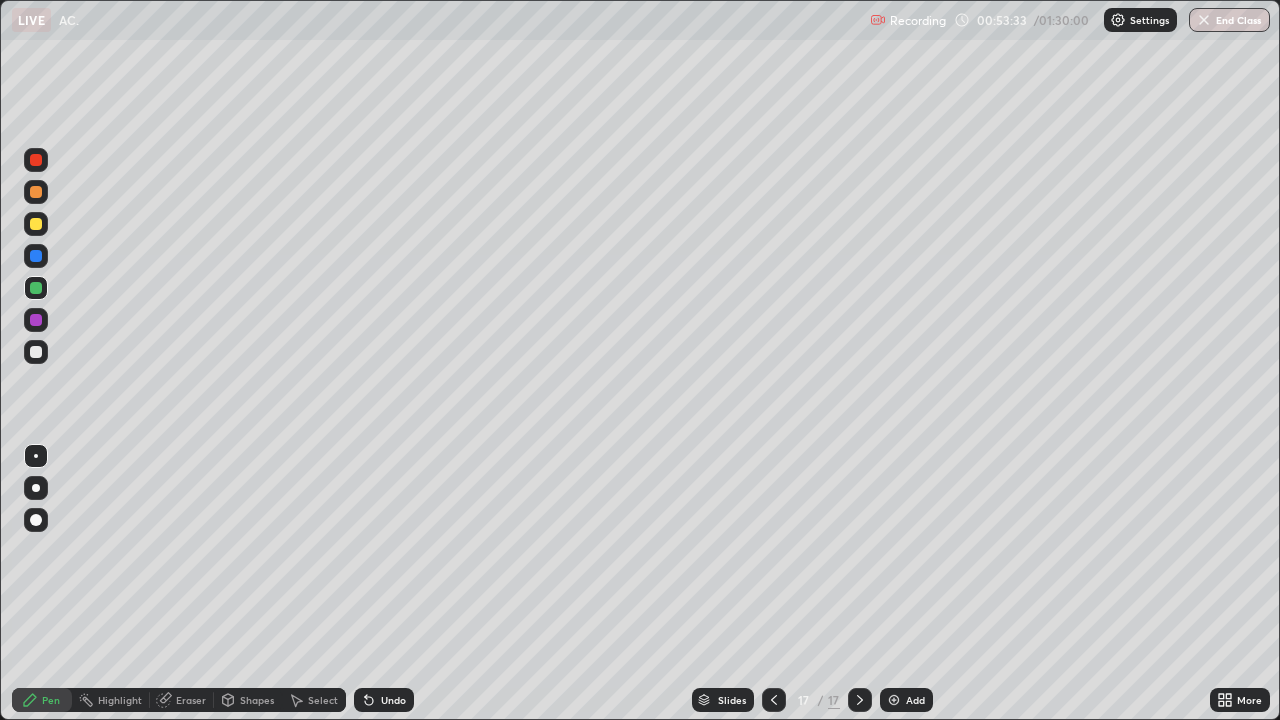 click at bounding box center [36, 352] 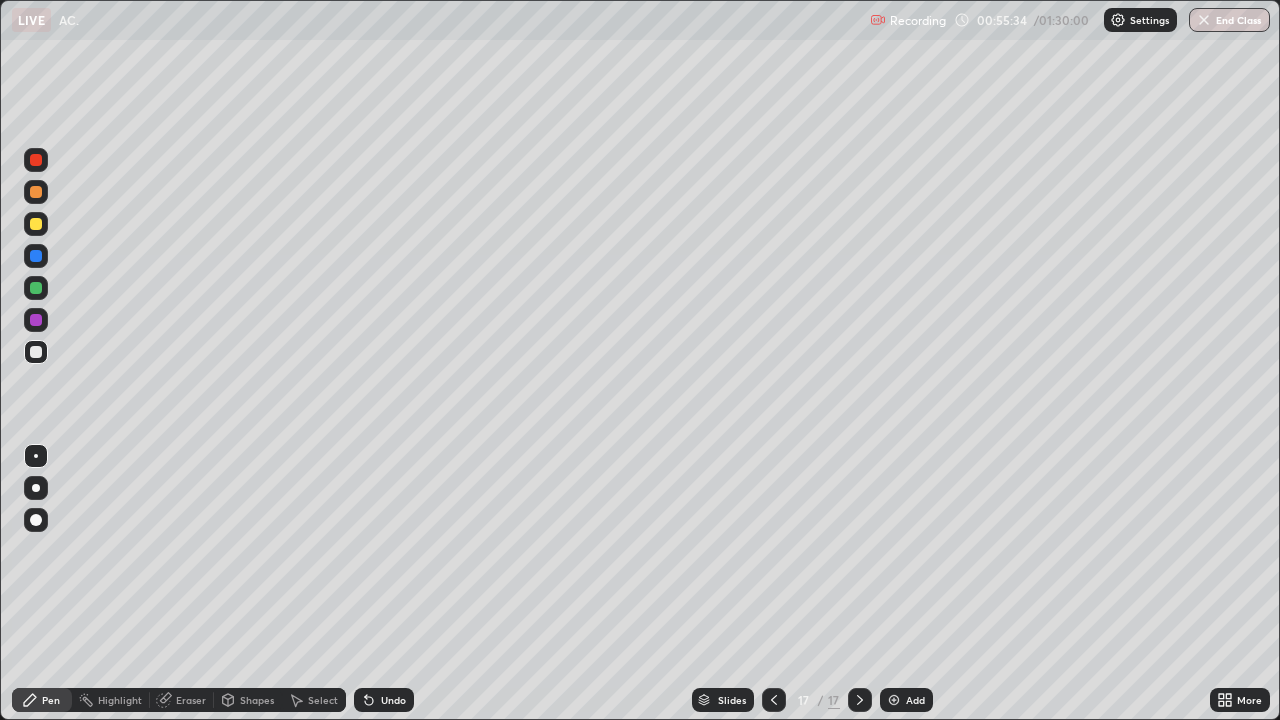 click at bounding box center [36, 224] 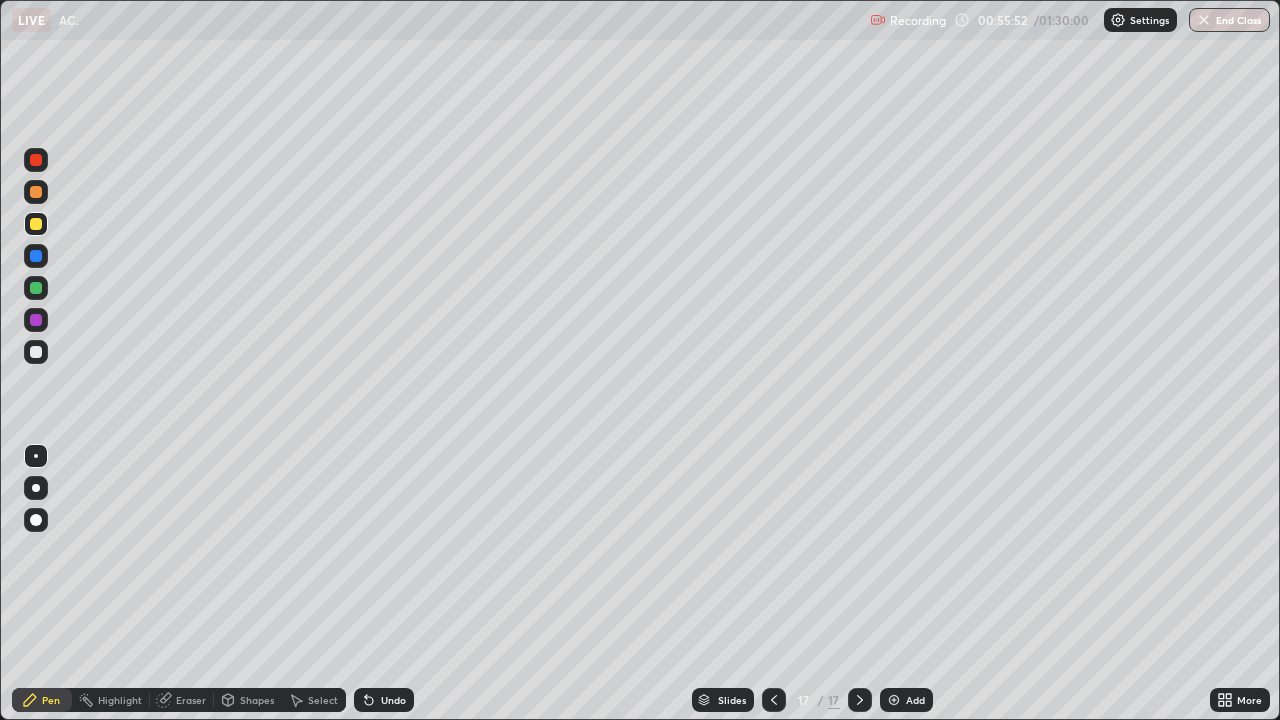 click at bounding box center (36, 160) 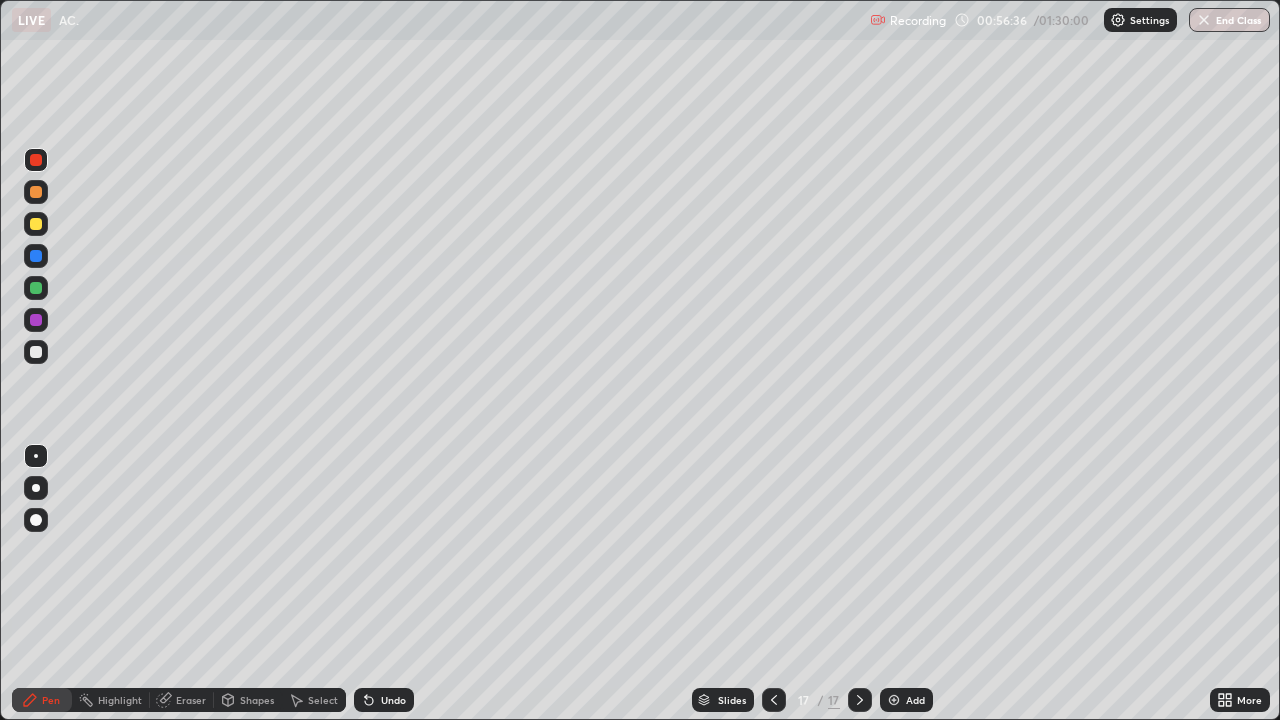 click at bounding box center [36, 288] 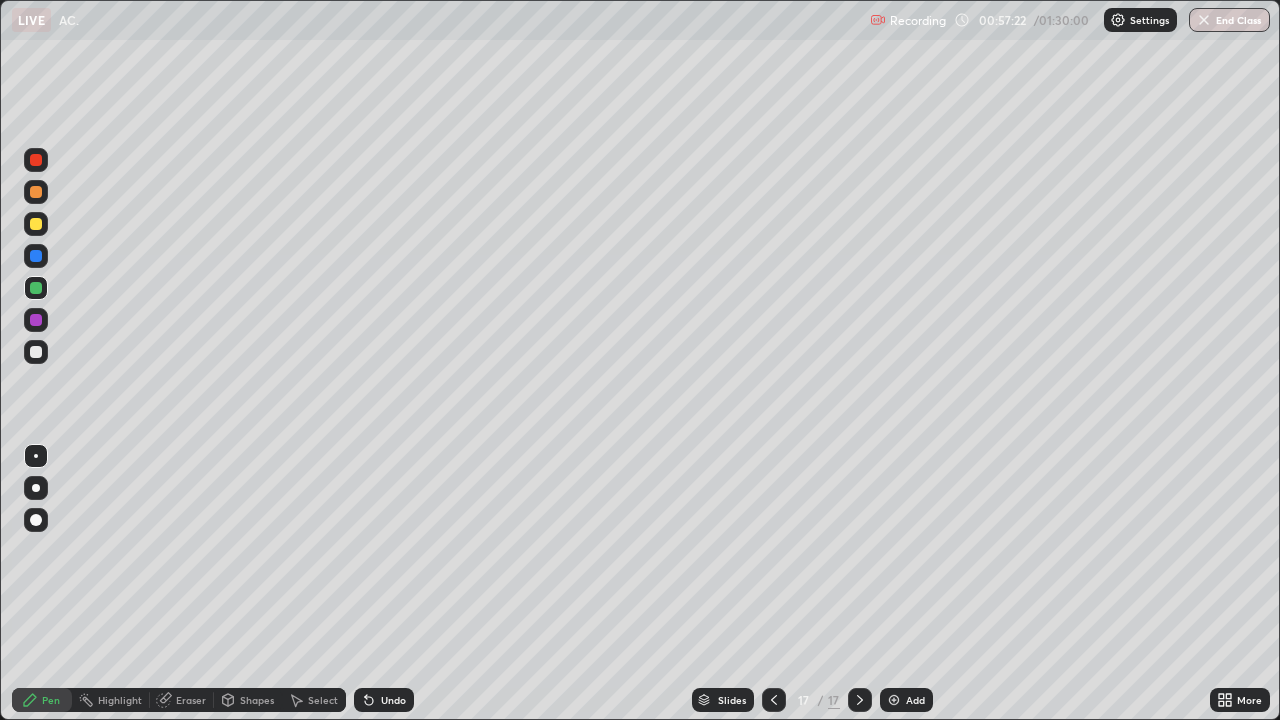 click at bounding box center [36, 352] 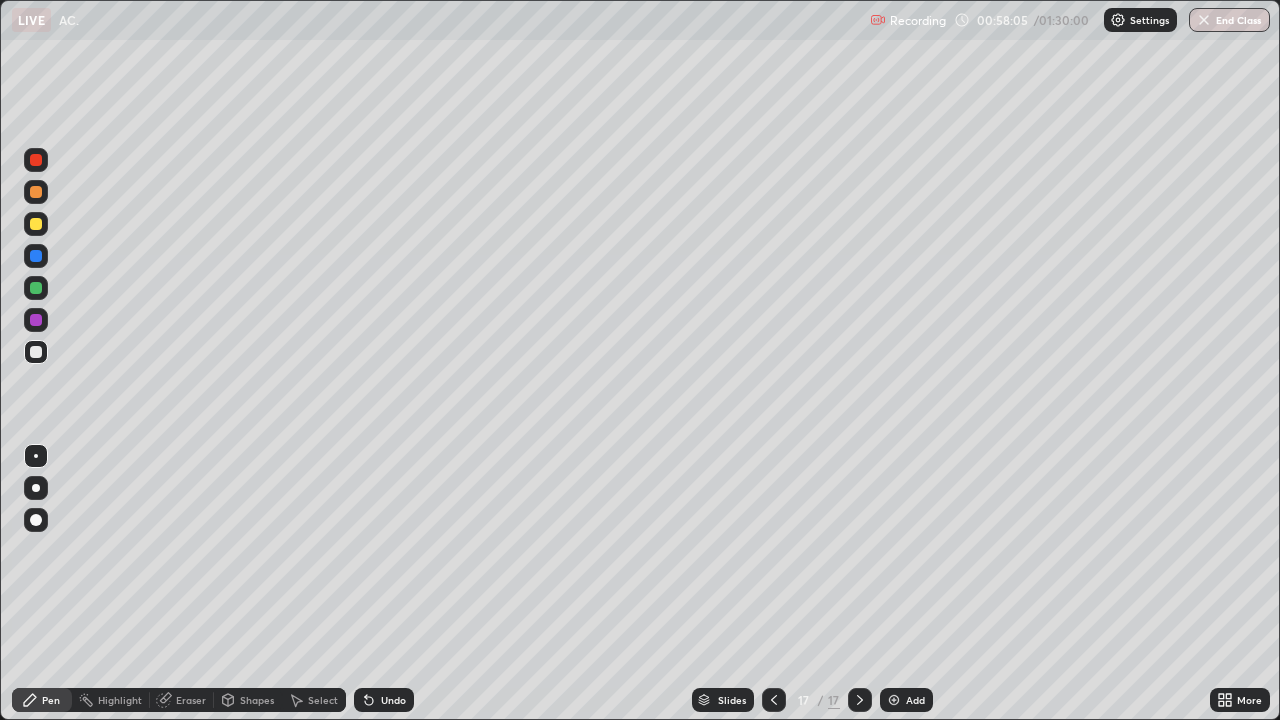 click 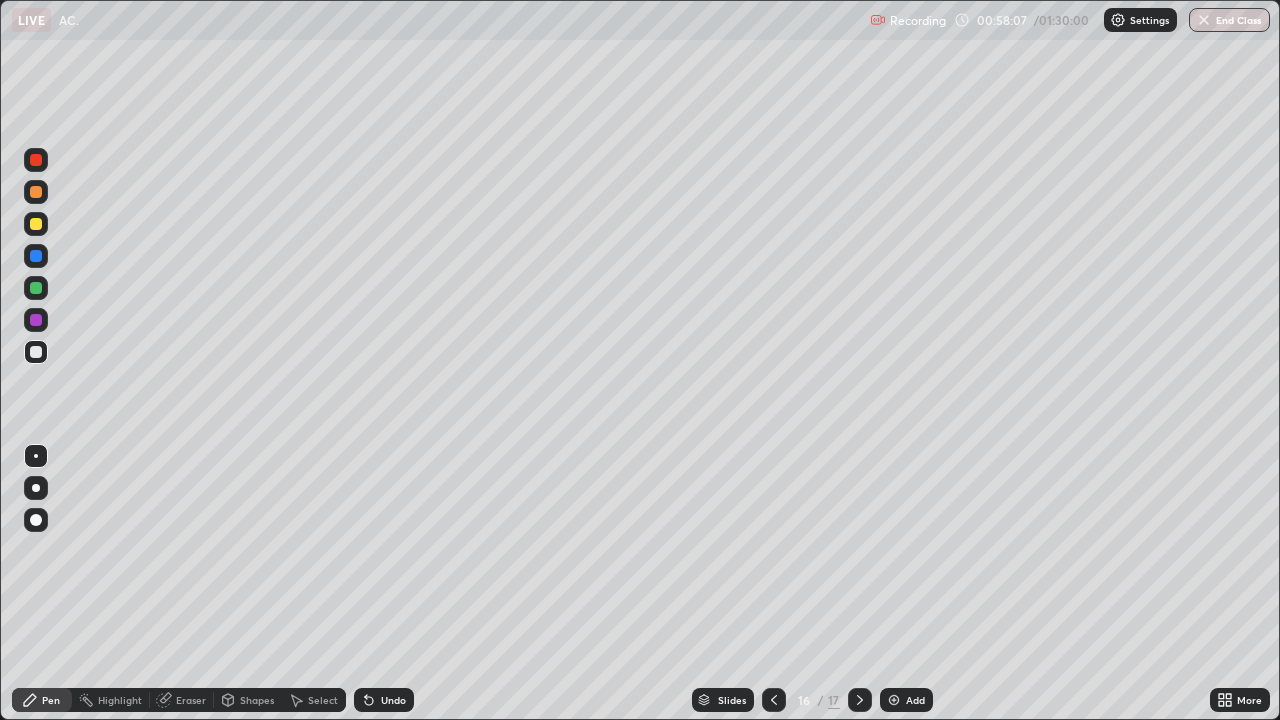 click 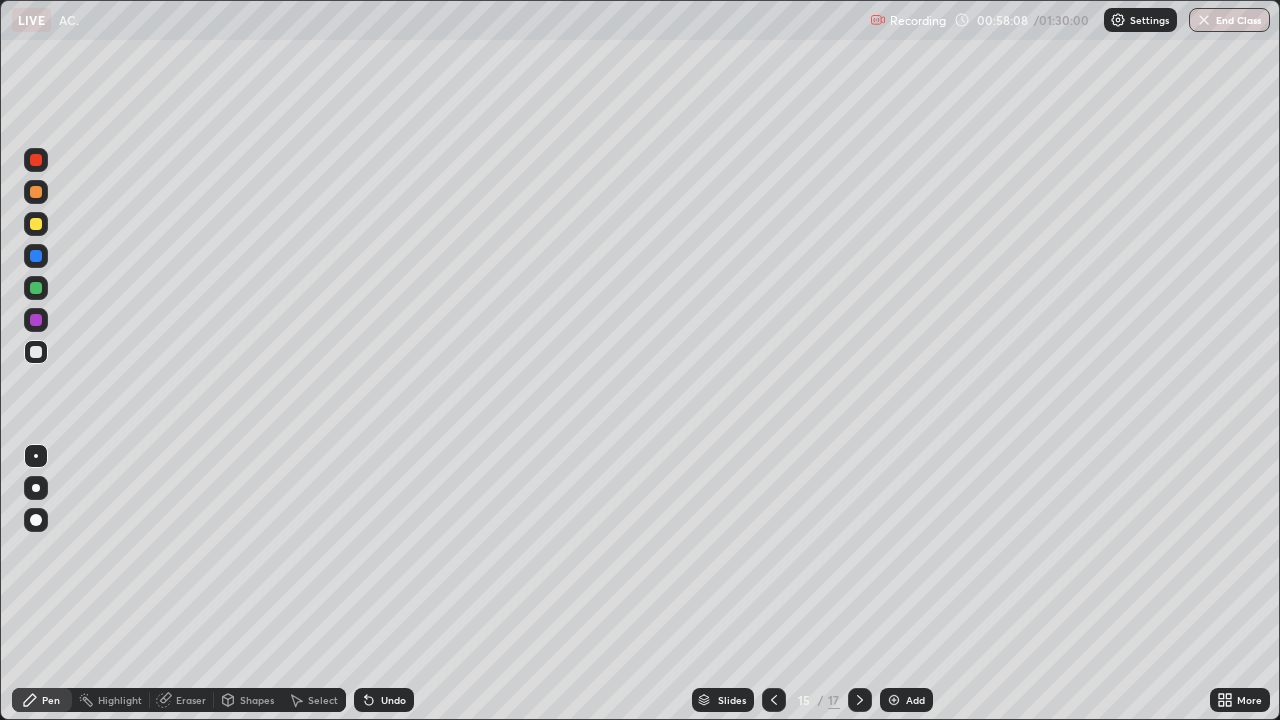 click 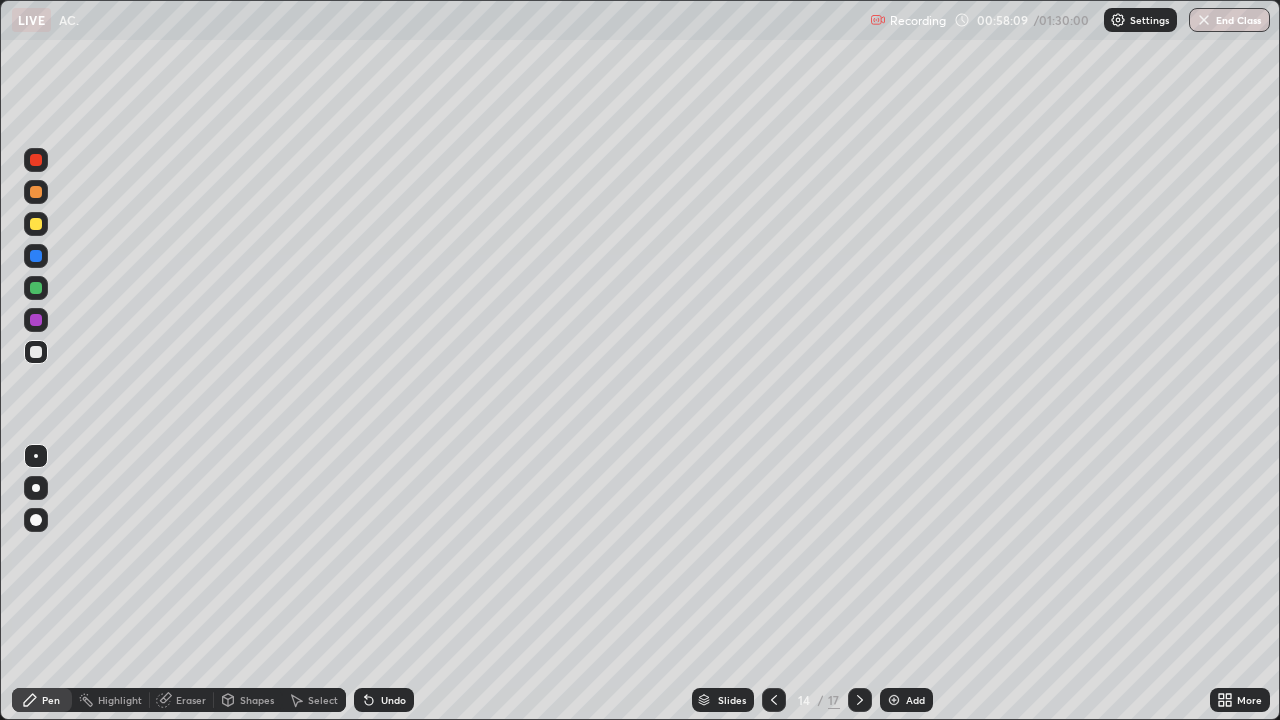 click 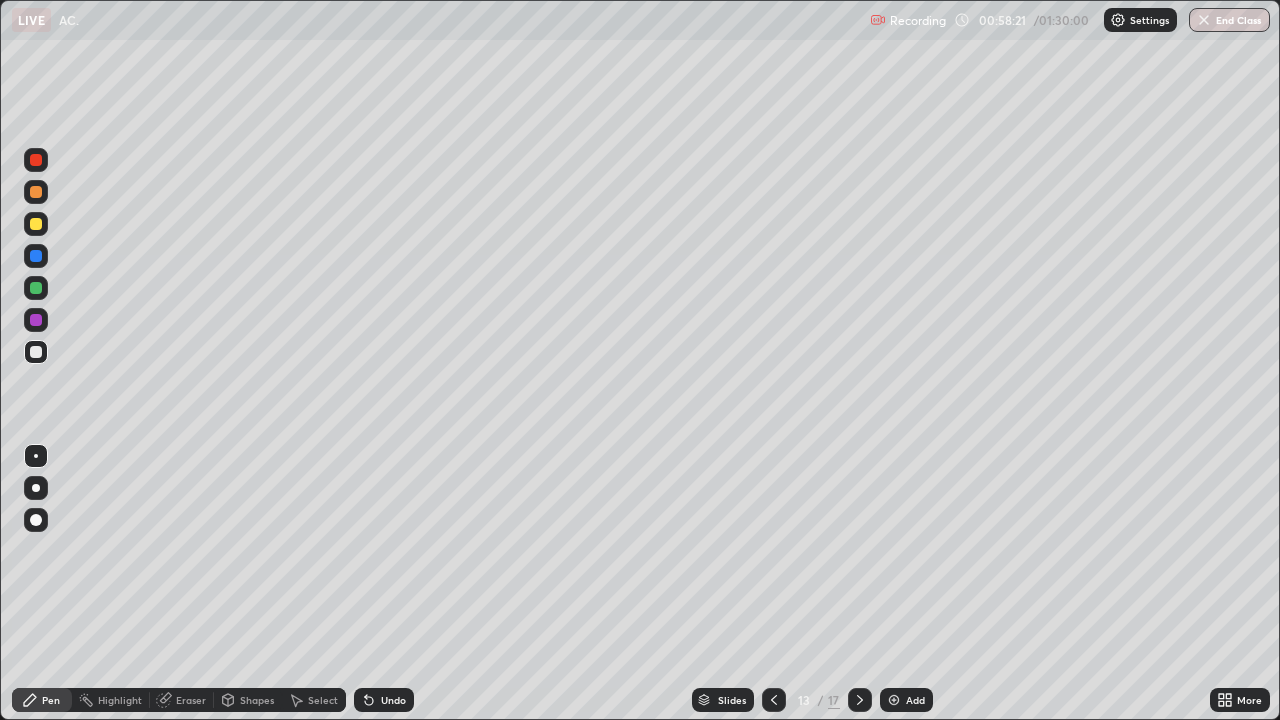 click 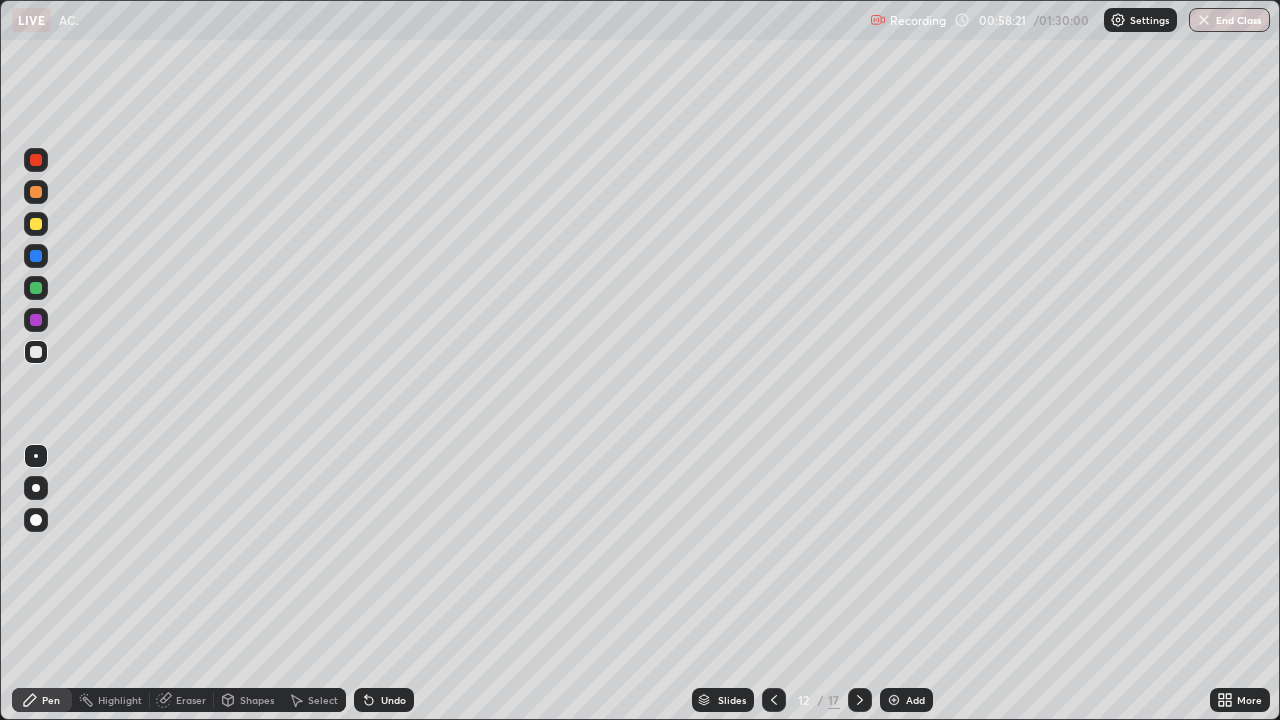 click 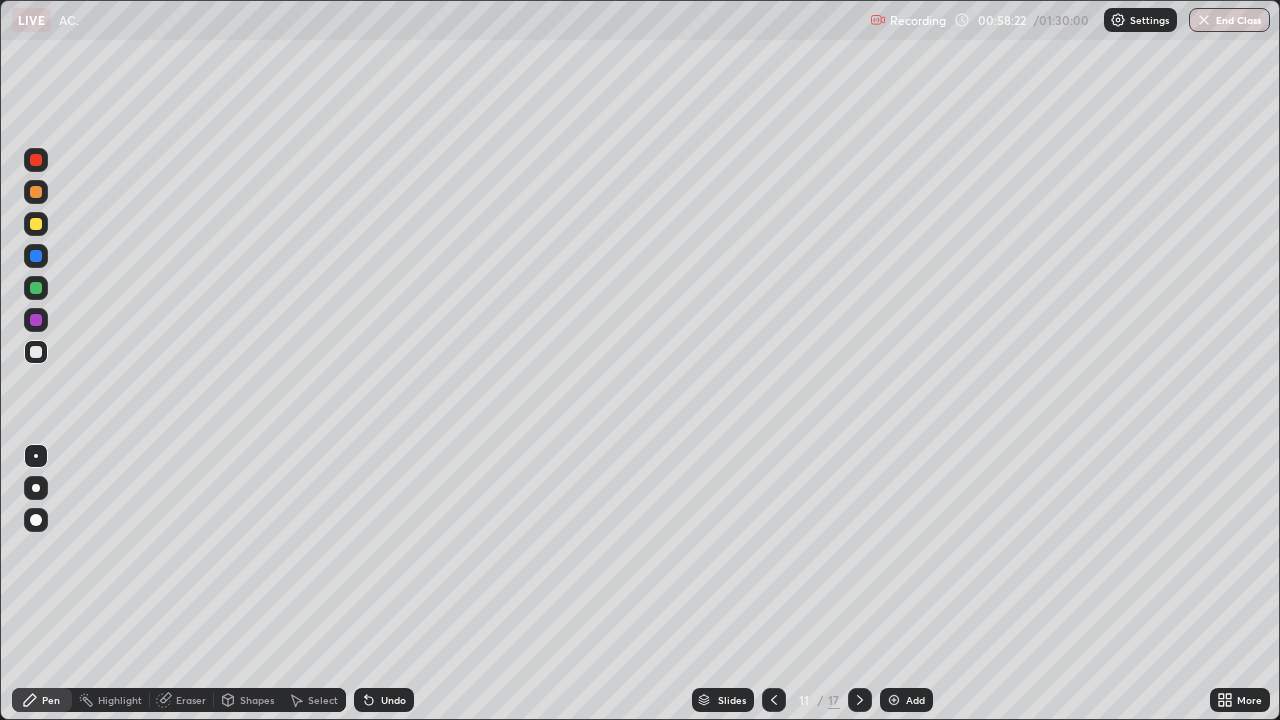 click 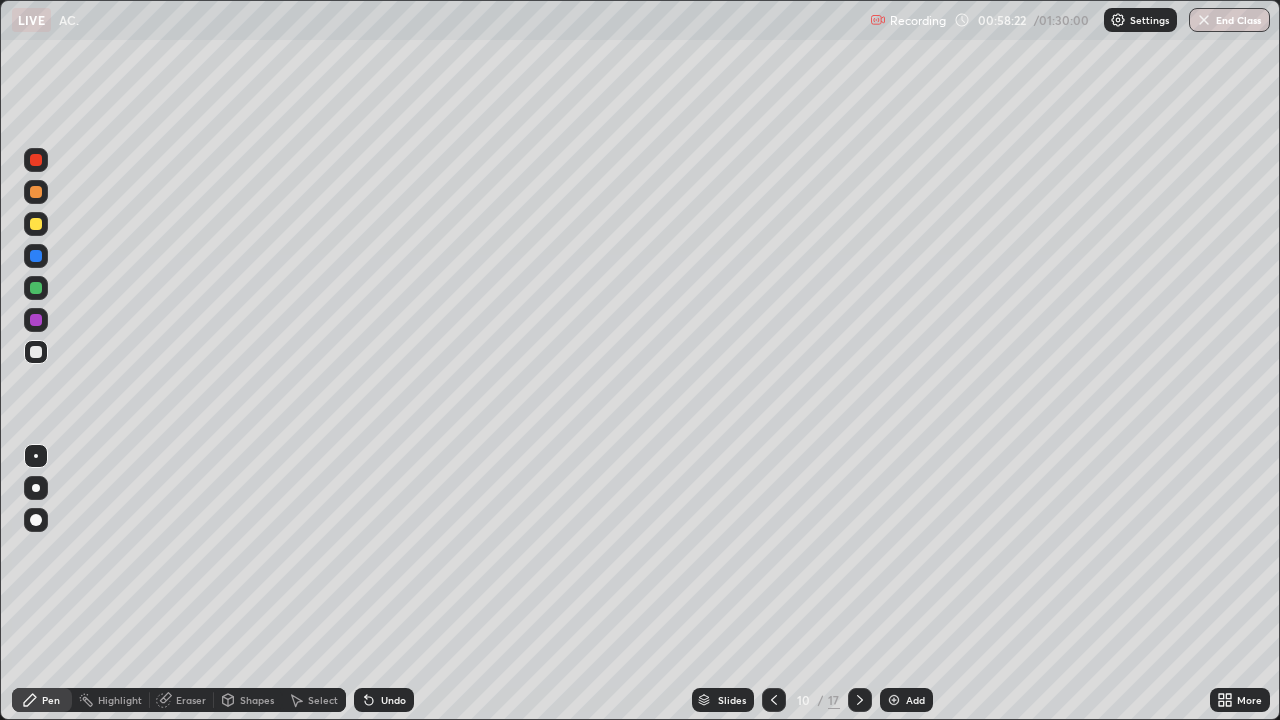 click 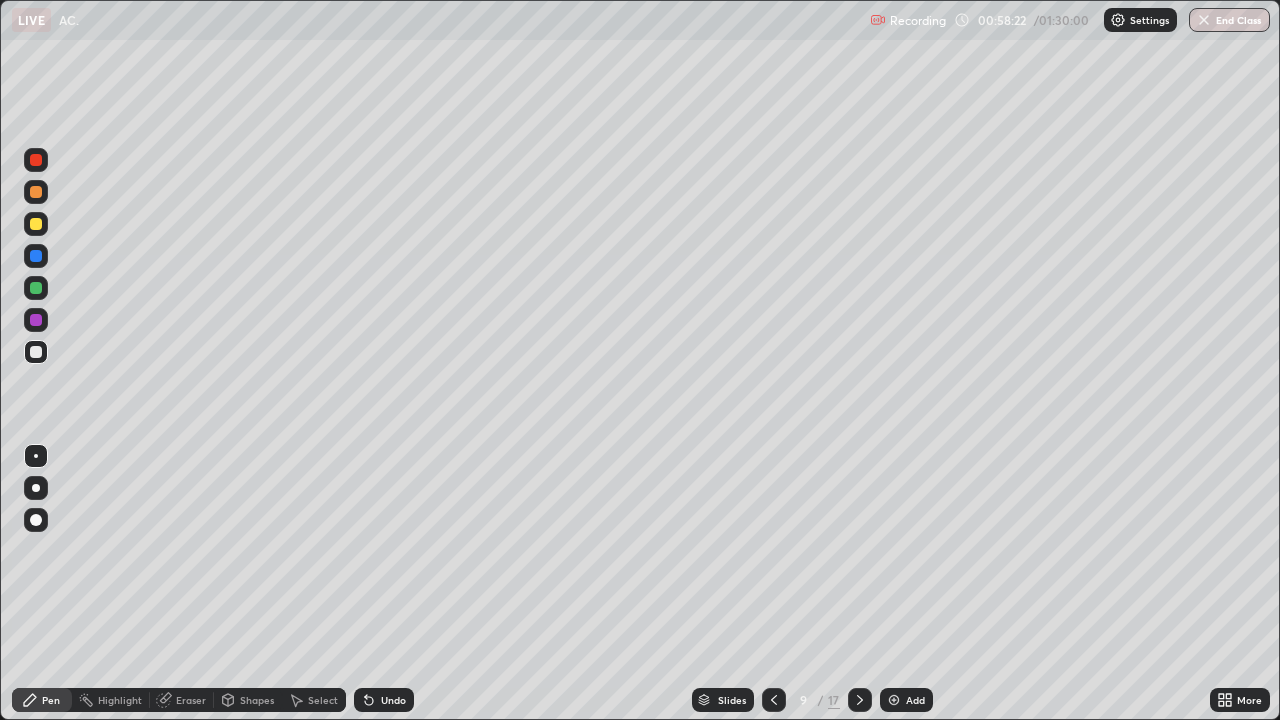 click 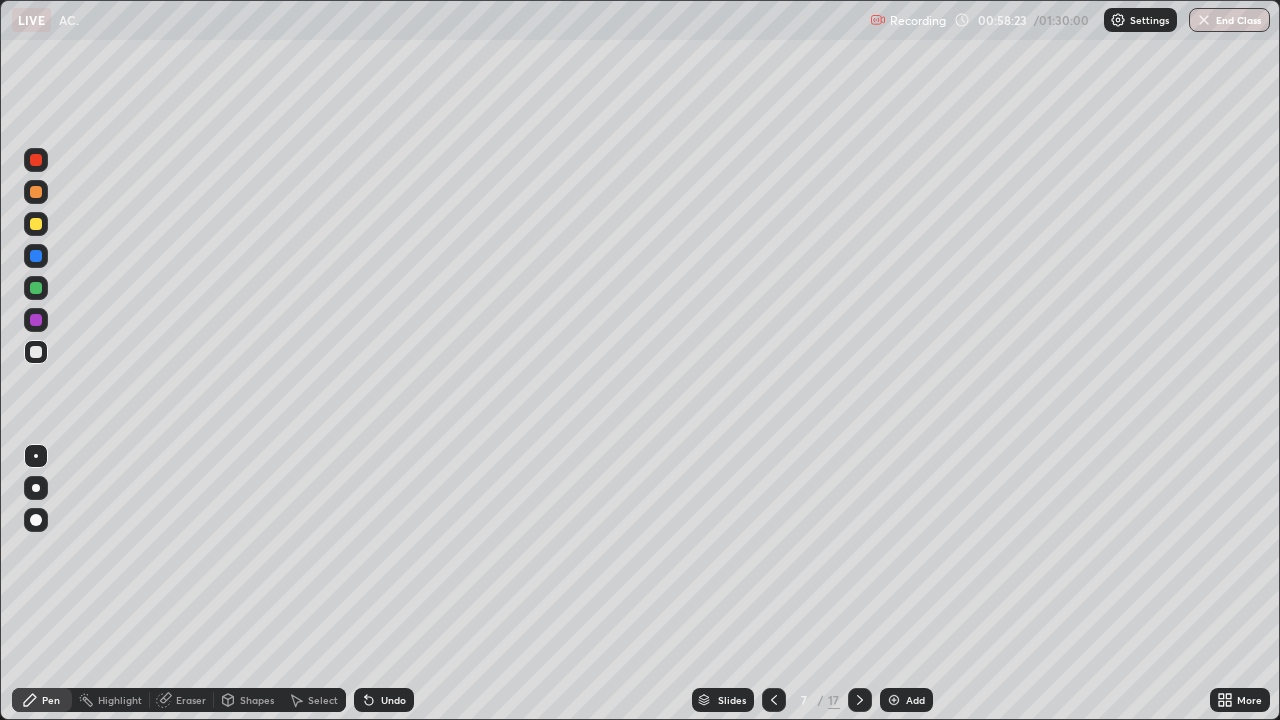 click 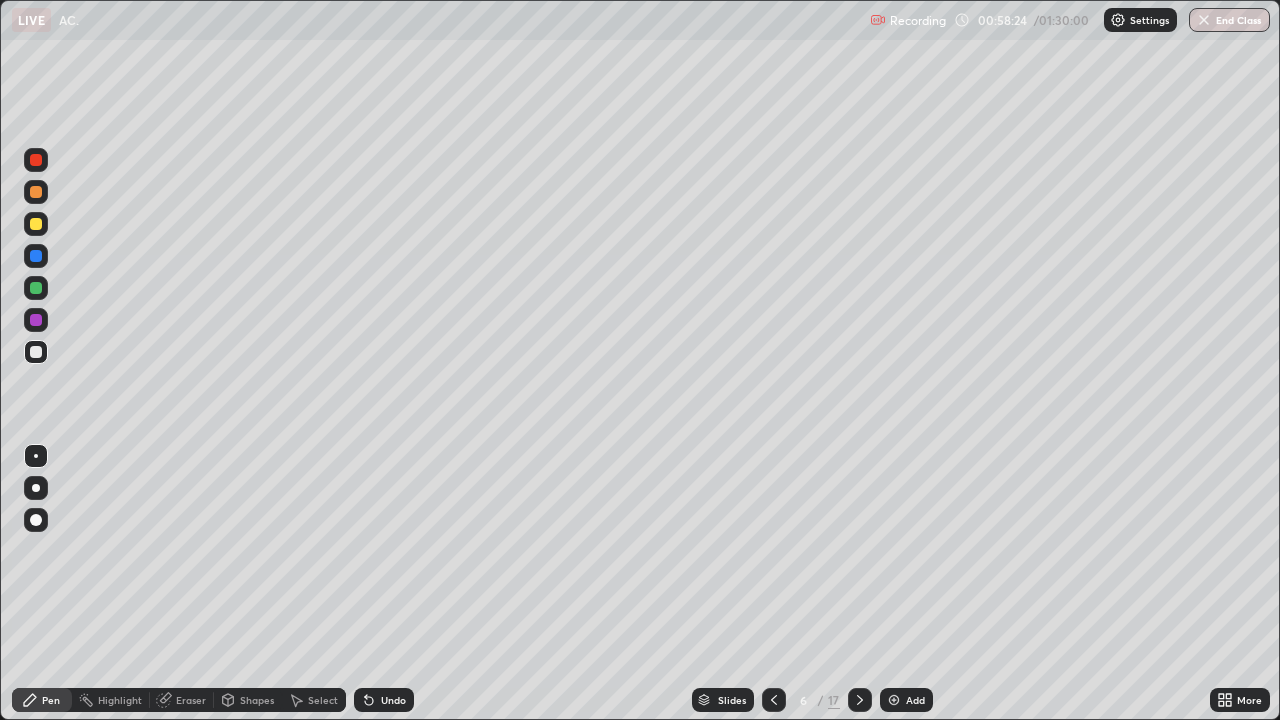 click 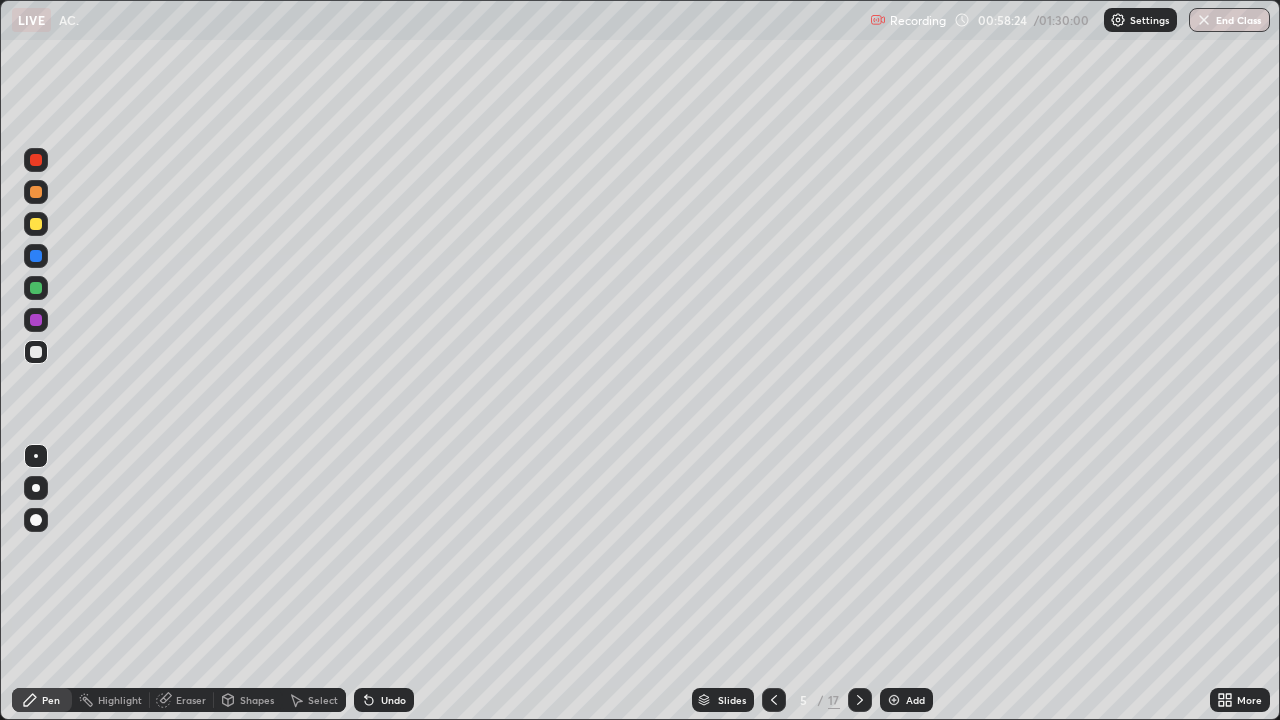 click 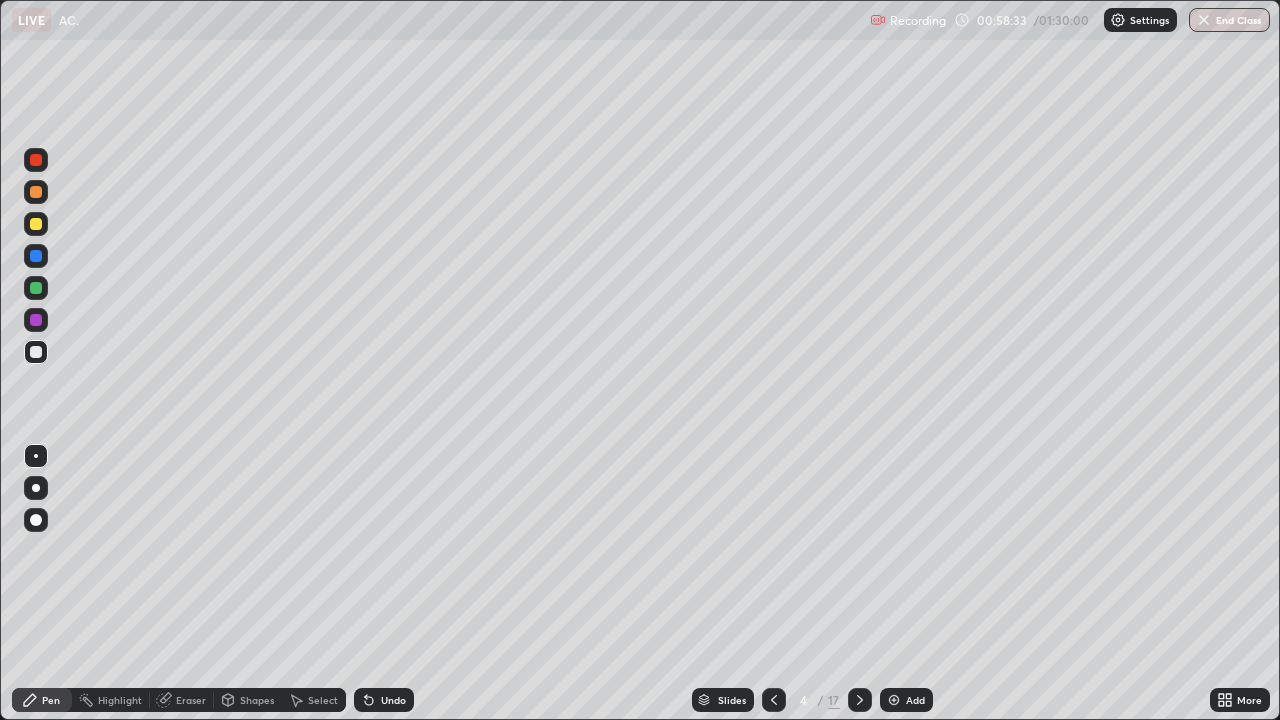 click 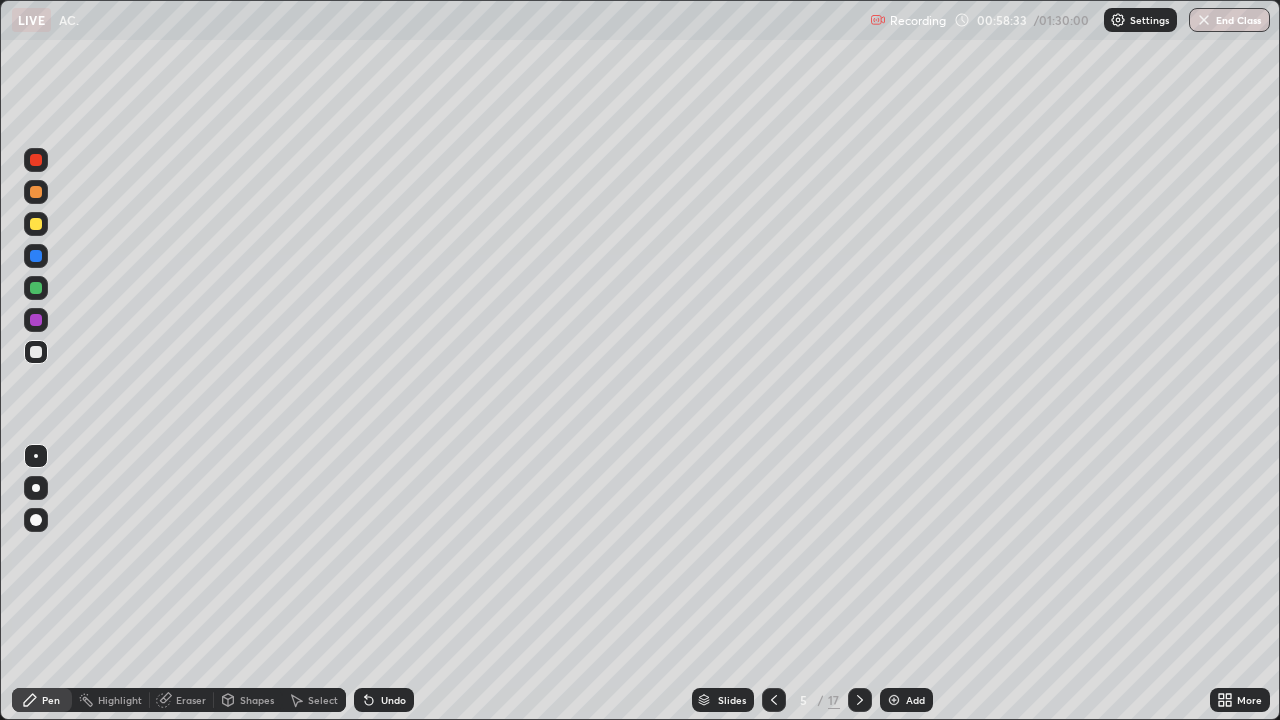 click 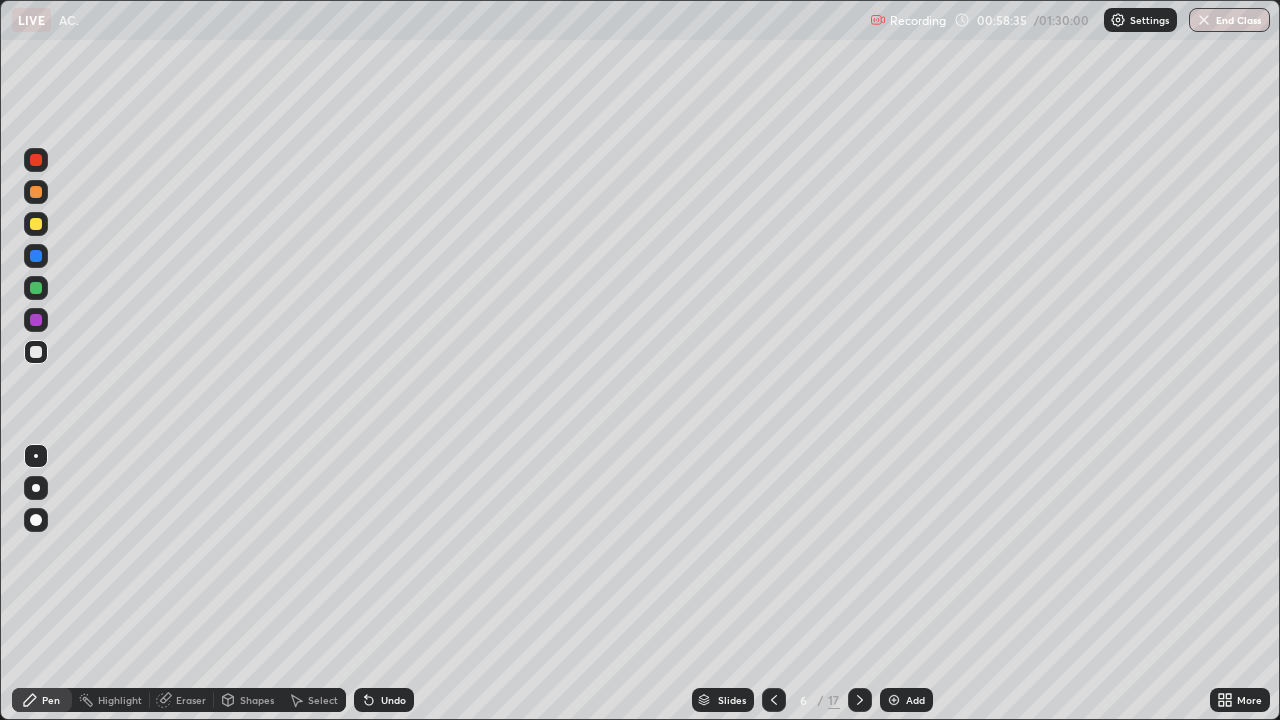 click 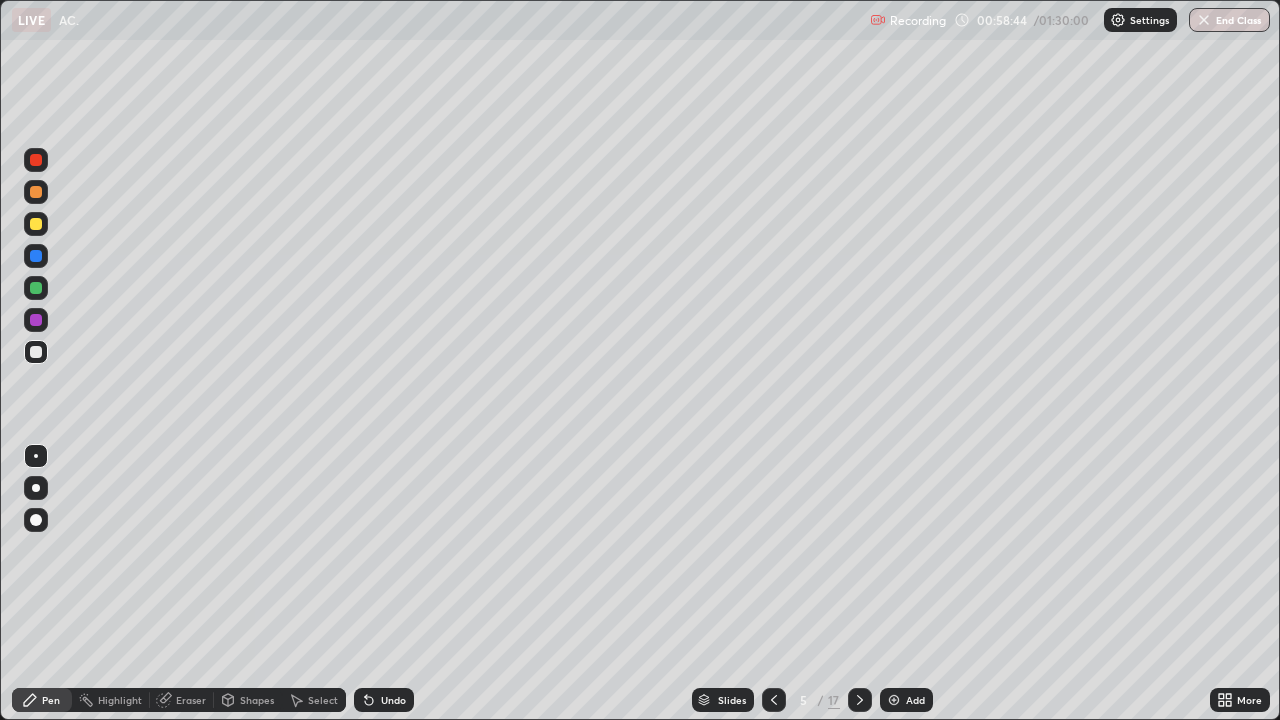 click 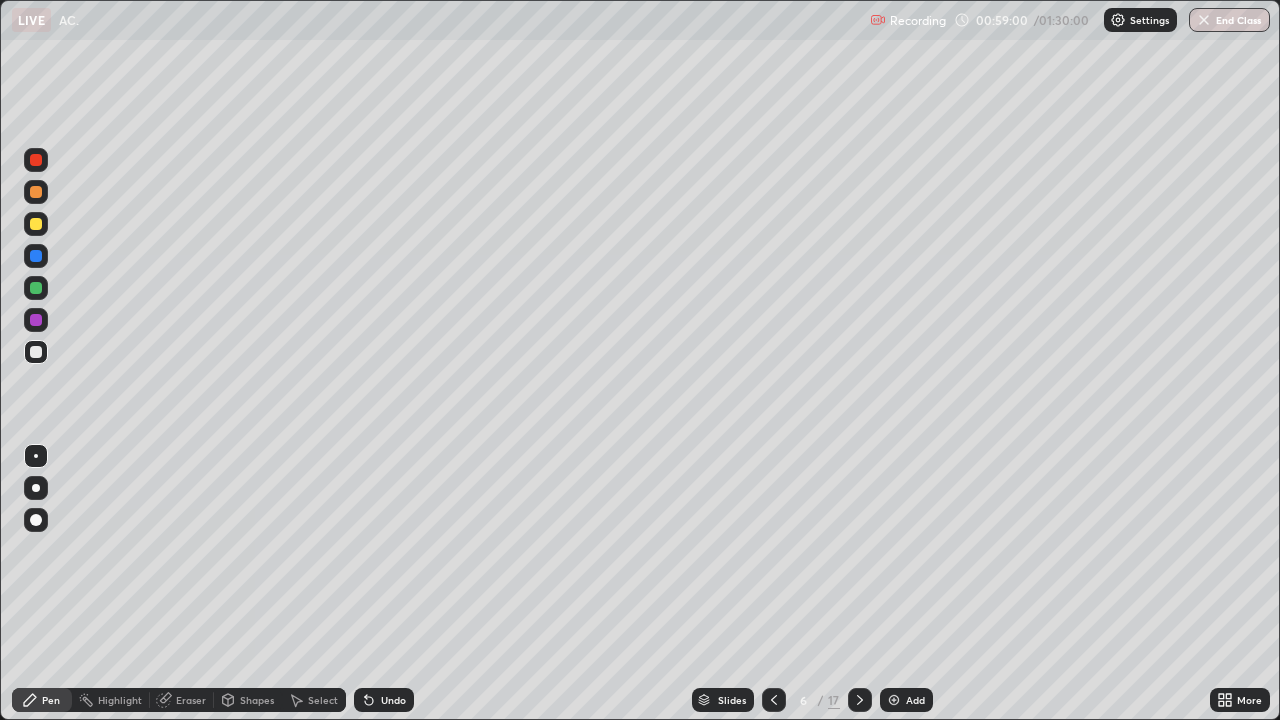 click 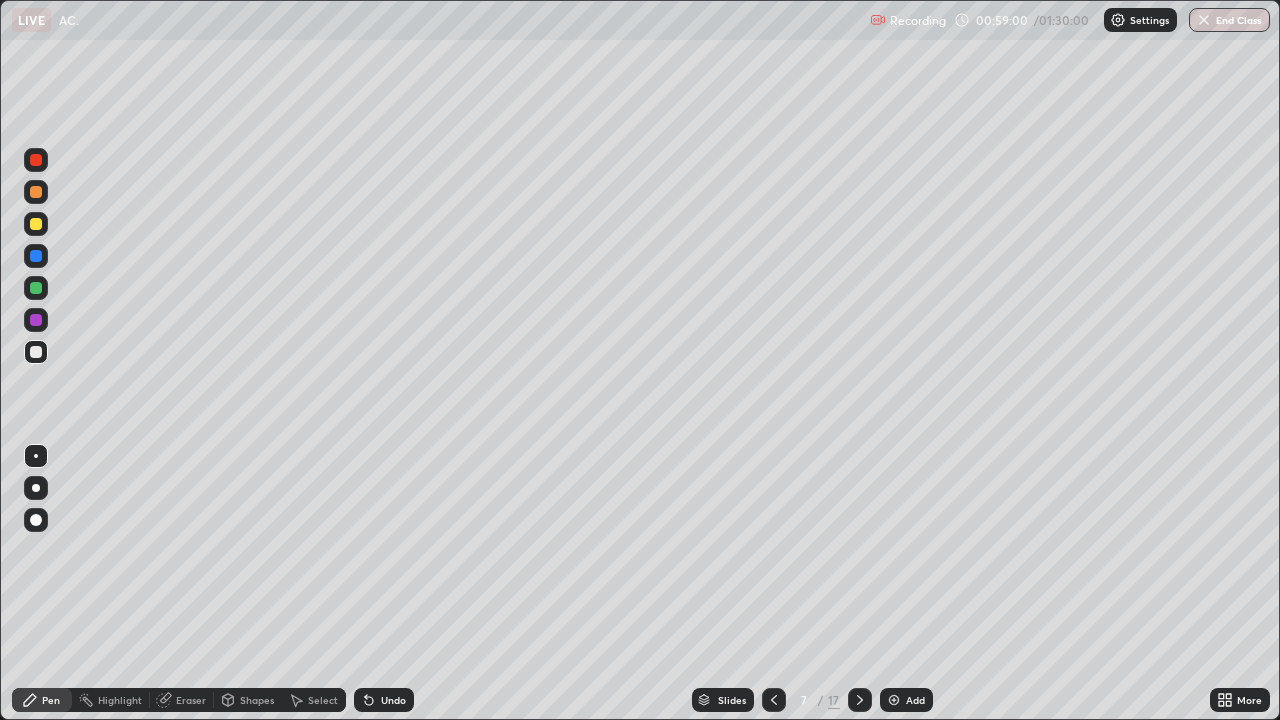 click 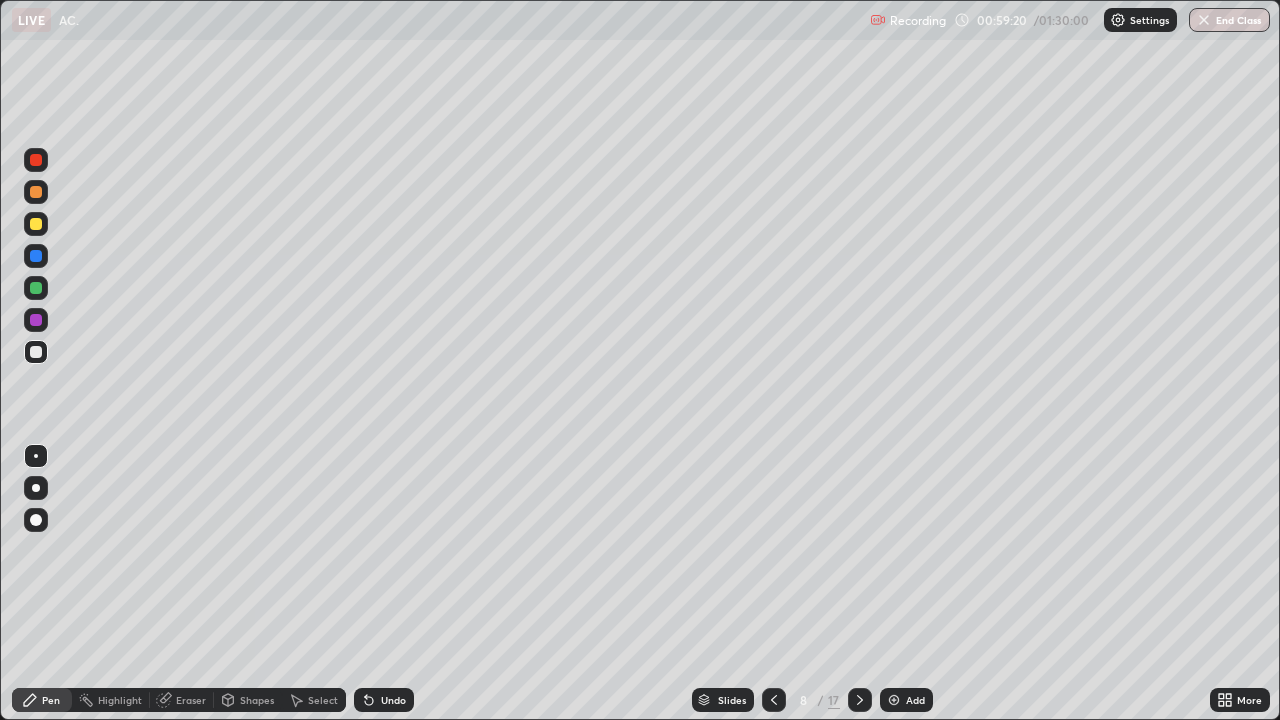 click 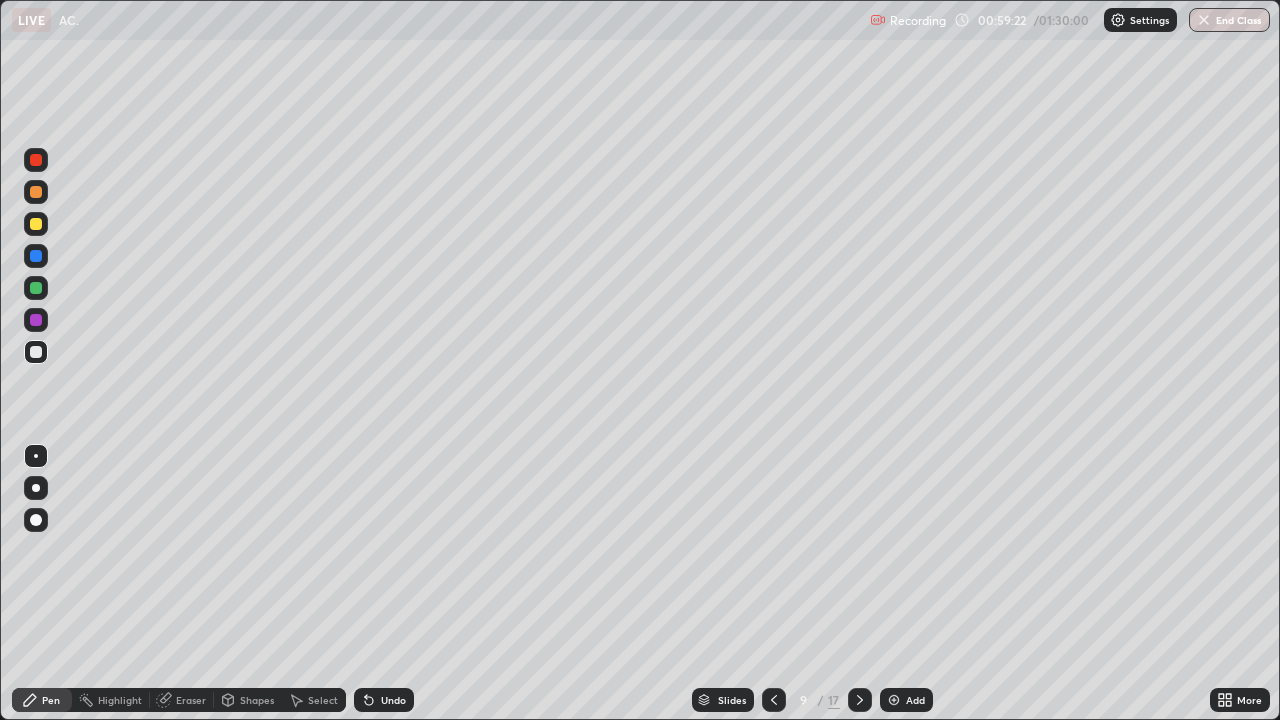 click 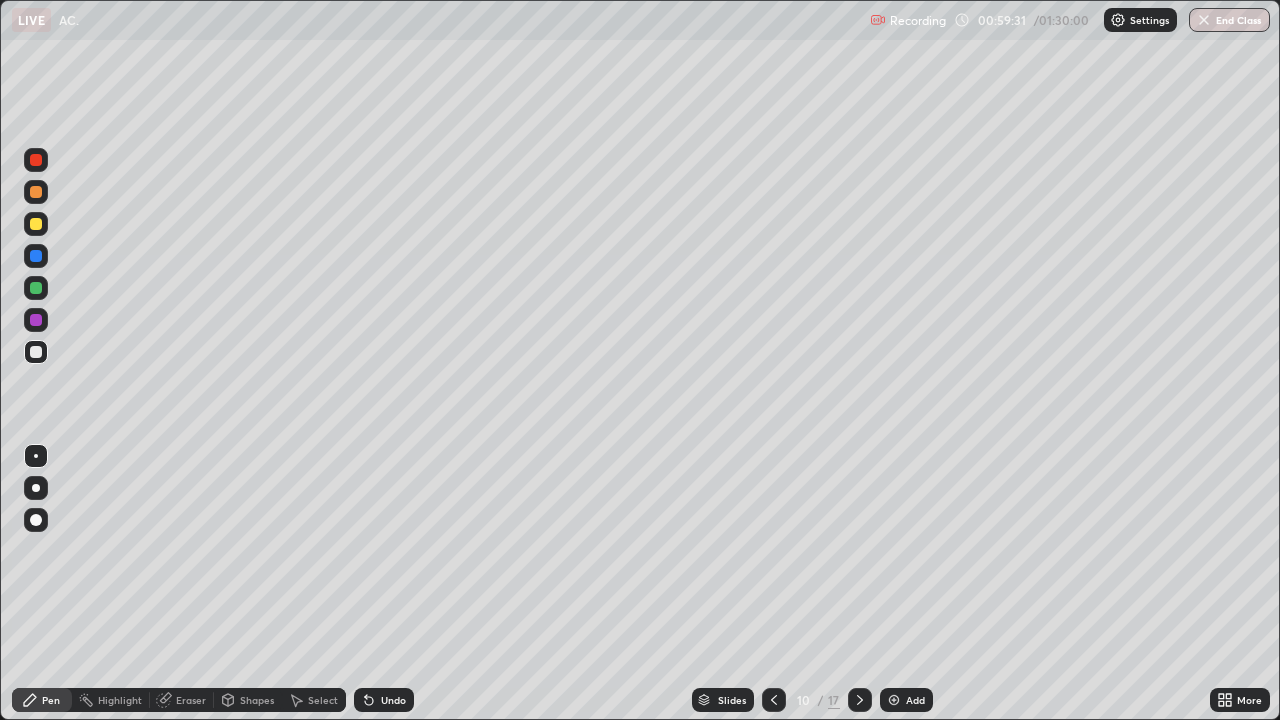 click 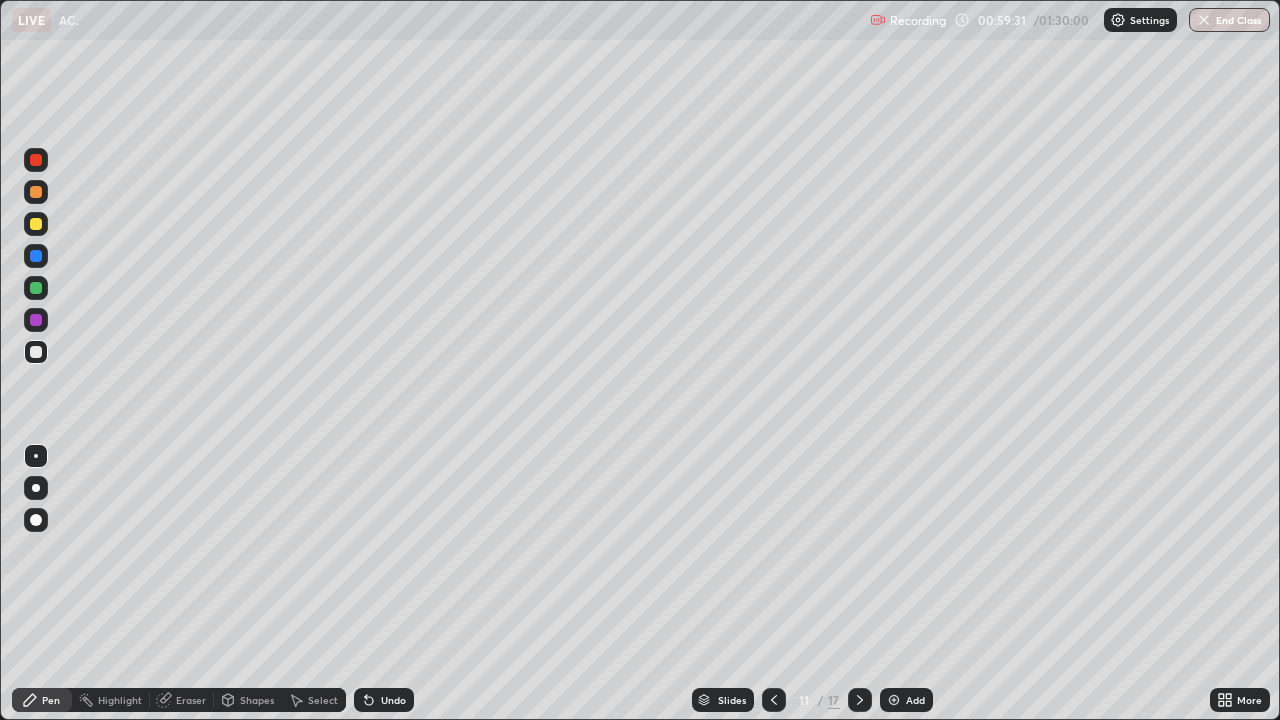 click 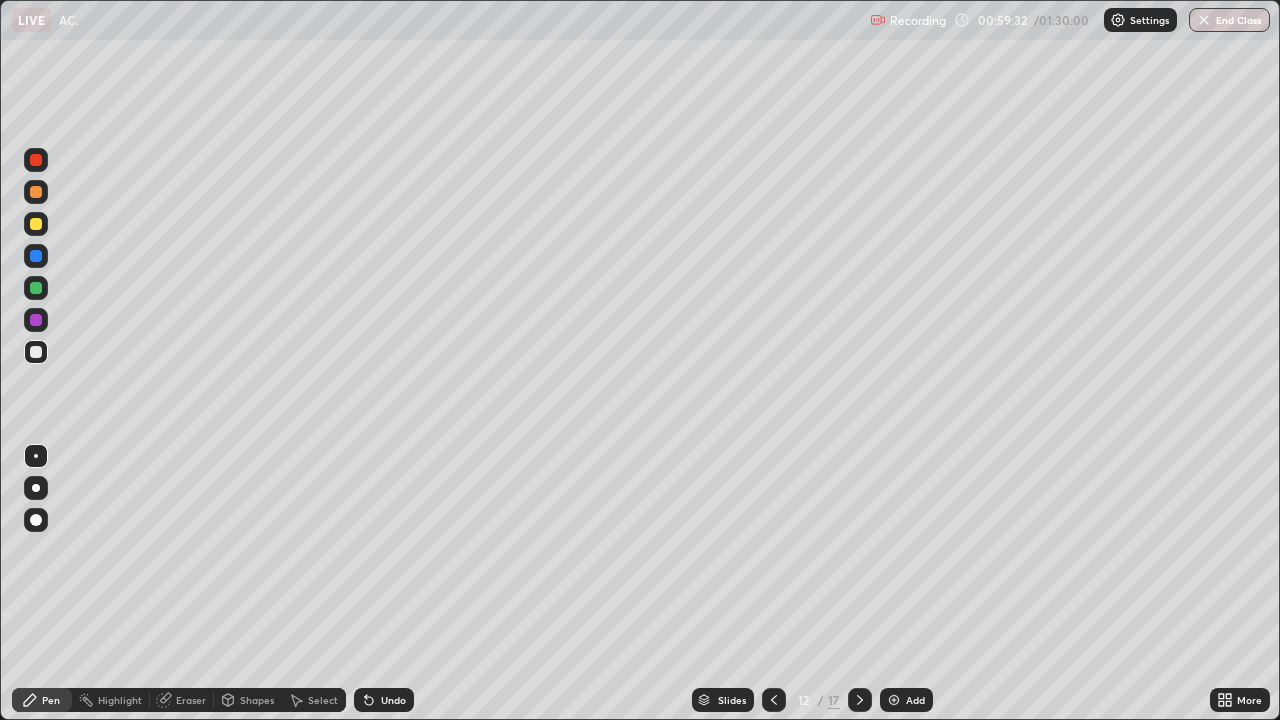 click 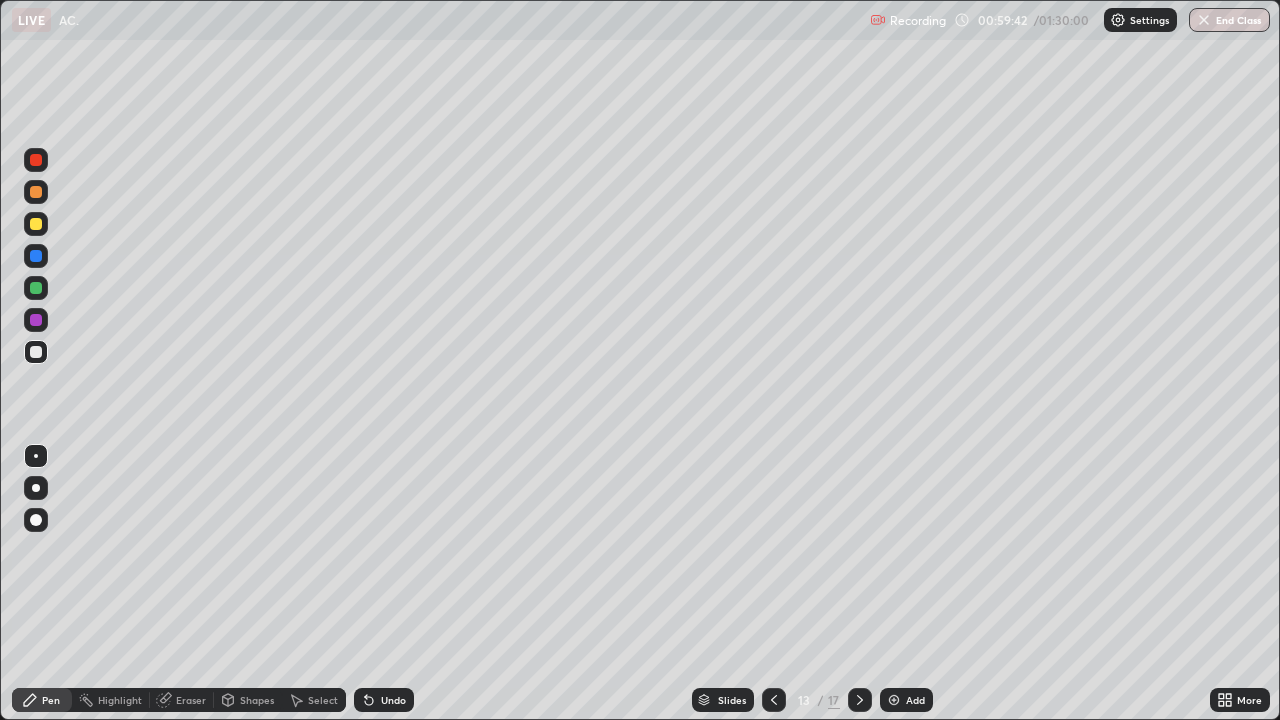 click 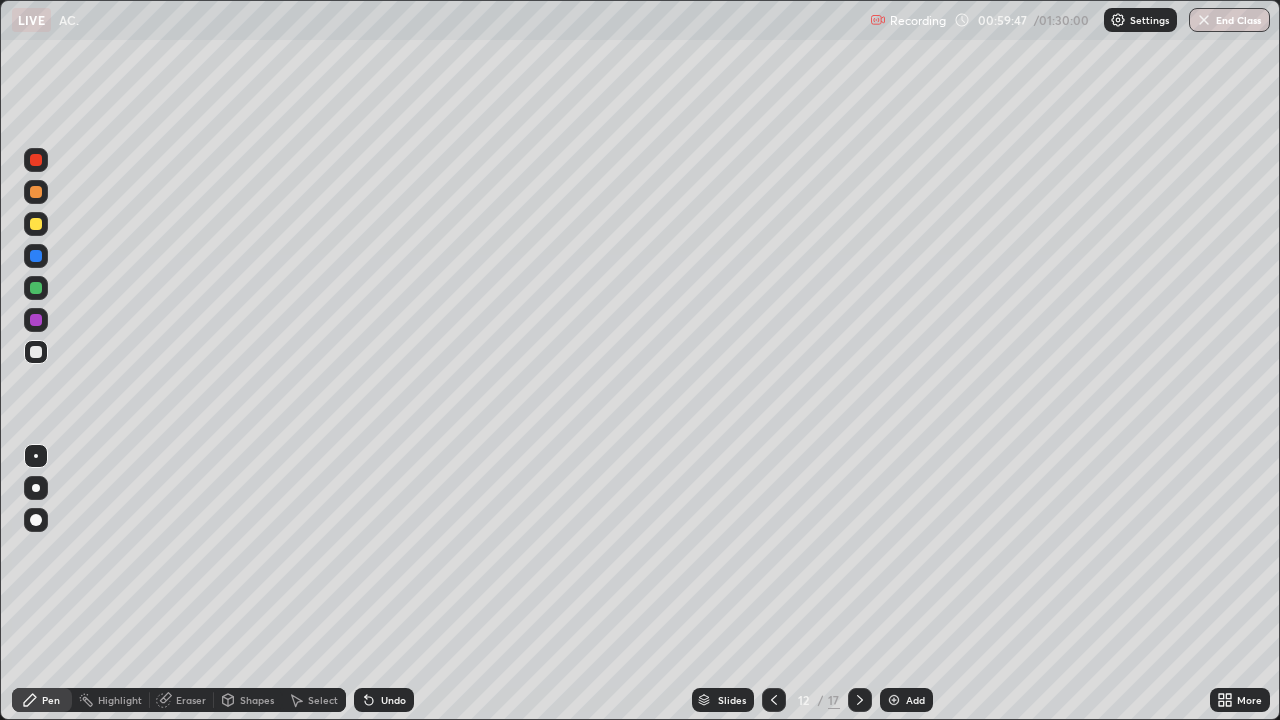 click at bounding box center [36, 160] 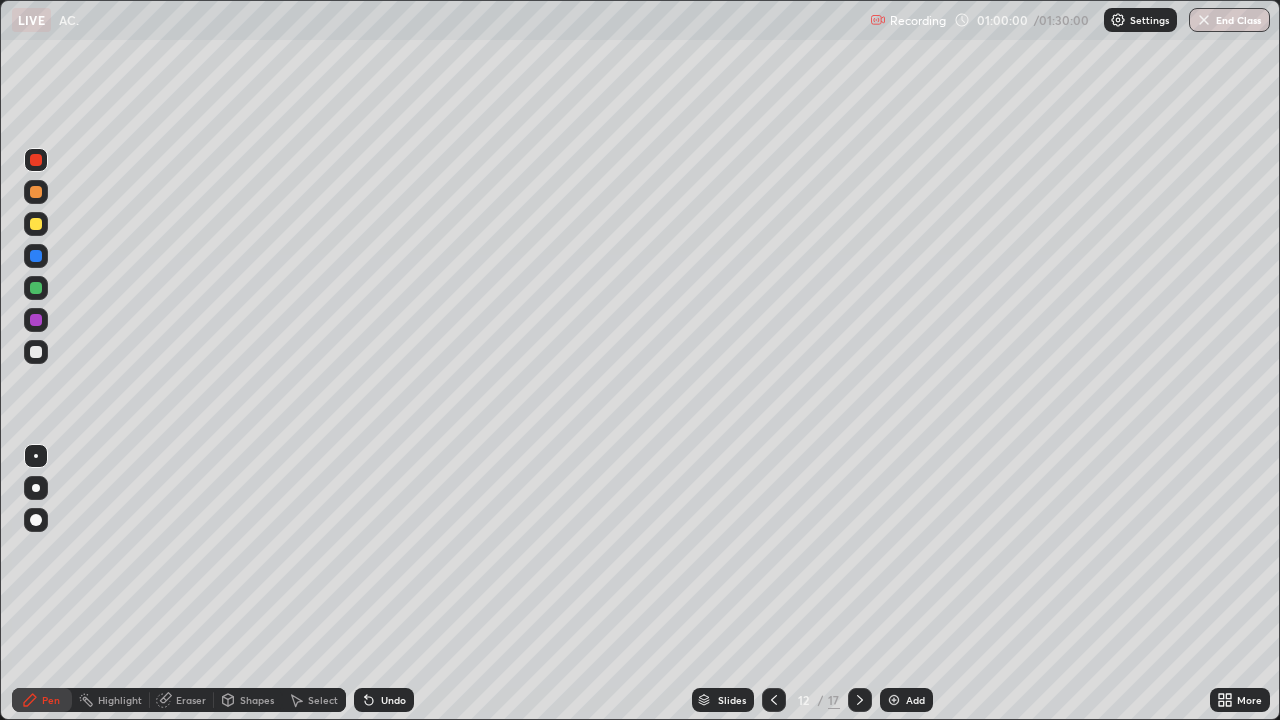 click on "Slides 12 / 17 Add" at bounding box center (812, 700) 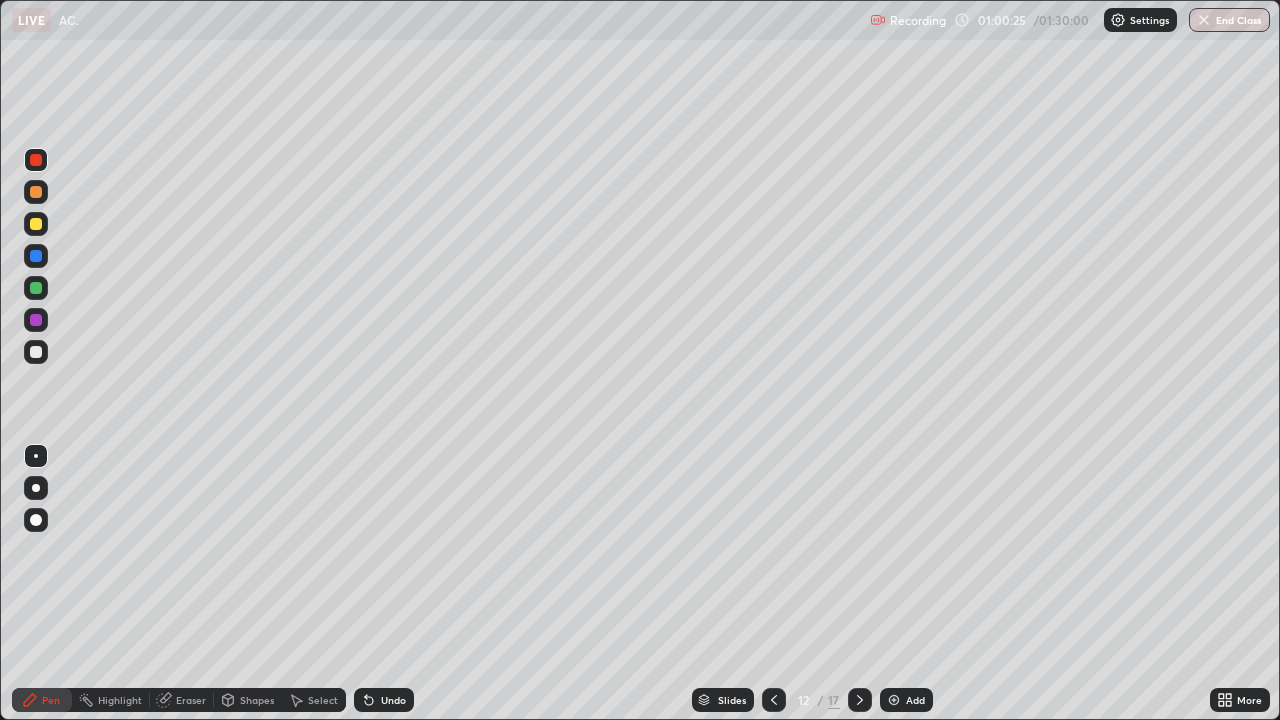 click at bounding box center [36, 288] 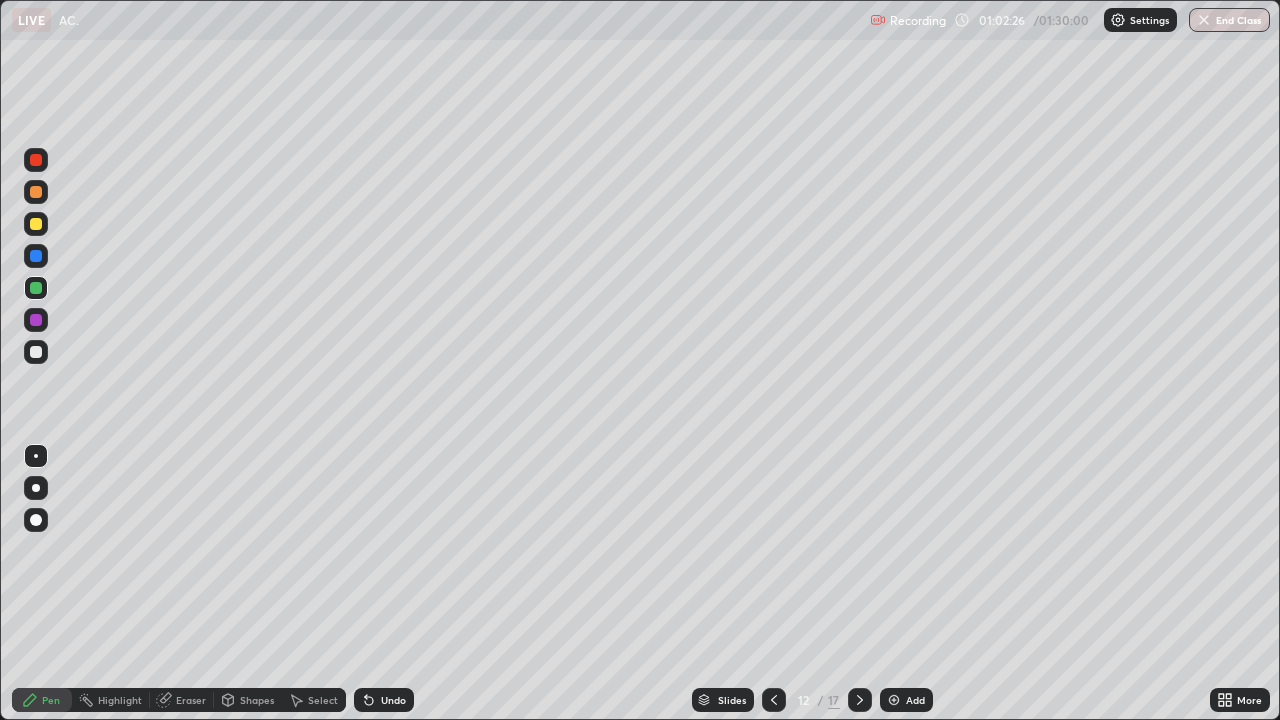 click 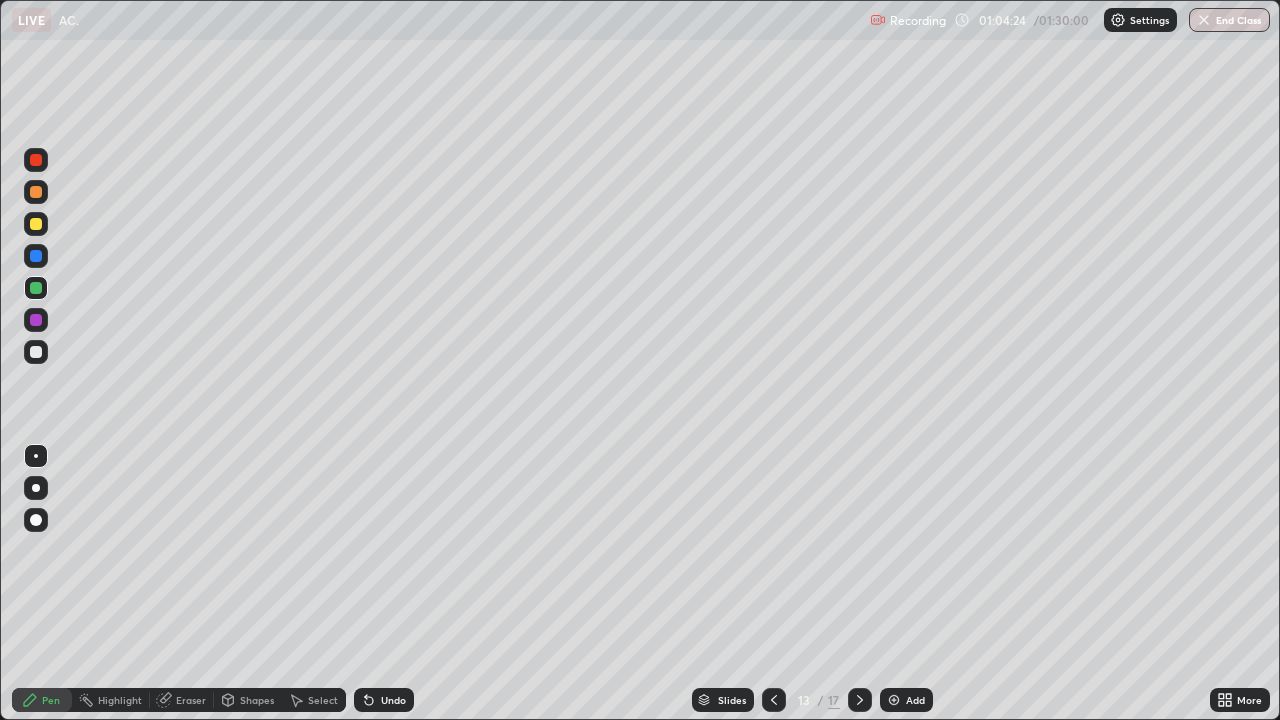 click 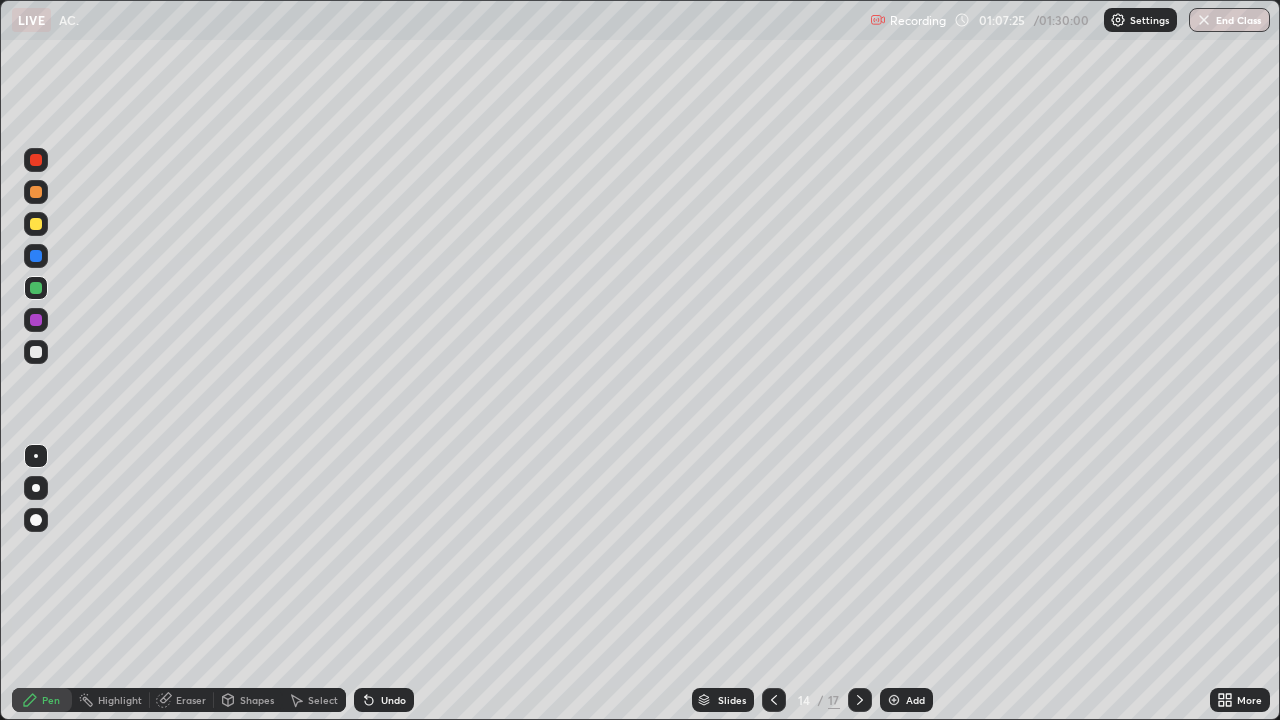 click 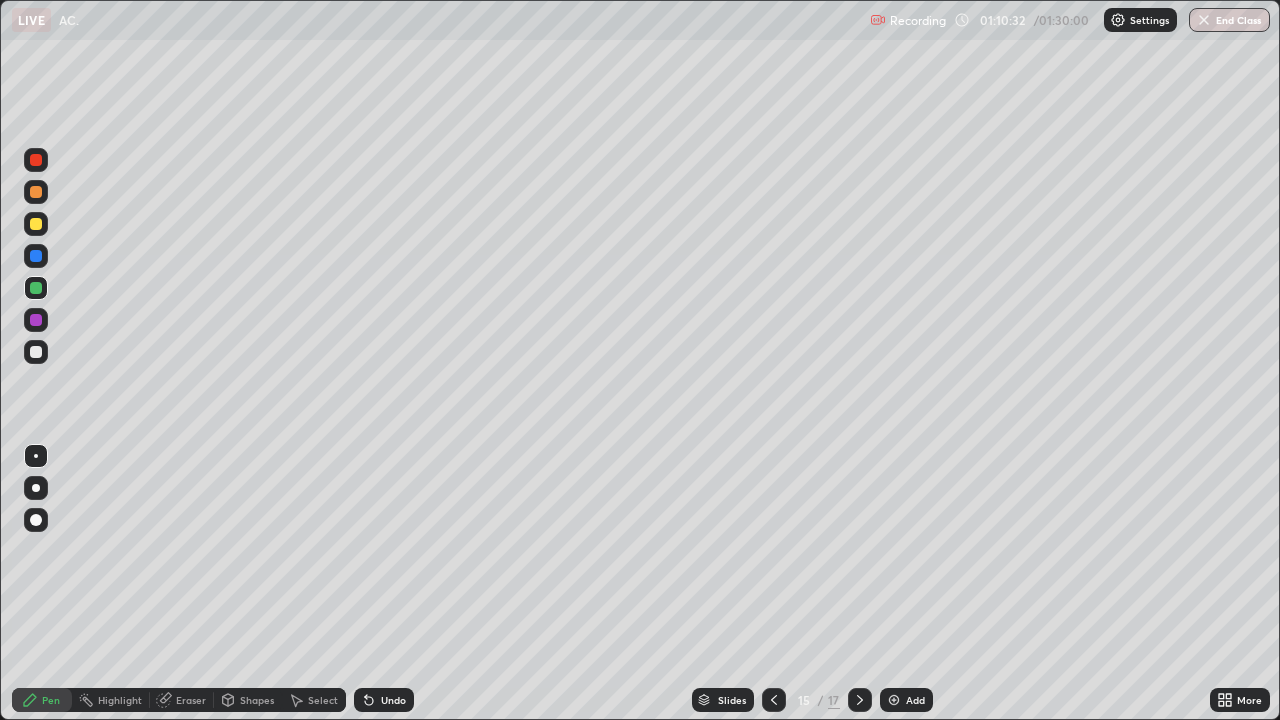 click 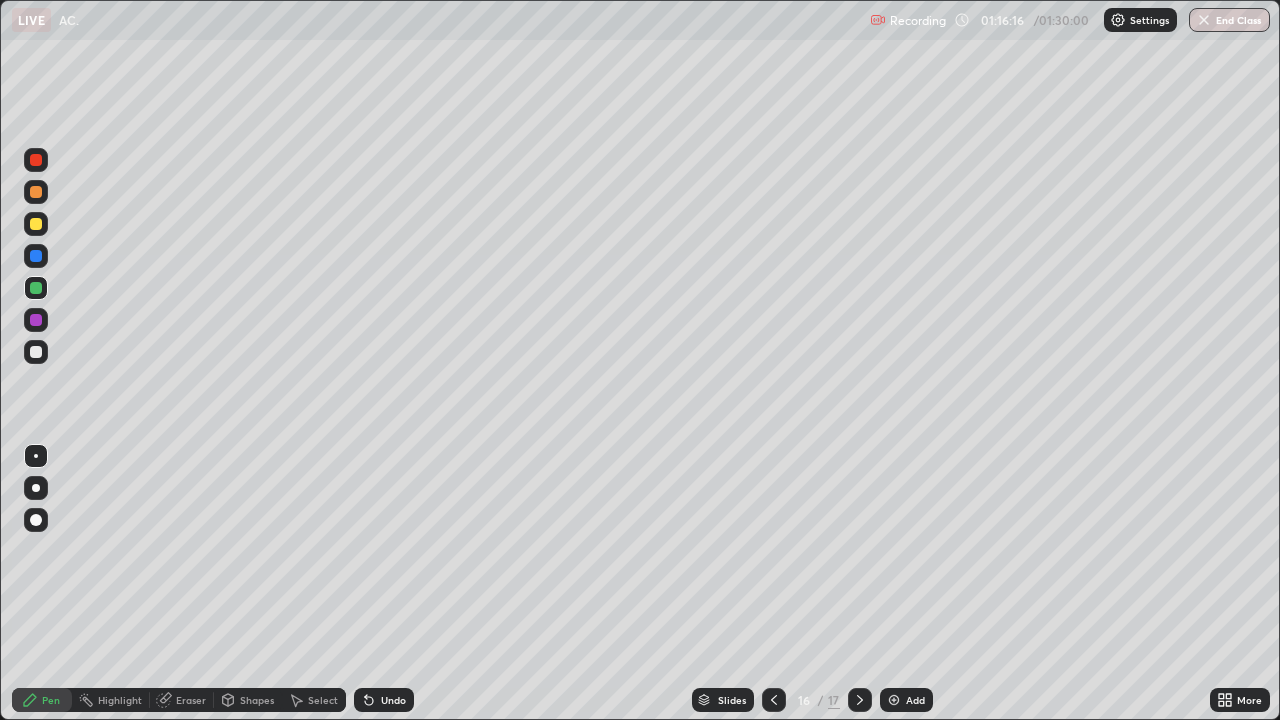 click 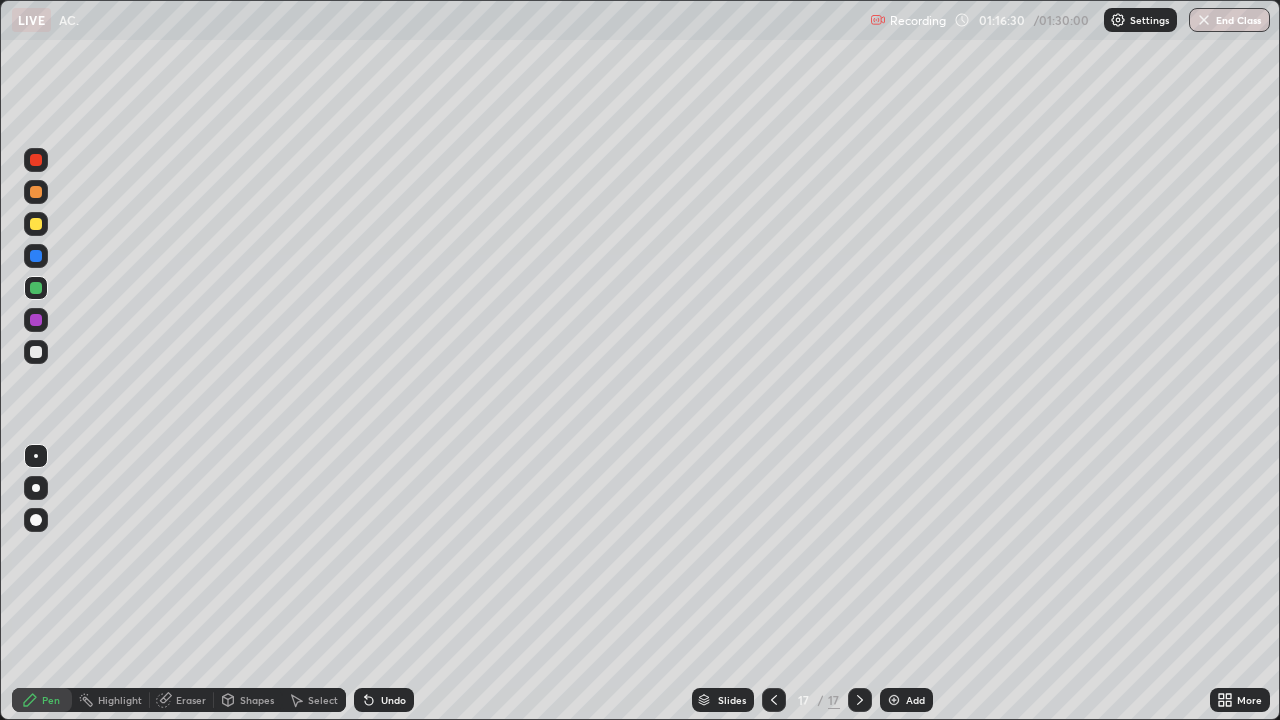 click at bounding box center [36, 352] 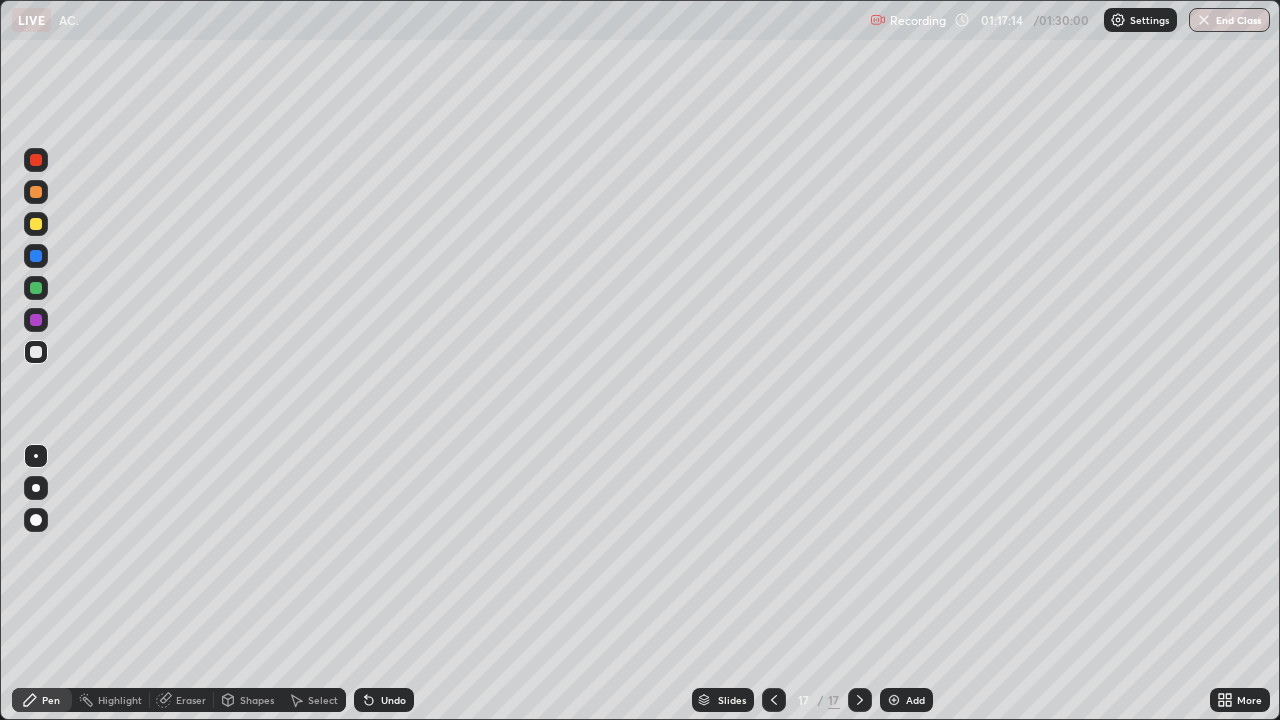 click at bounding box center (894, 700) 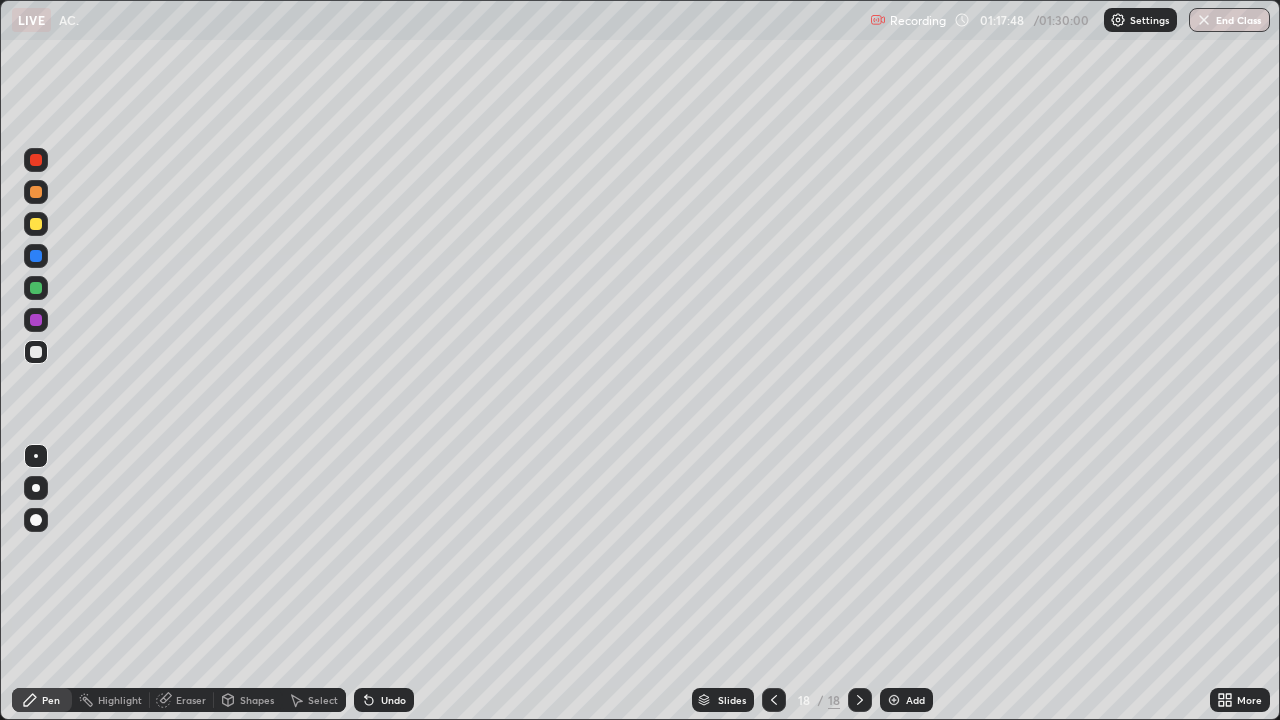 click on "Undo" at bounding box center (384, 700) 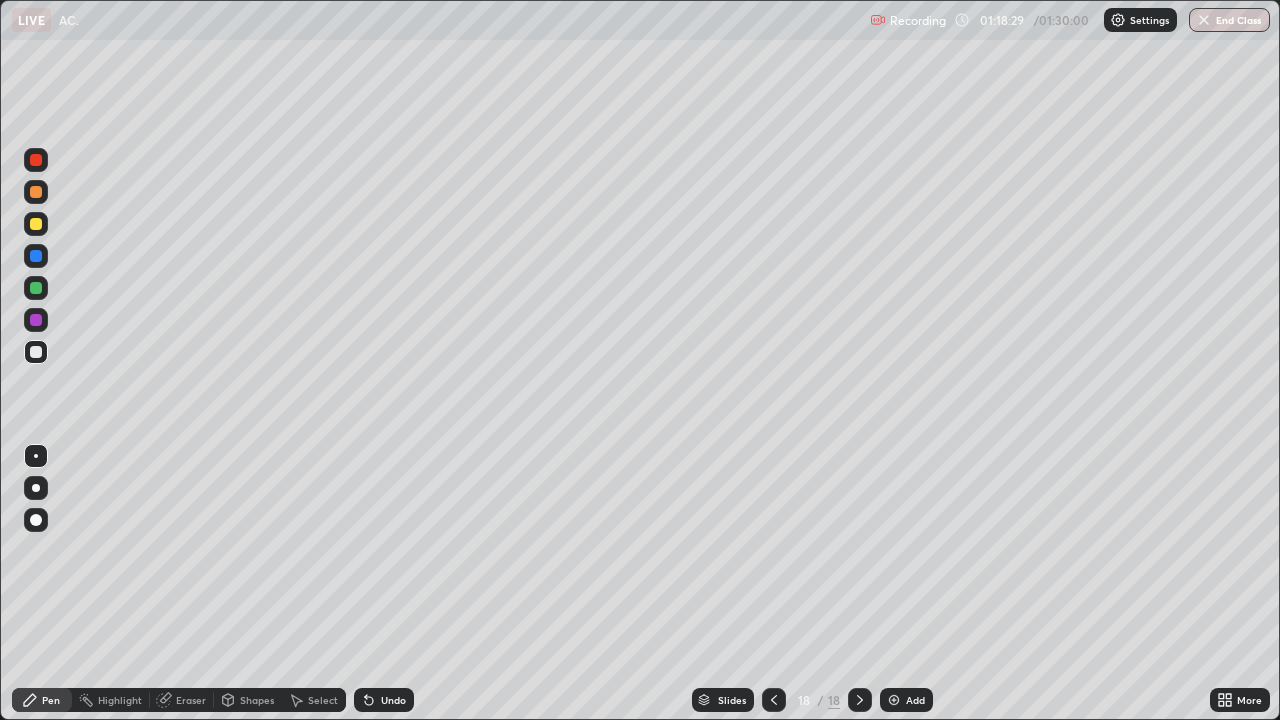click 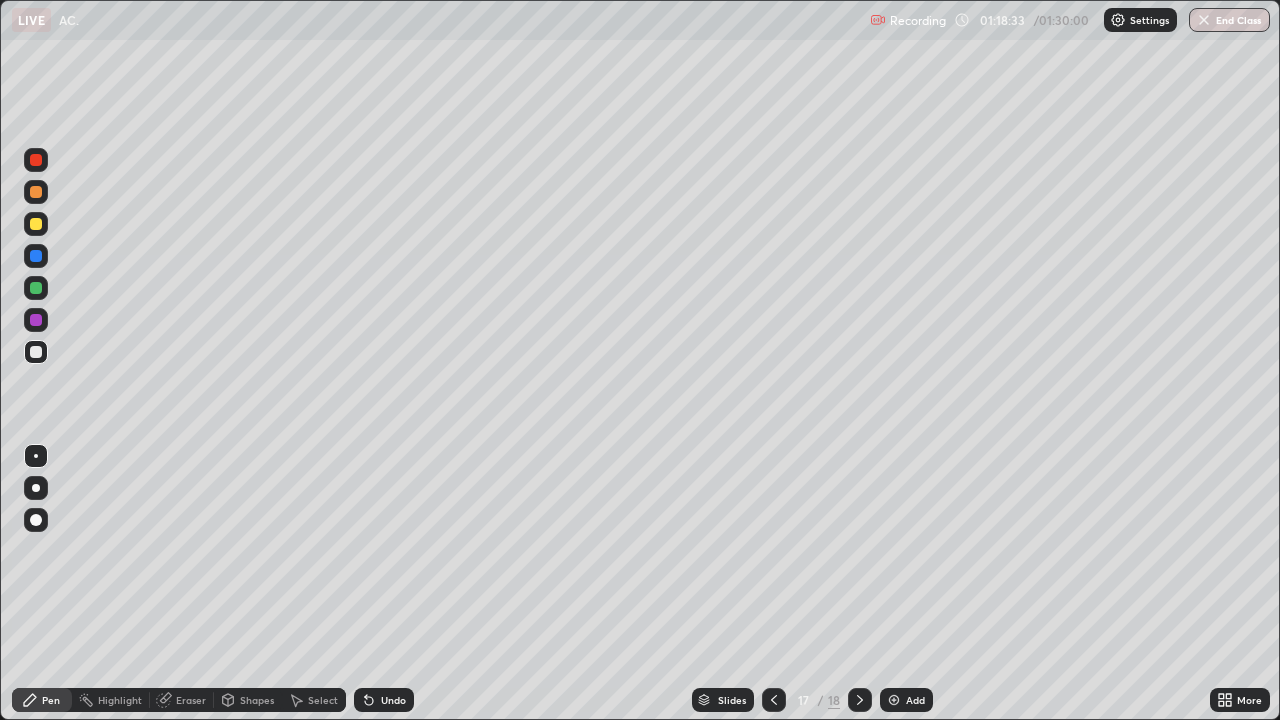 click 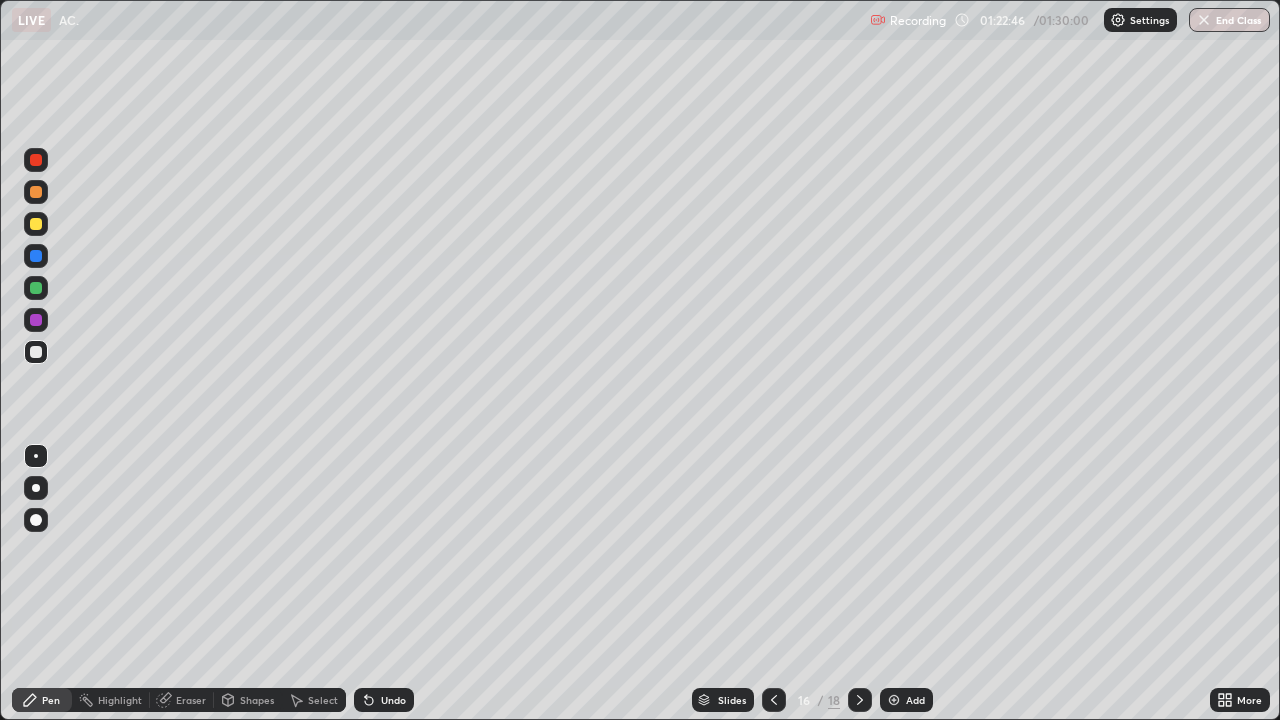 click 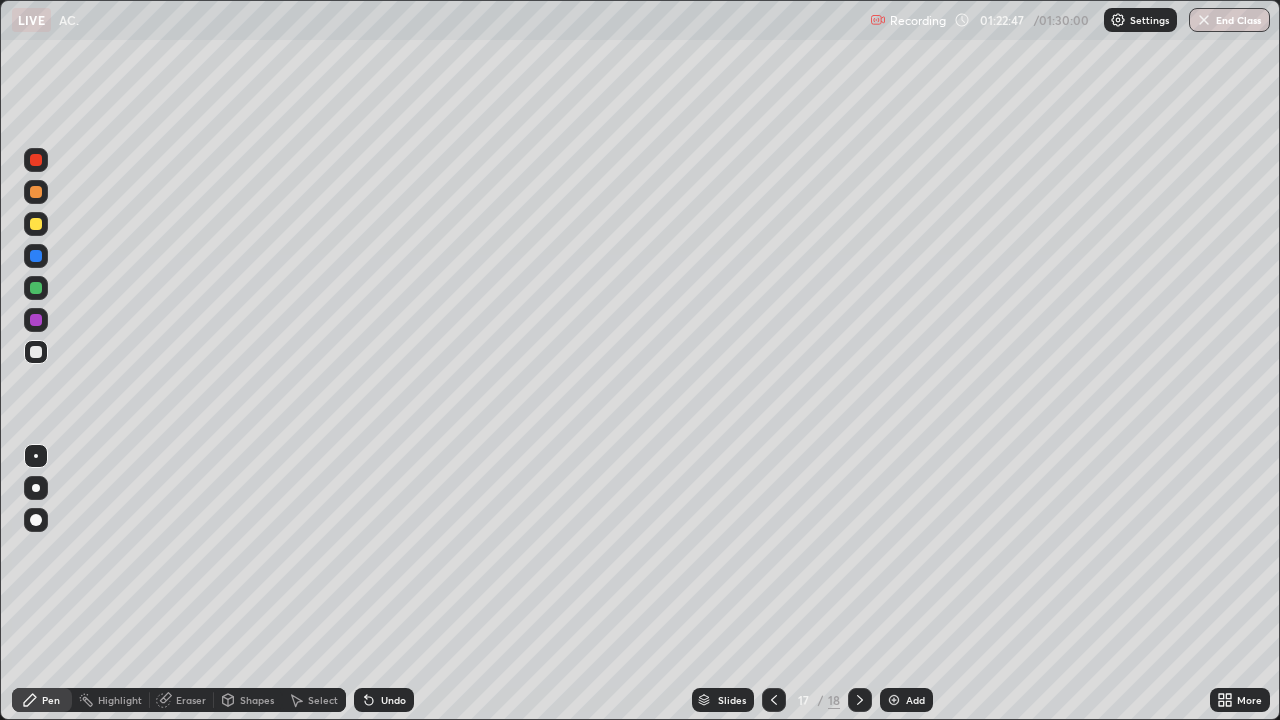 click 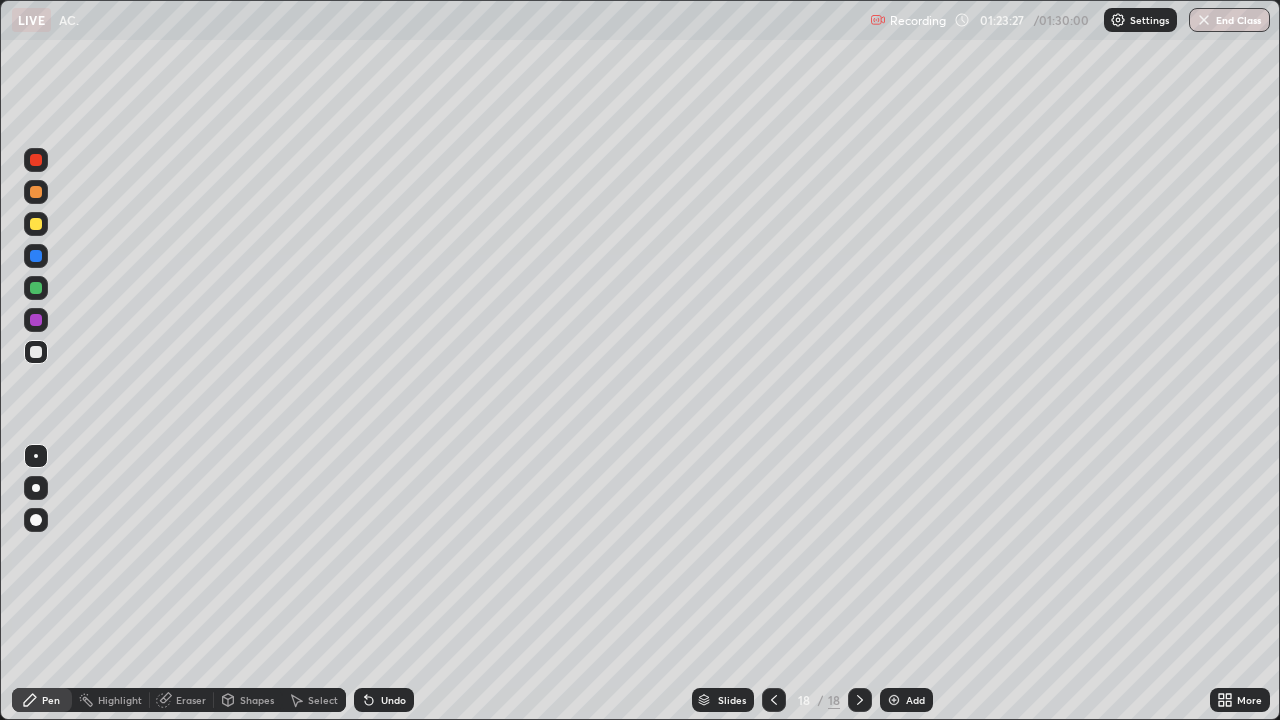 click at bounding box center [36, 320] 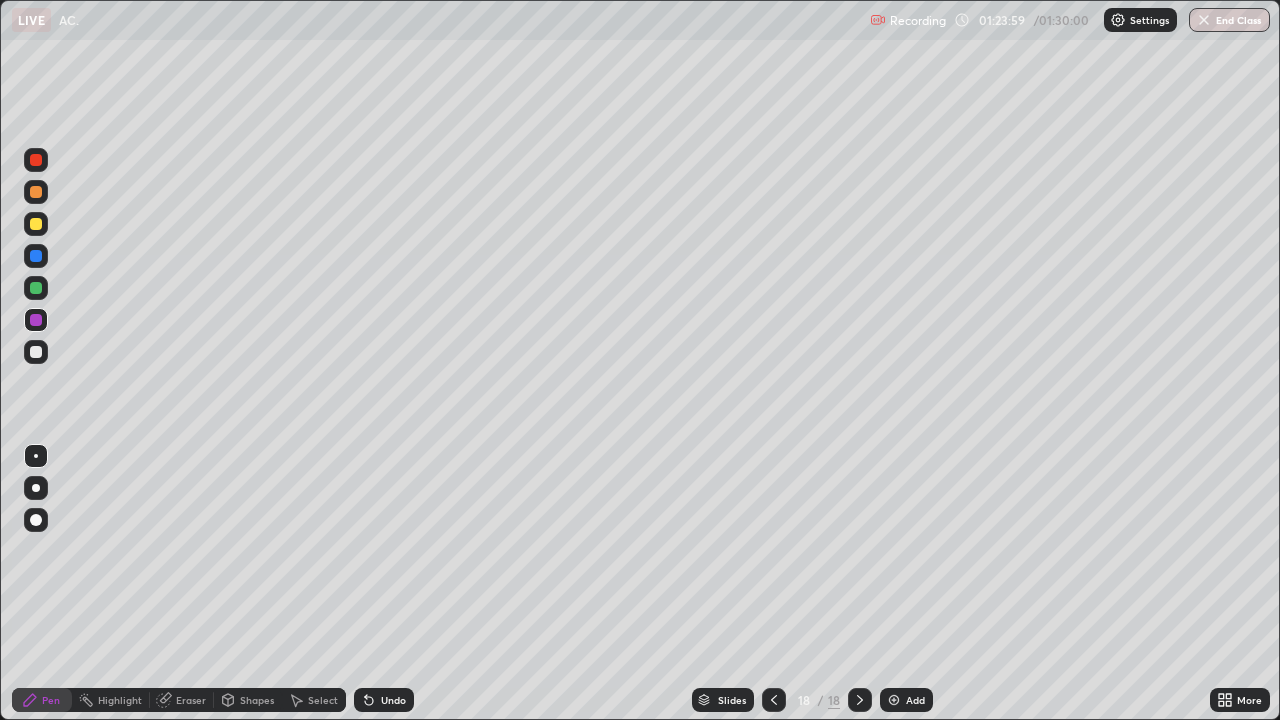 click at bounding box center (894, 700) 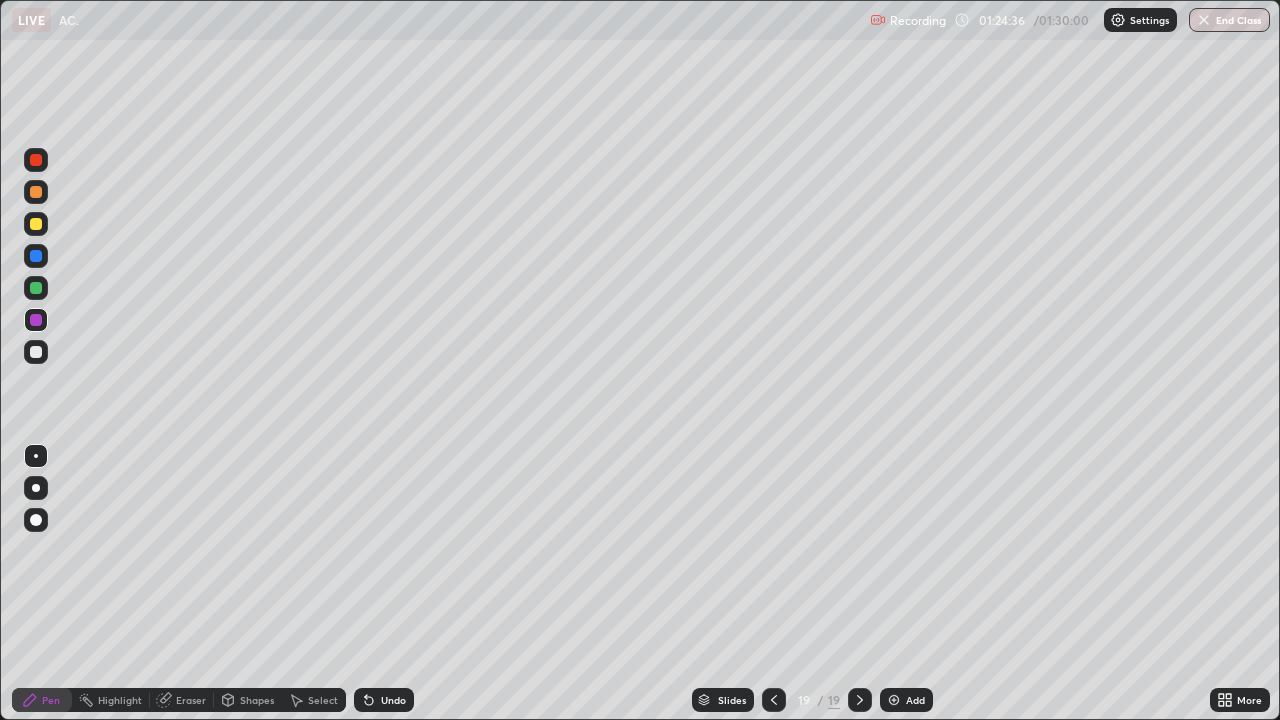 click on "Undo" at bounding box center (393, 700) 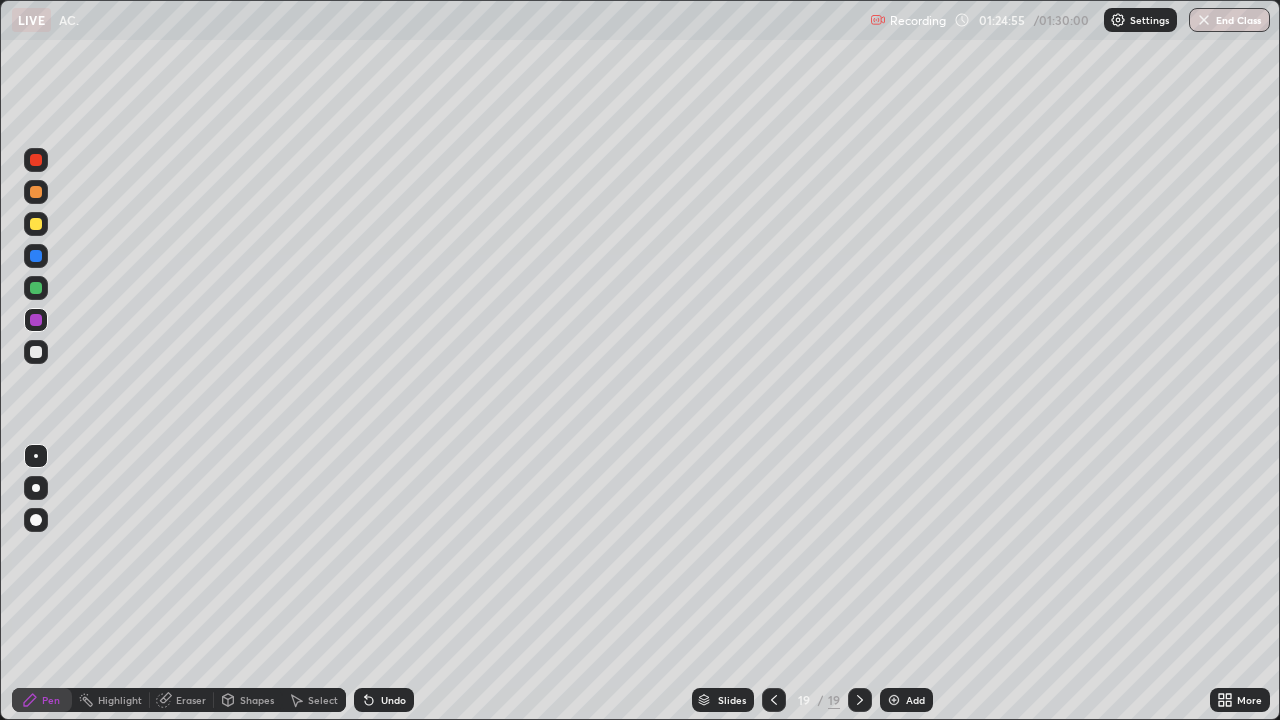 click 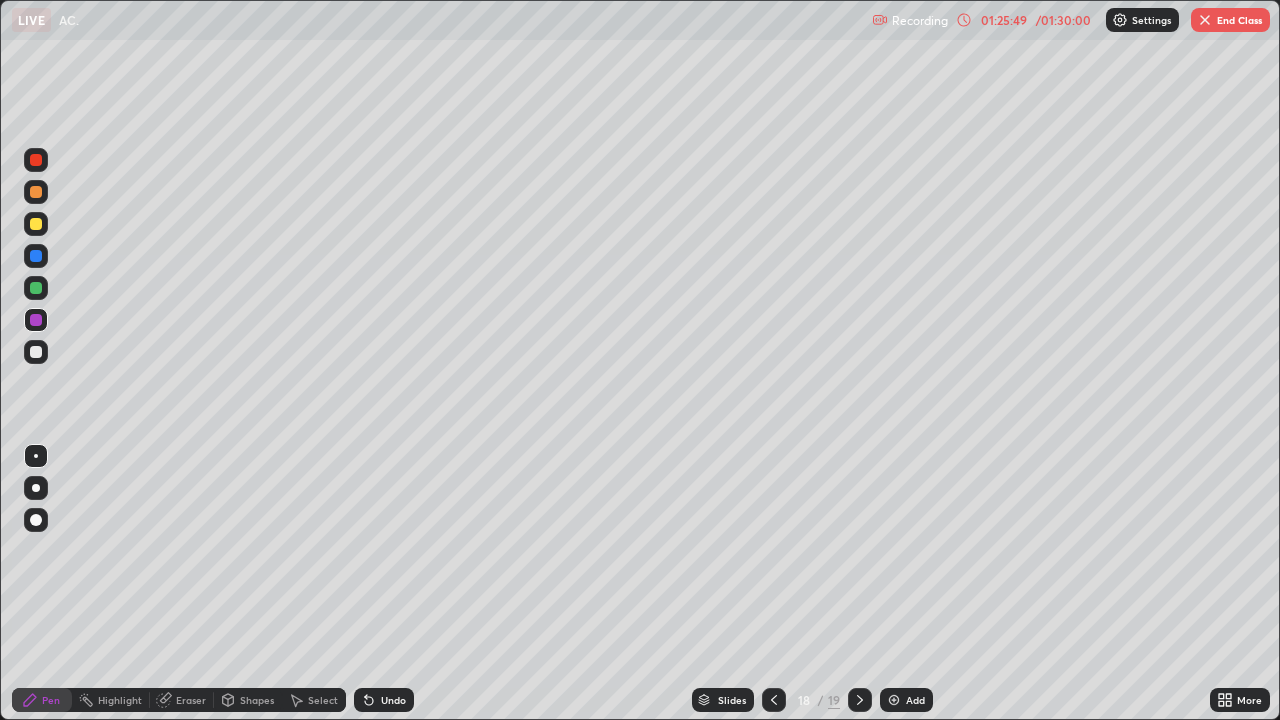 click at bounding box center [860, 700] 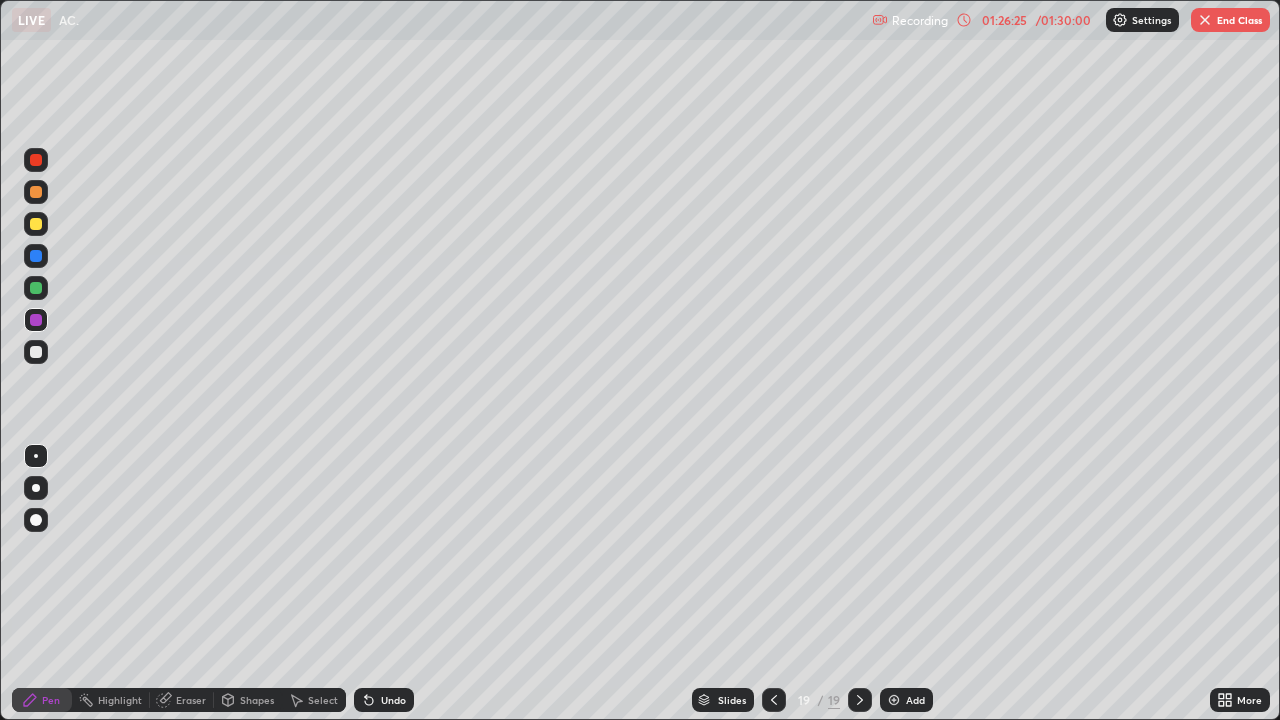 click on "Undo" at bounding box center (393, 700) 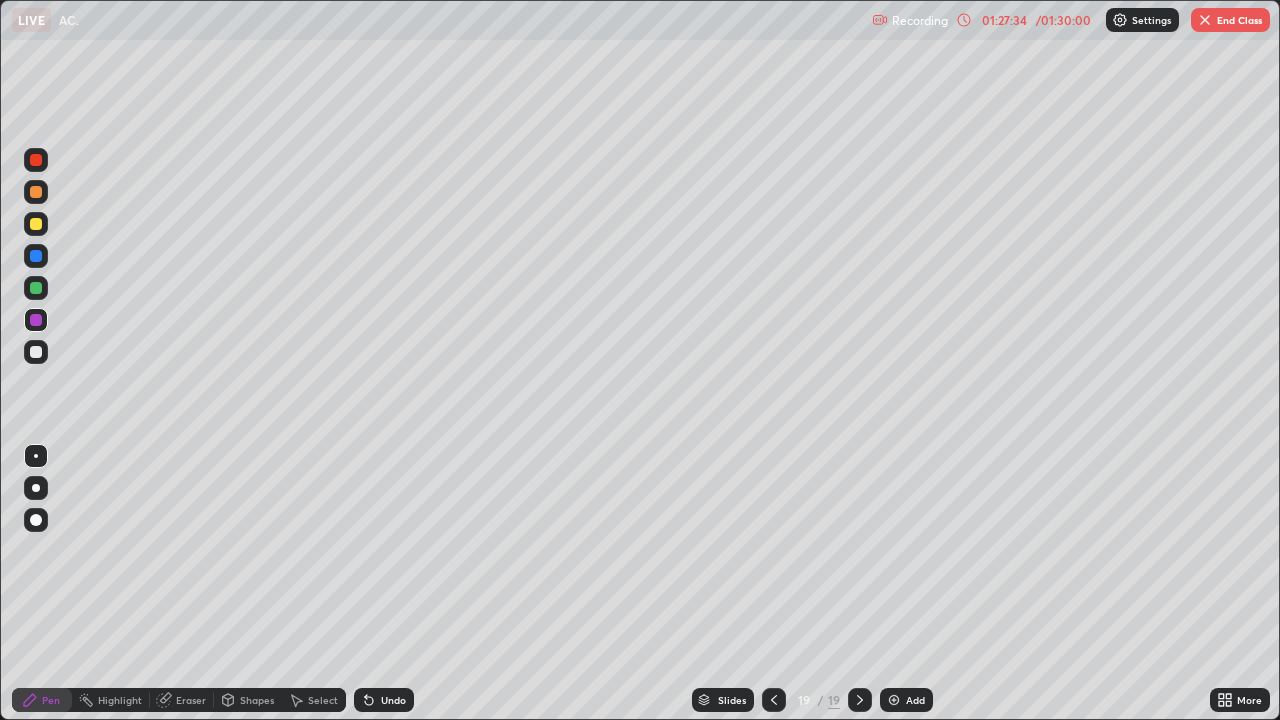 click on "Undo" at bounding box center [393, 700] 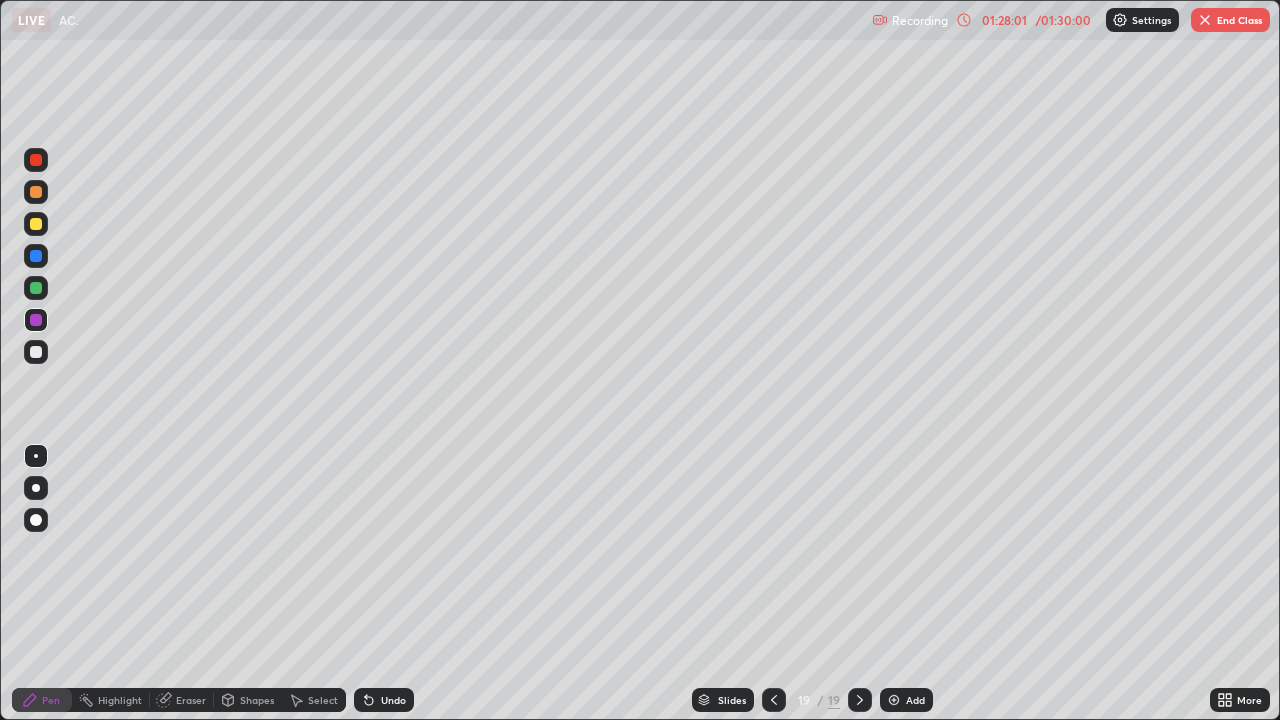 click 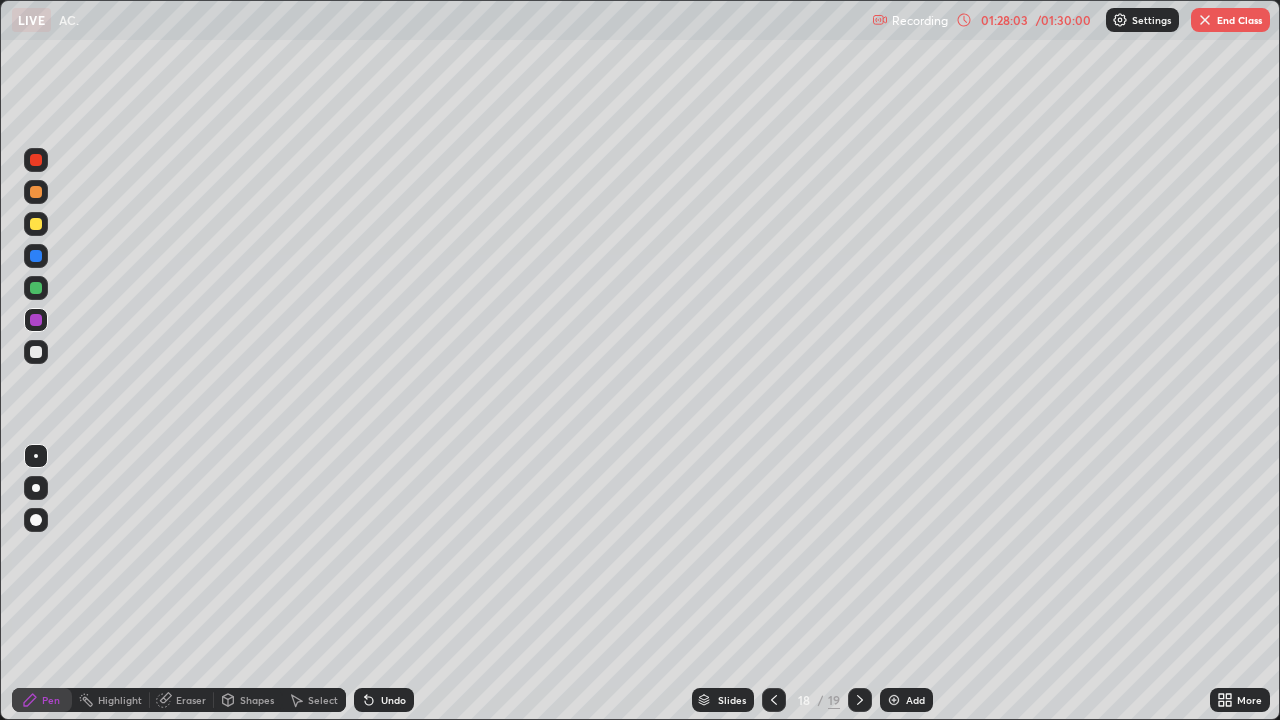 click at bounding box center (36, 224) 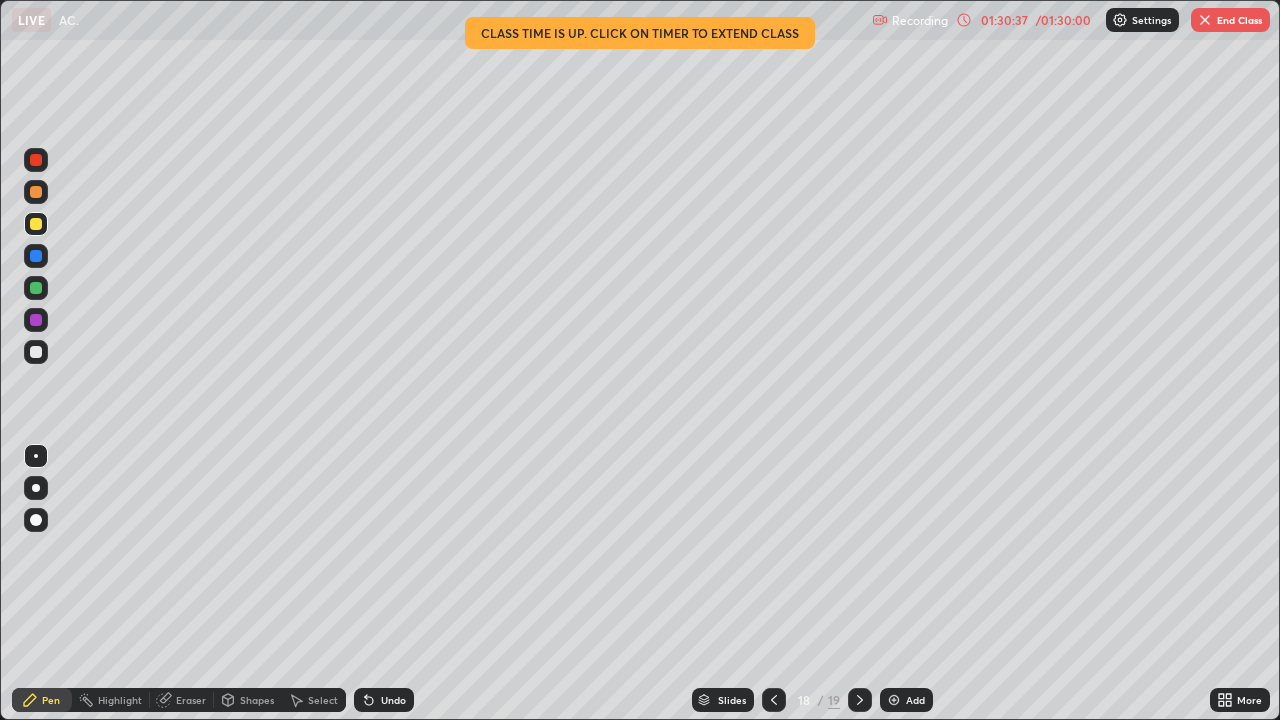 click 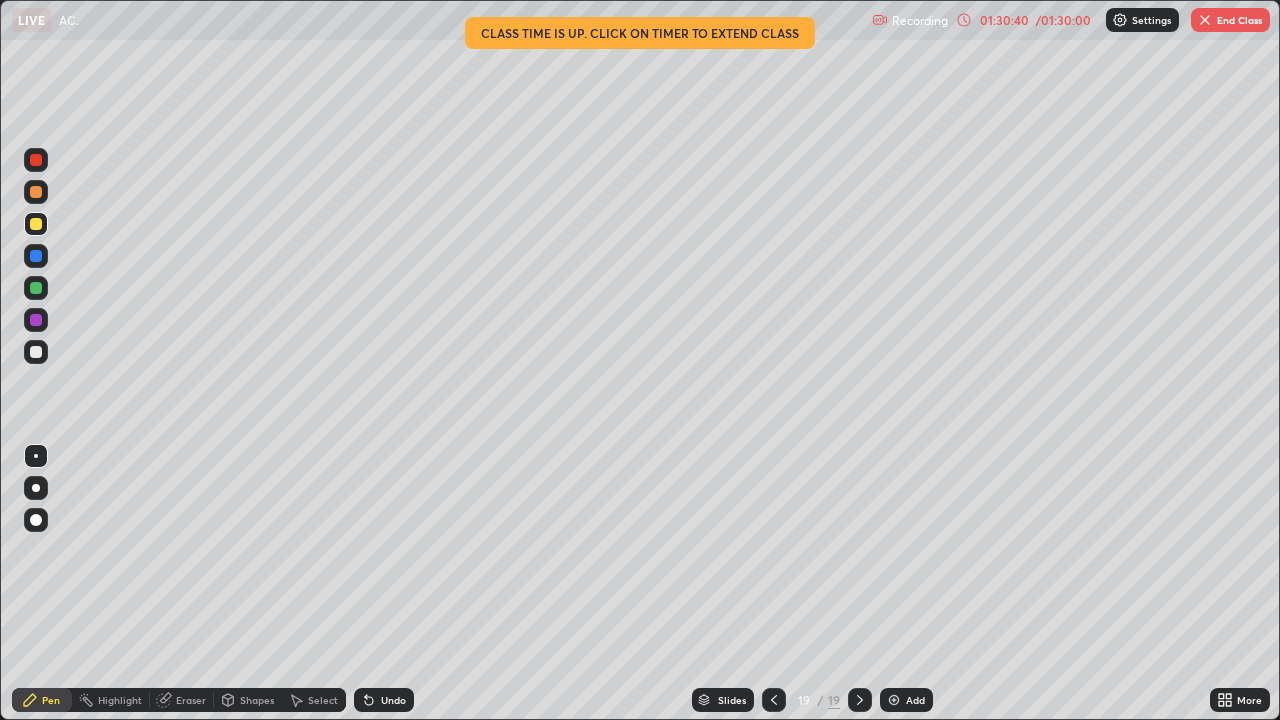 click 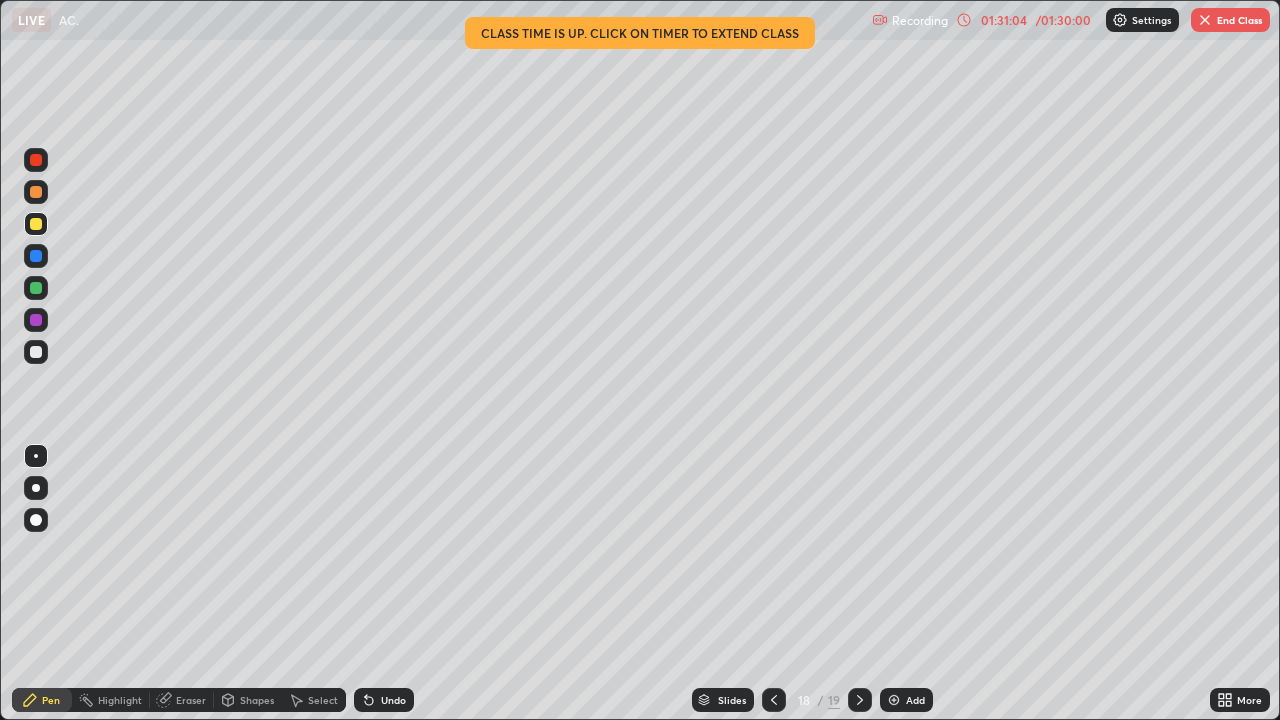 click at bounding box center [36, 352] 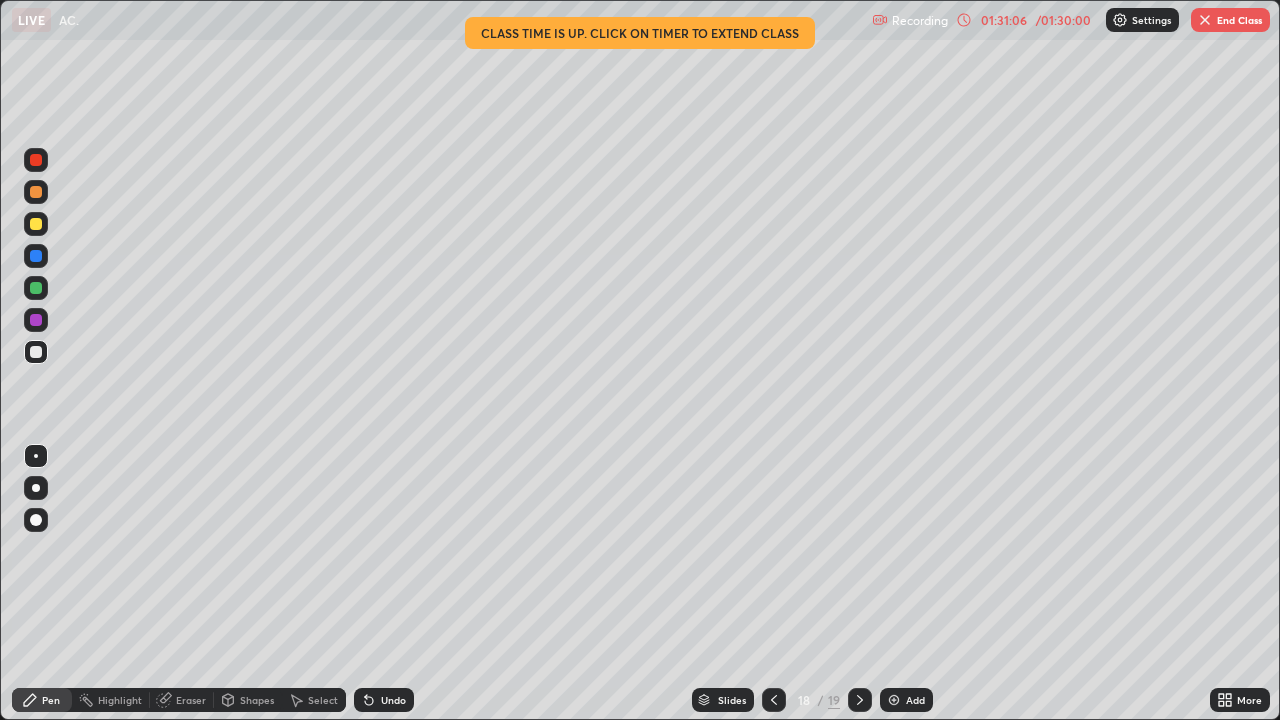 click at bounding box center [36, 160] 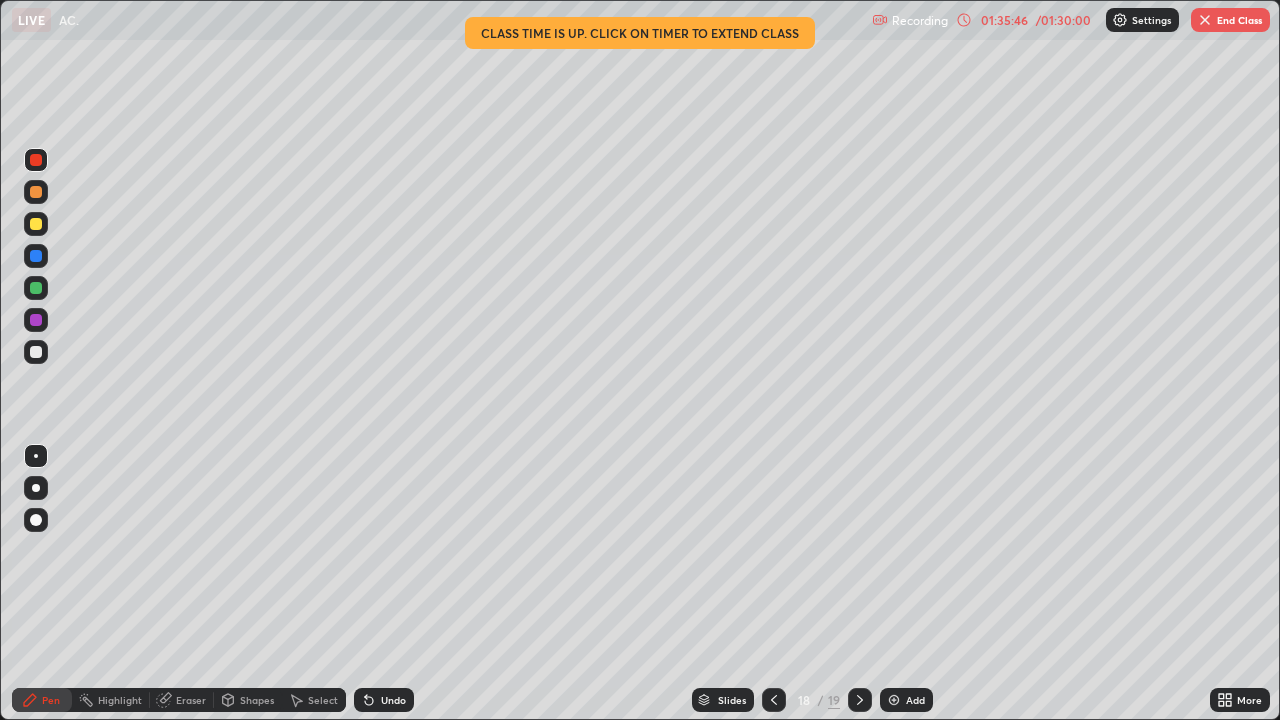 click 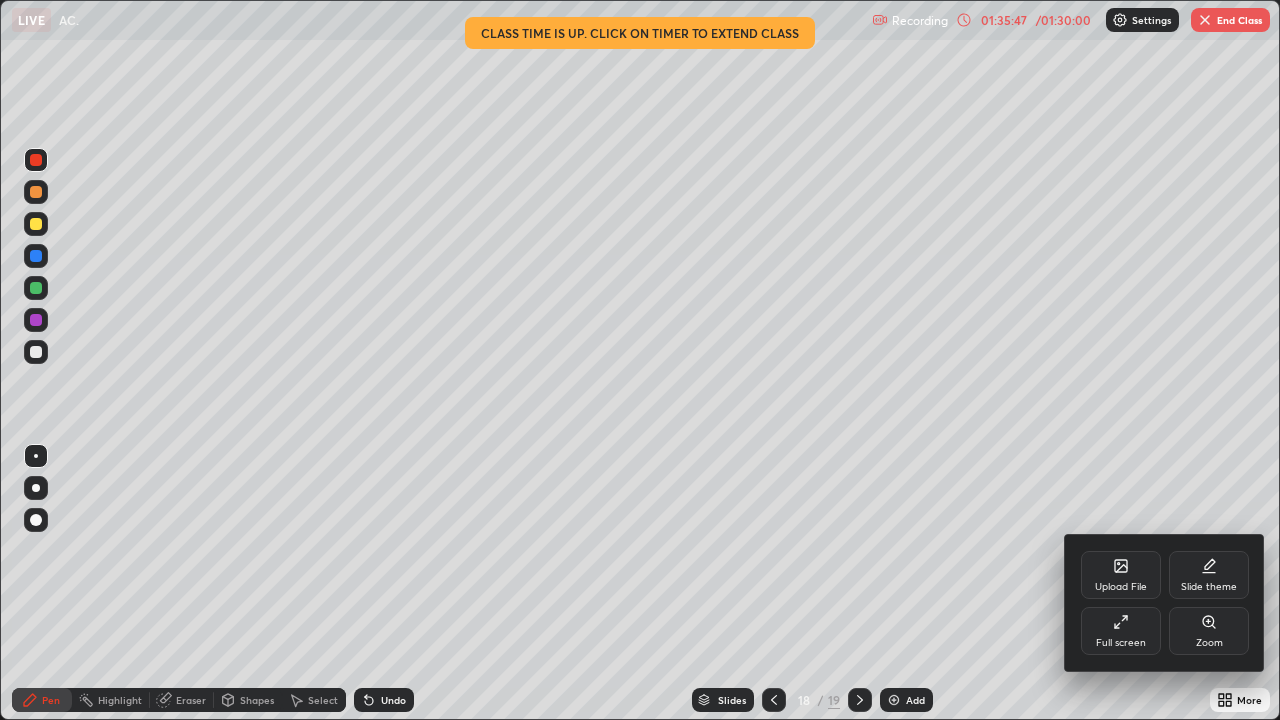 click on "Full screen" at bounding box center [1121, 631] 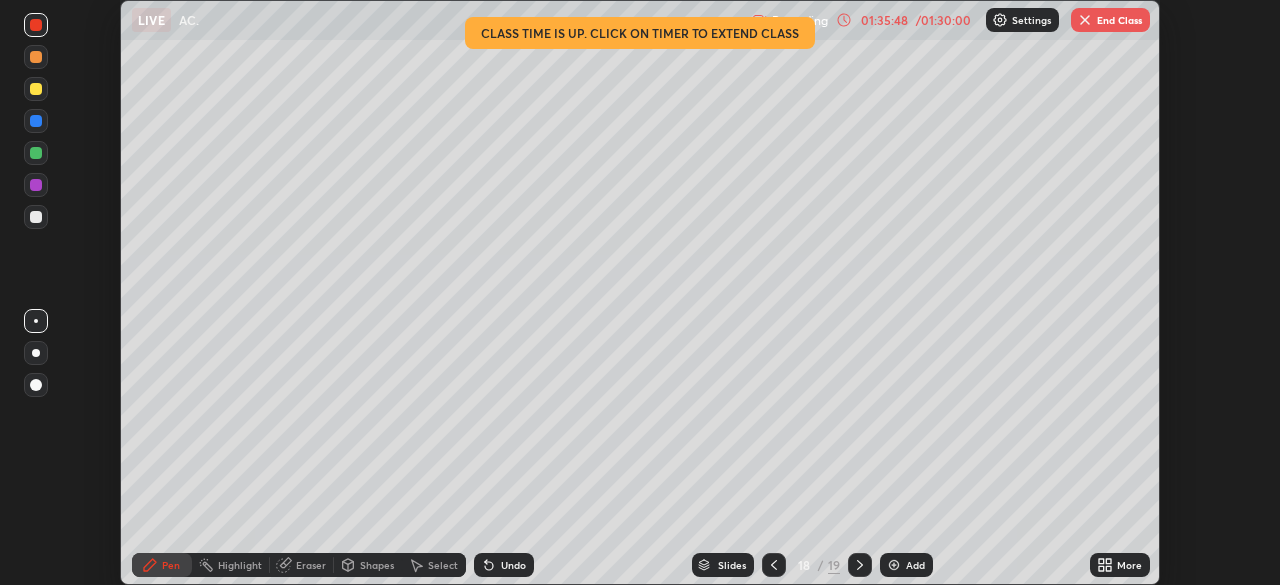 scroll, scrollTop: 585, scrollLeft: 1280, axis: both 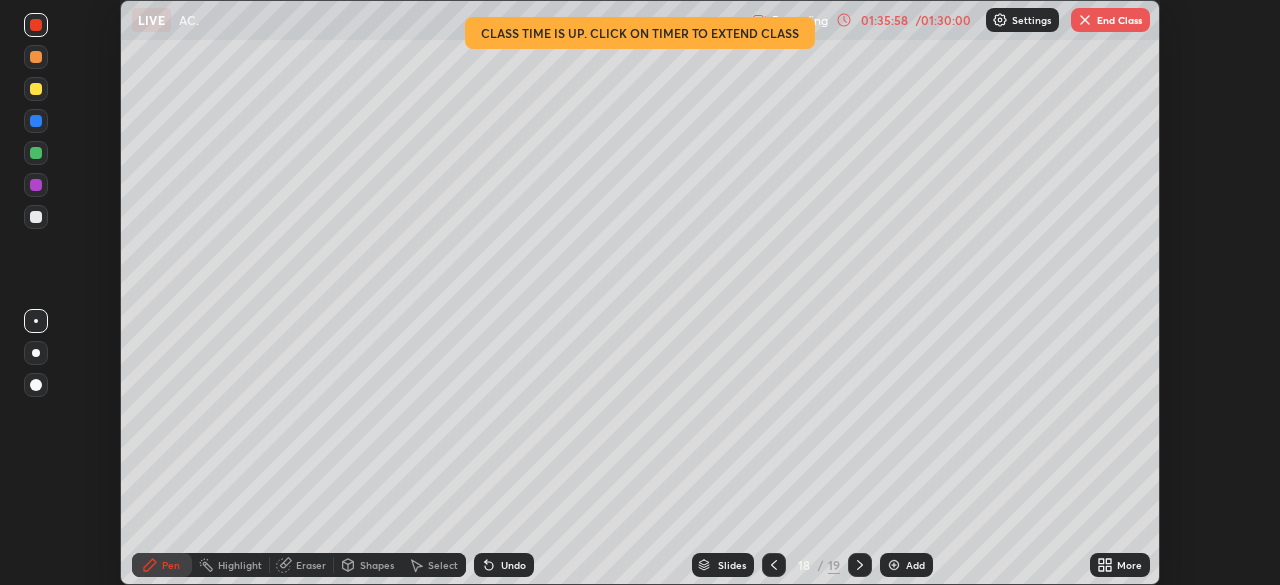 click 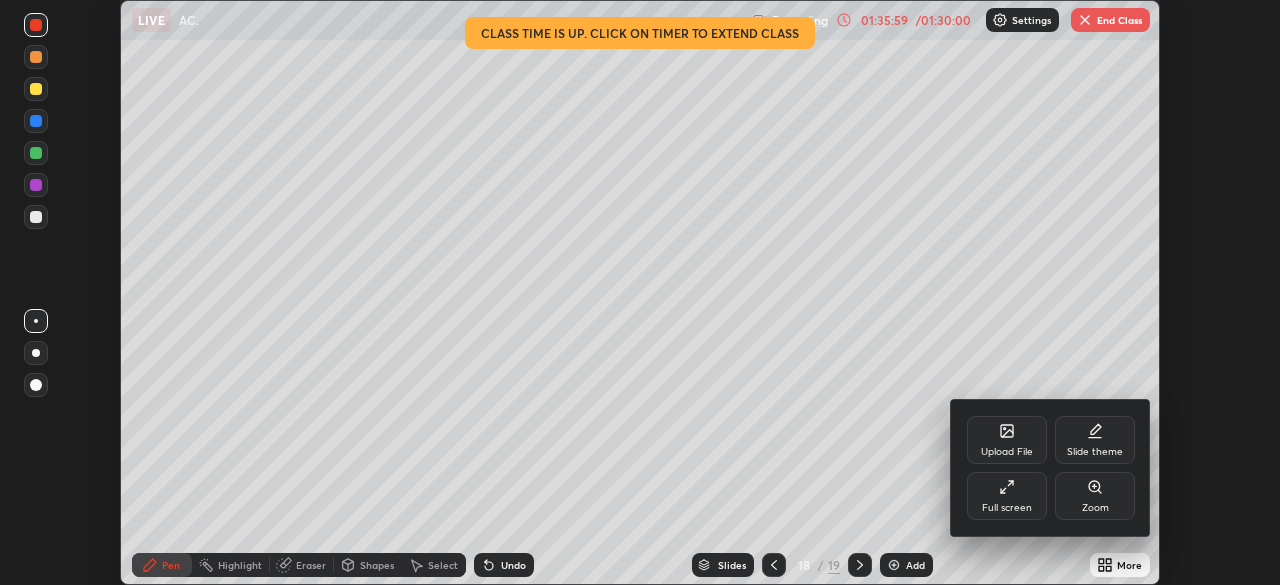 click on "Full screen" at bounding box center [1007, 496] 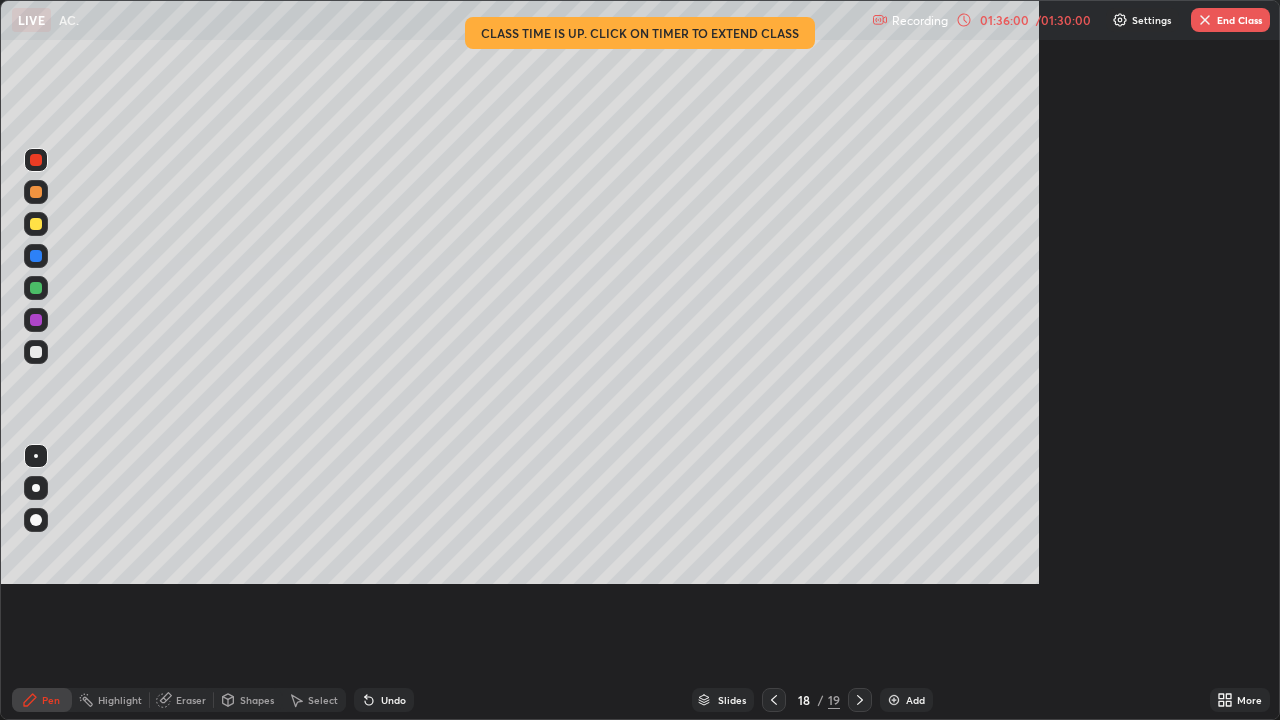 scroll, scrollTop: 99280, scrollLeft: 98720, axis: both 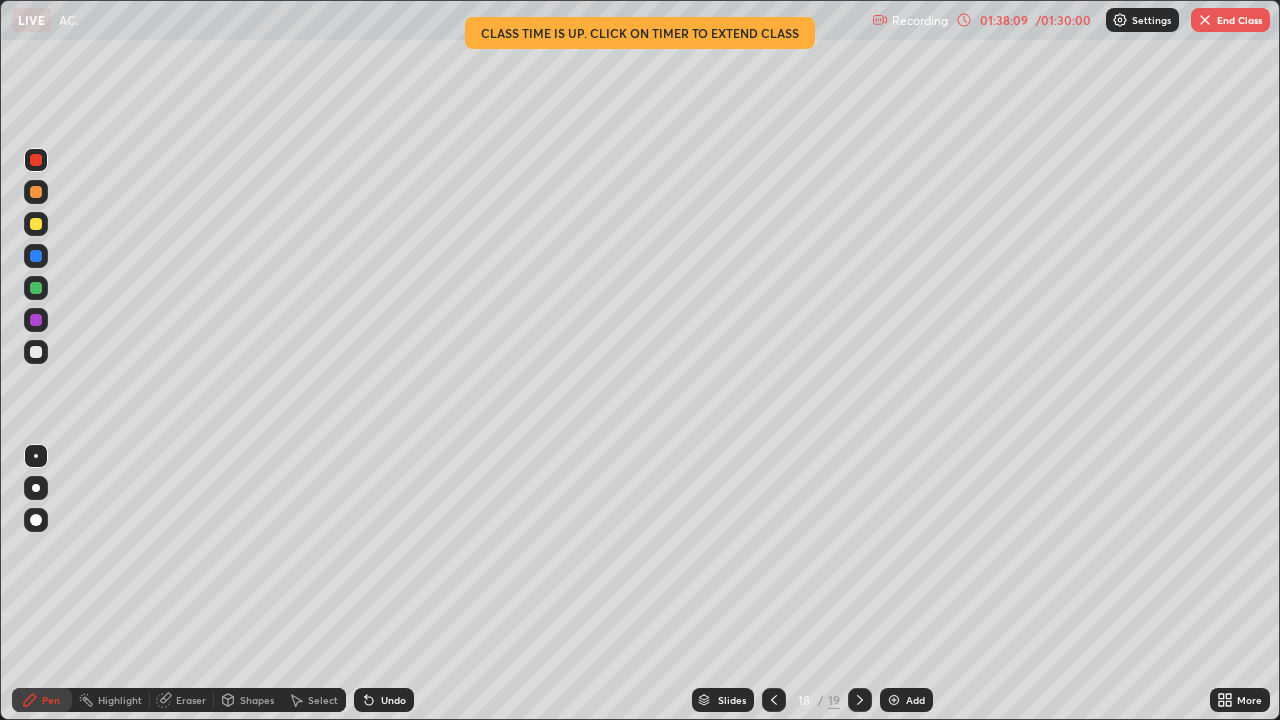 click on "End Class" at bounding box center (1230, 20) 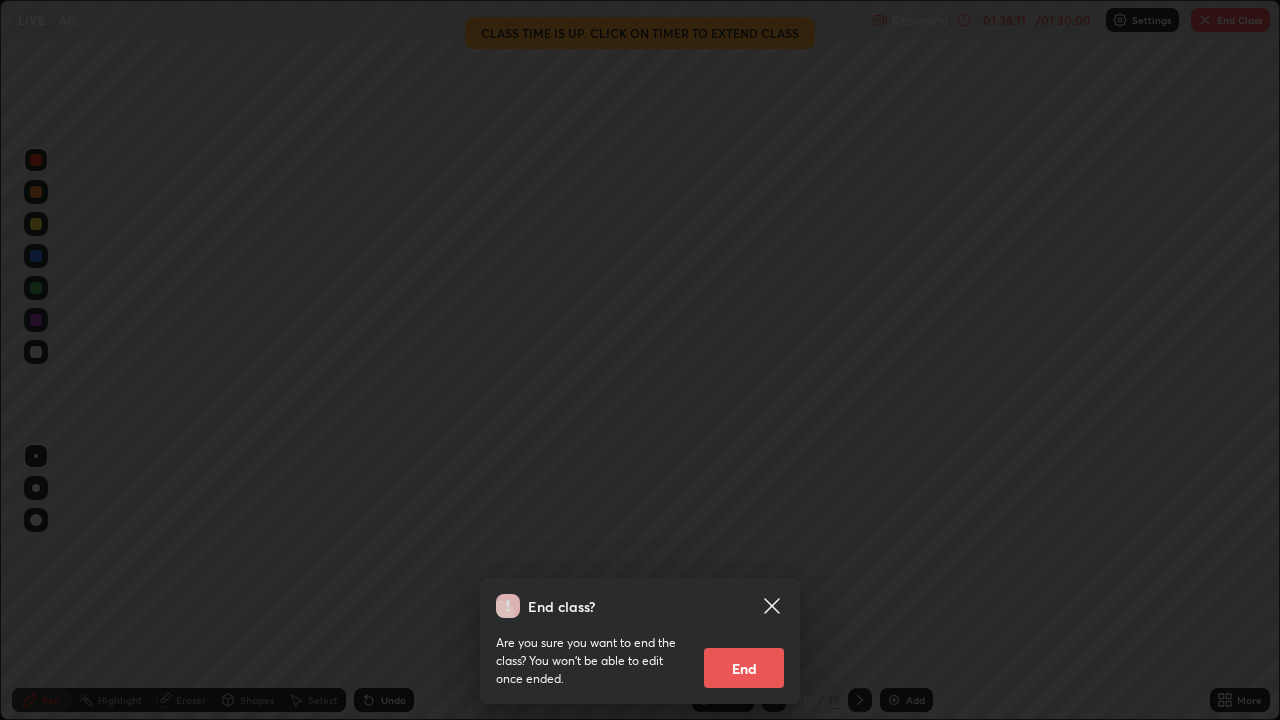 click on "End" at bounding box center [744, 668] 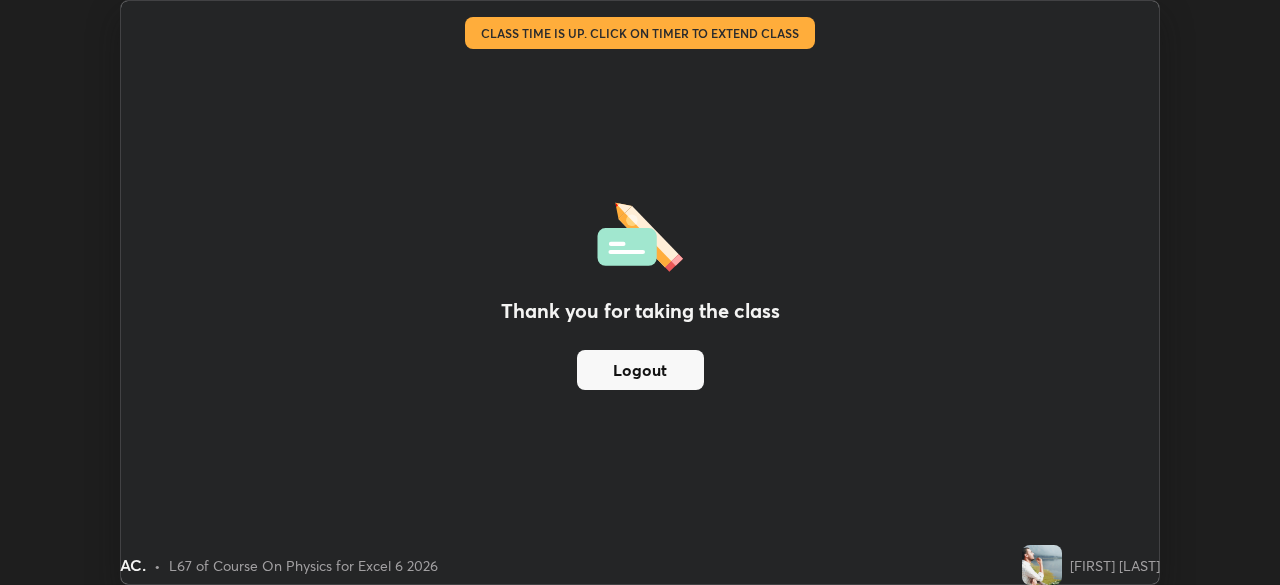 scroll, scrollTop: 585, scrollLeft: 1280, axis: both 